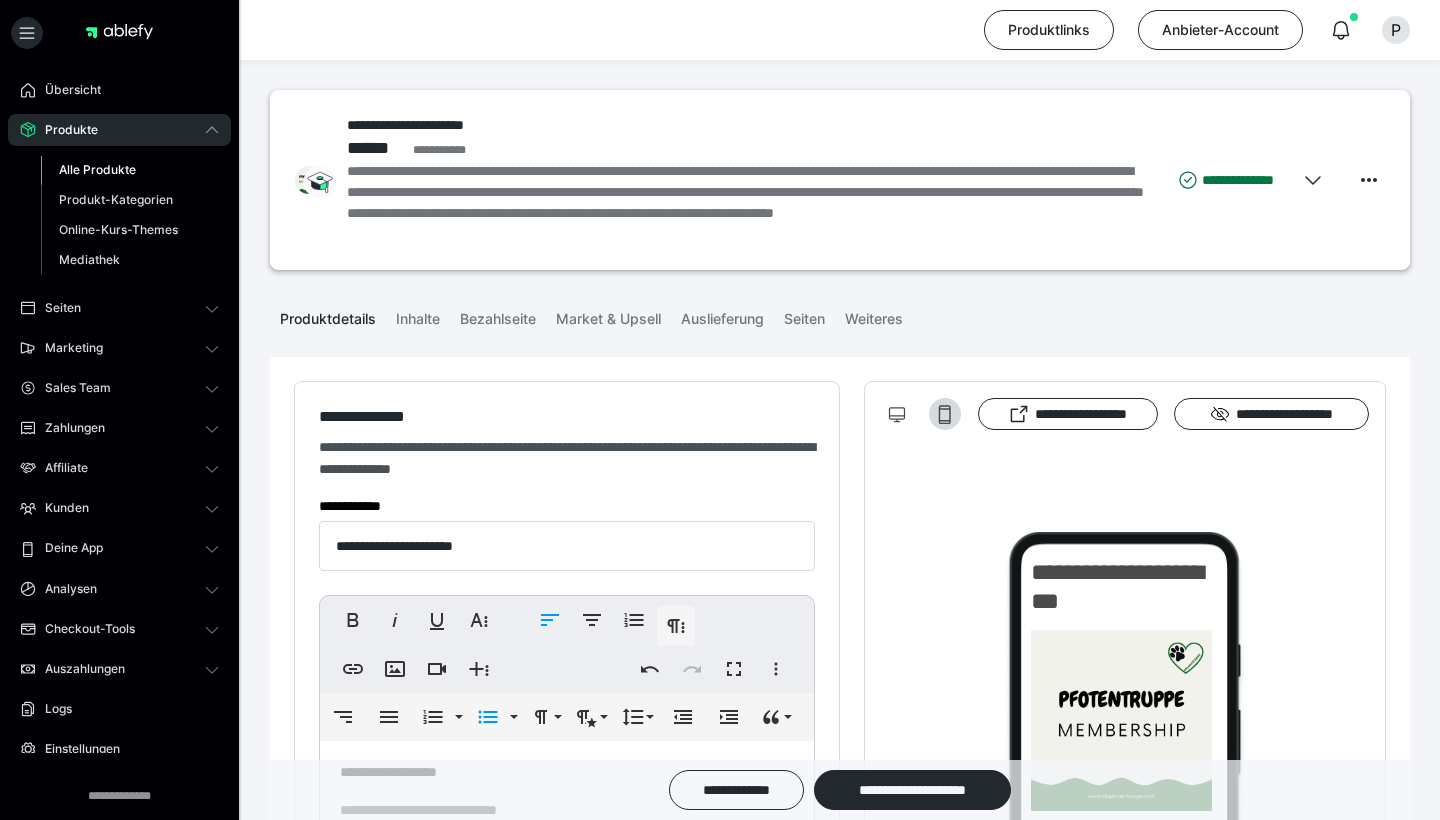 scroll, scrollTop: 455, scrollLeft: 0, axis: vertical 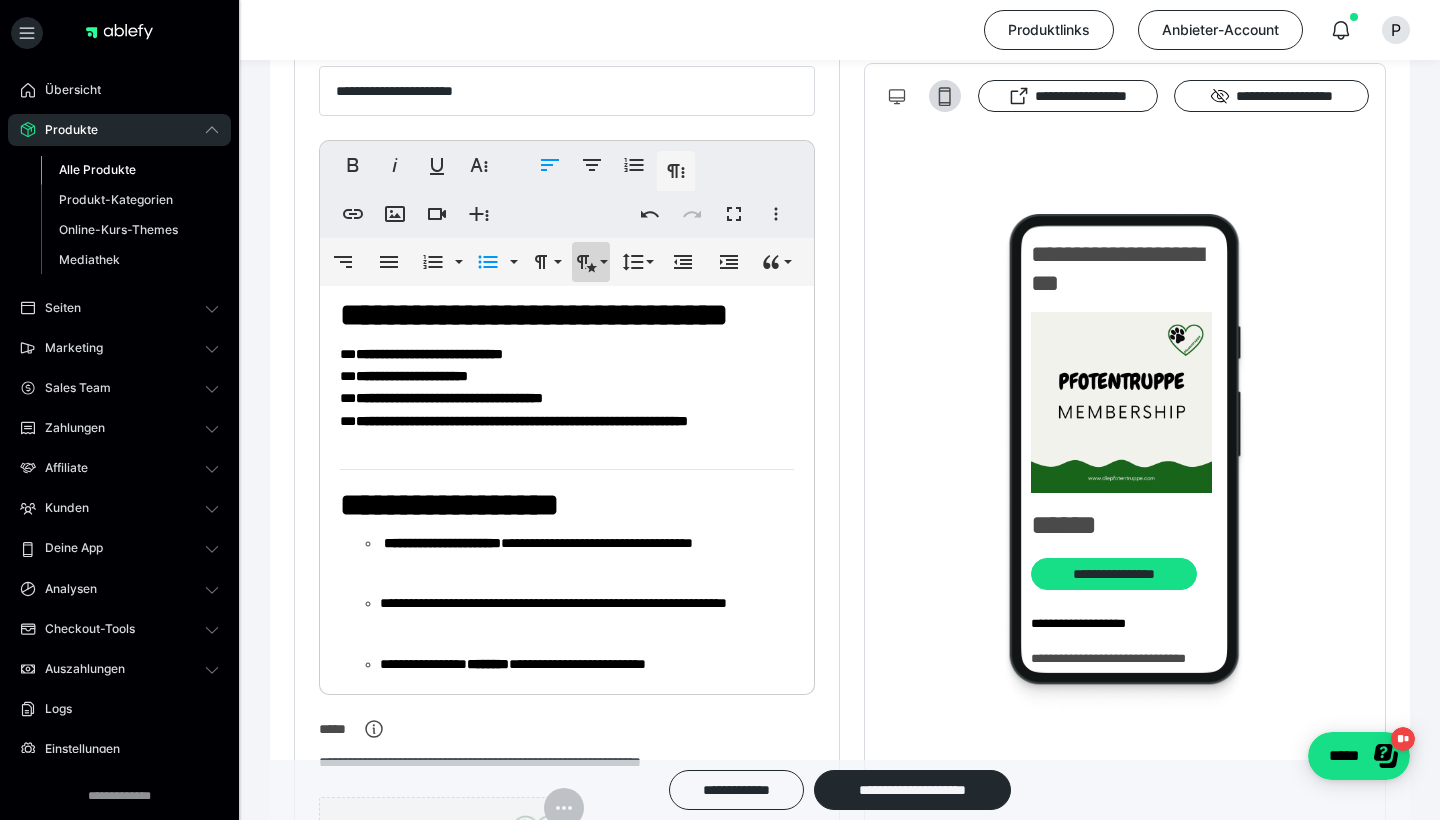 click on "**********" at bounding box center (591, 262) 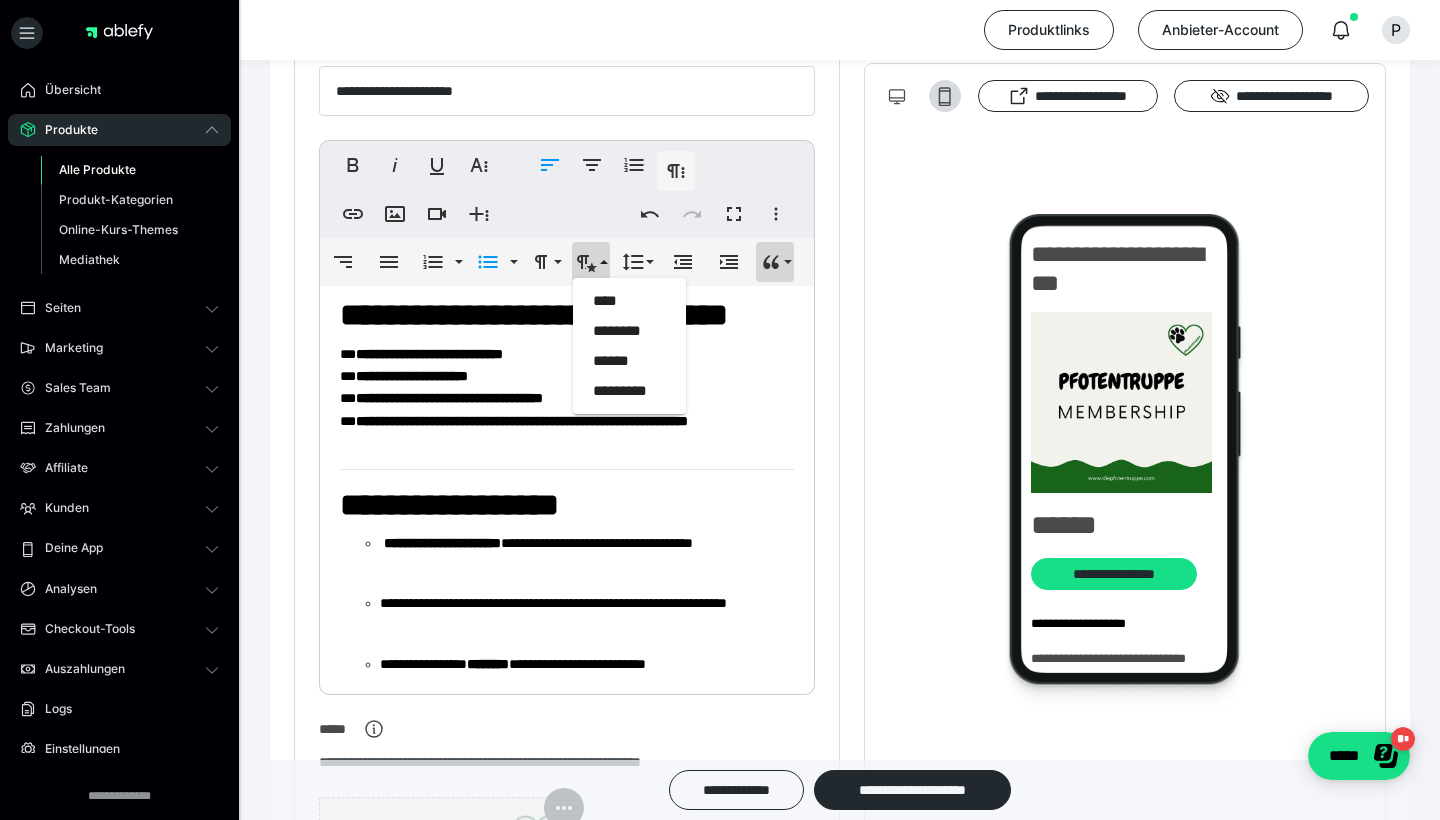 click 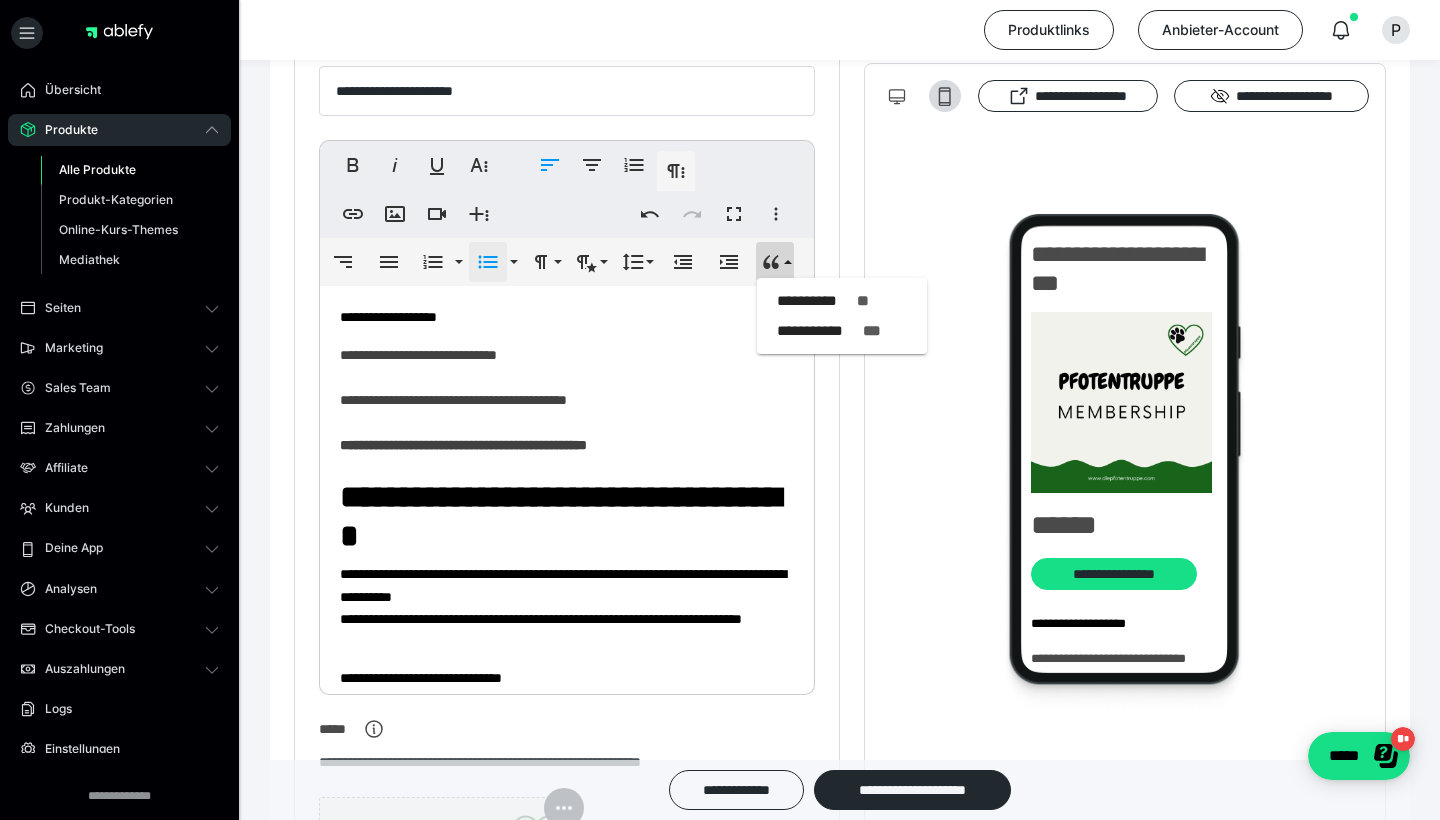 scroll, scrollTop: -2, scrollLeft: 0, axis: vertical 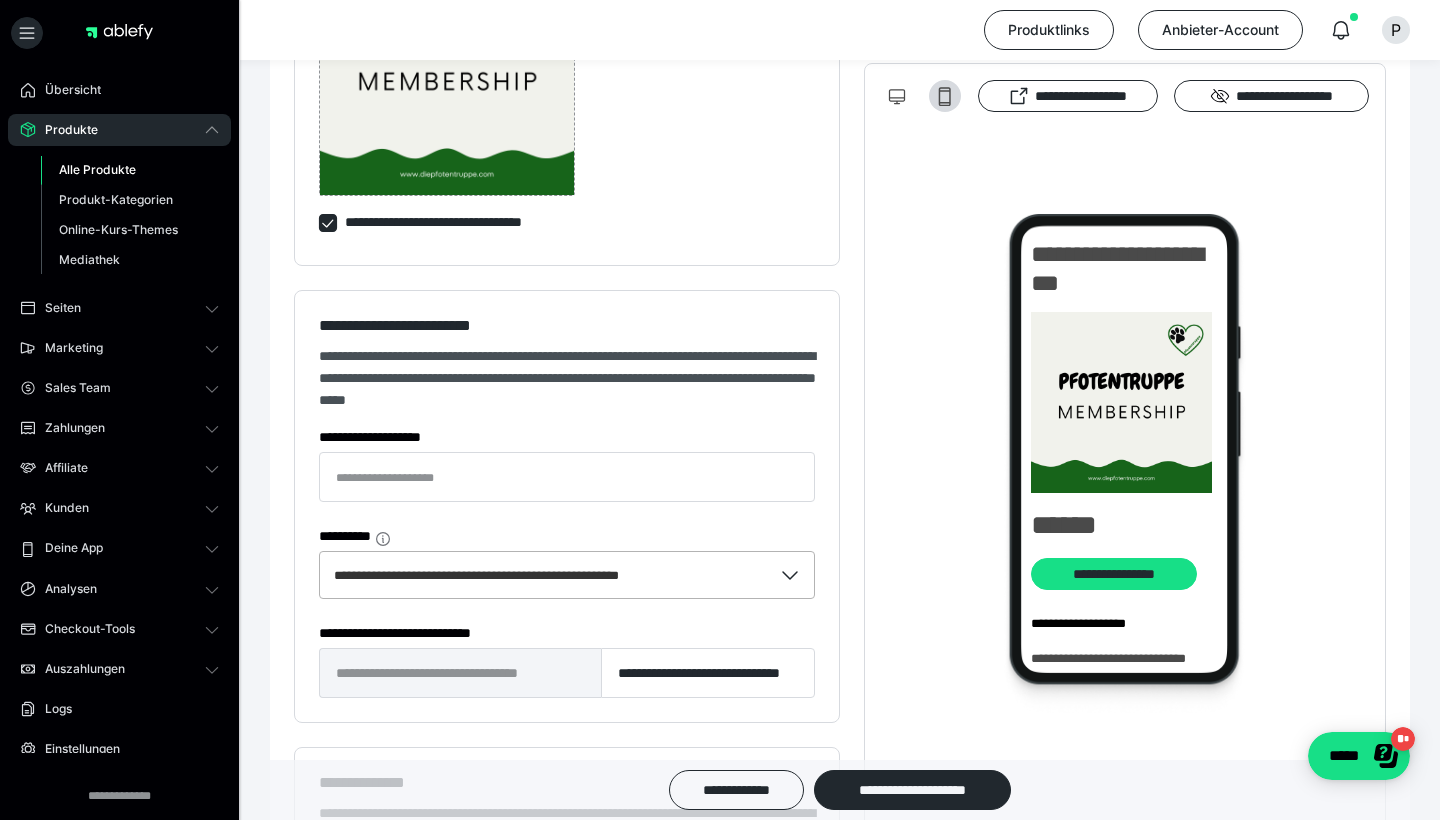 click on "**********" at bounding box center [546, 575] 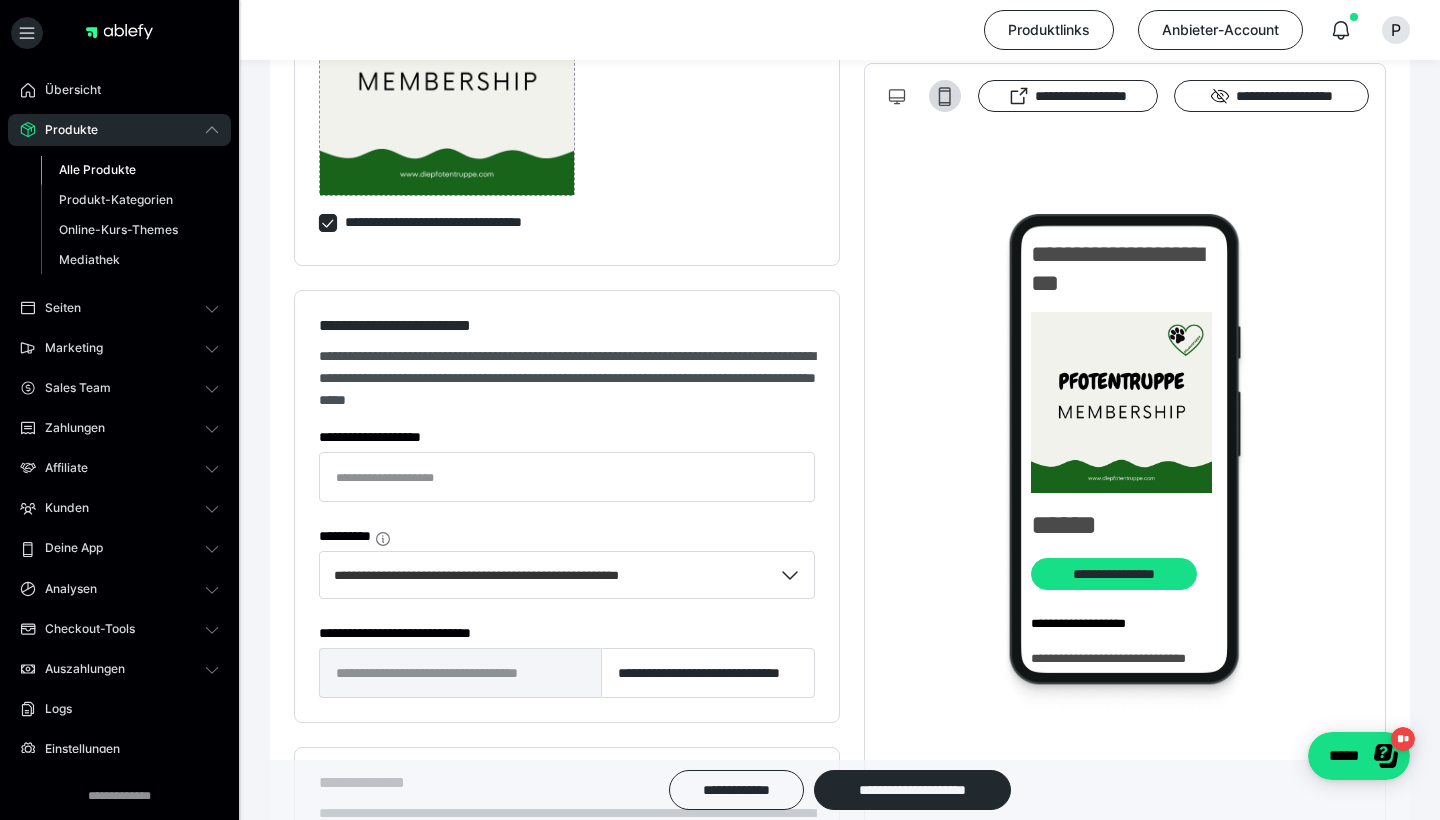 click on "**********" at bounding box center (1125, 473) 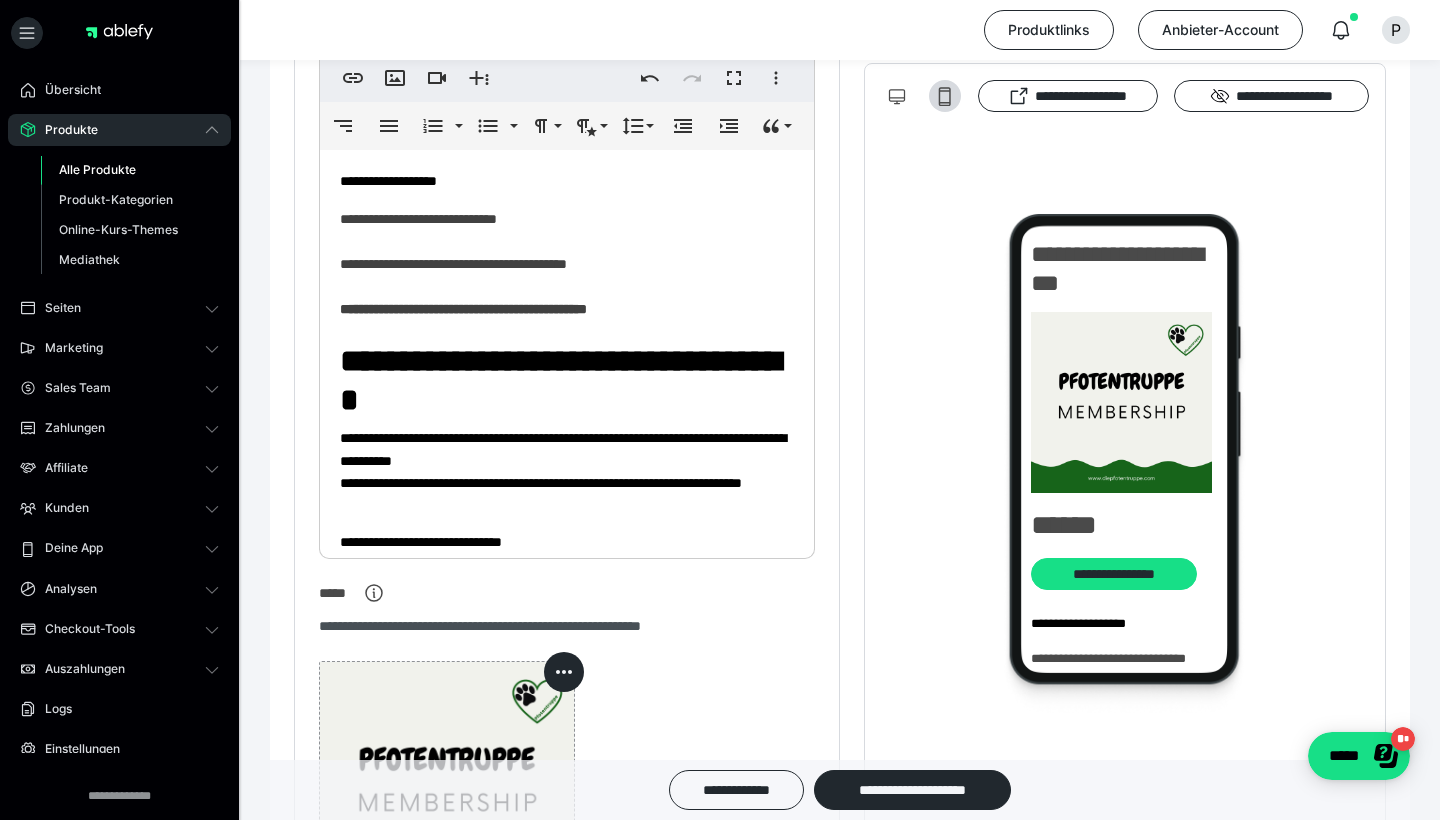 scroll, scrollTop: 532, scrollLeft: 0, axis: vertical 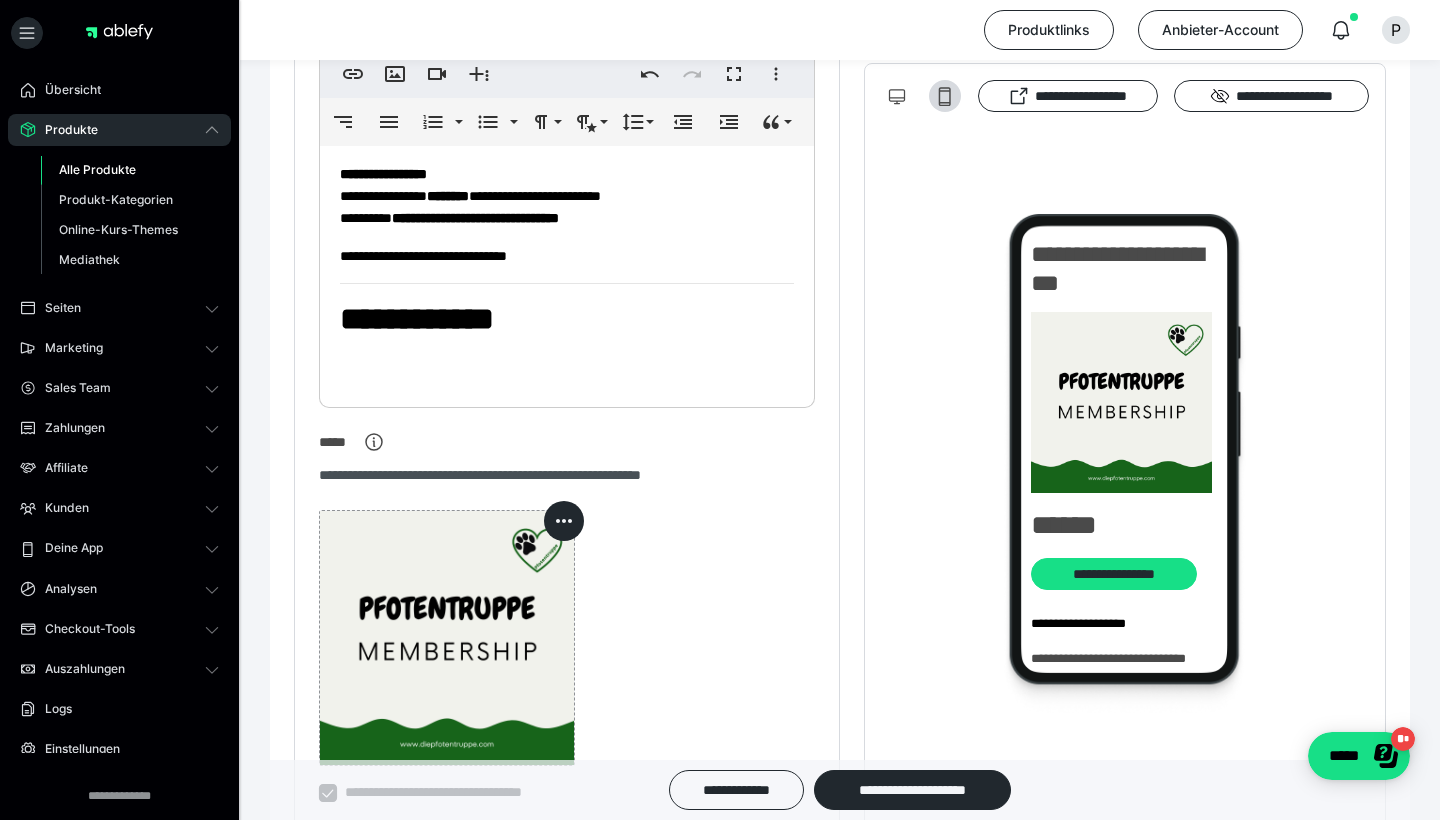 click on "**********" at bounding box center (567, 319) 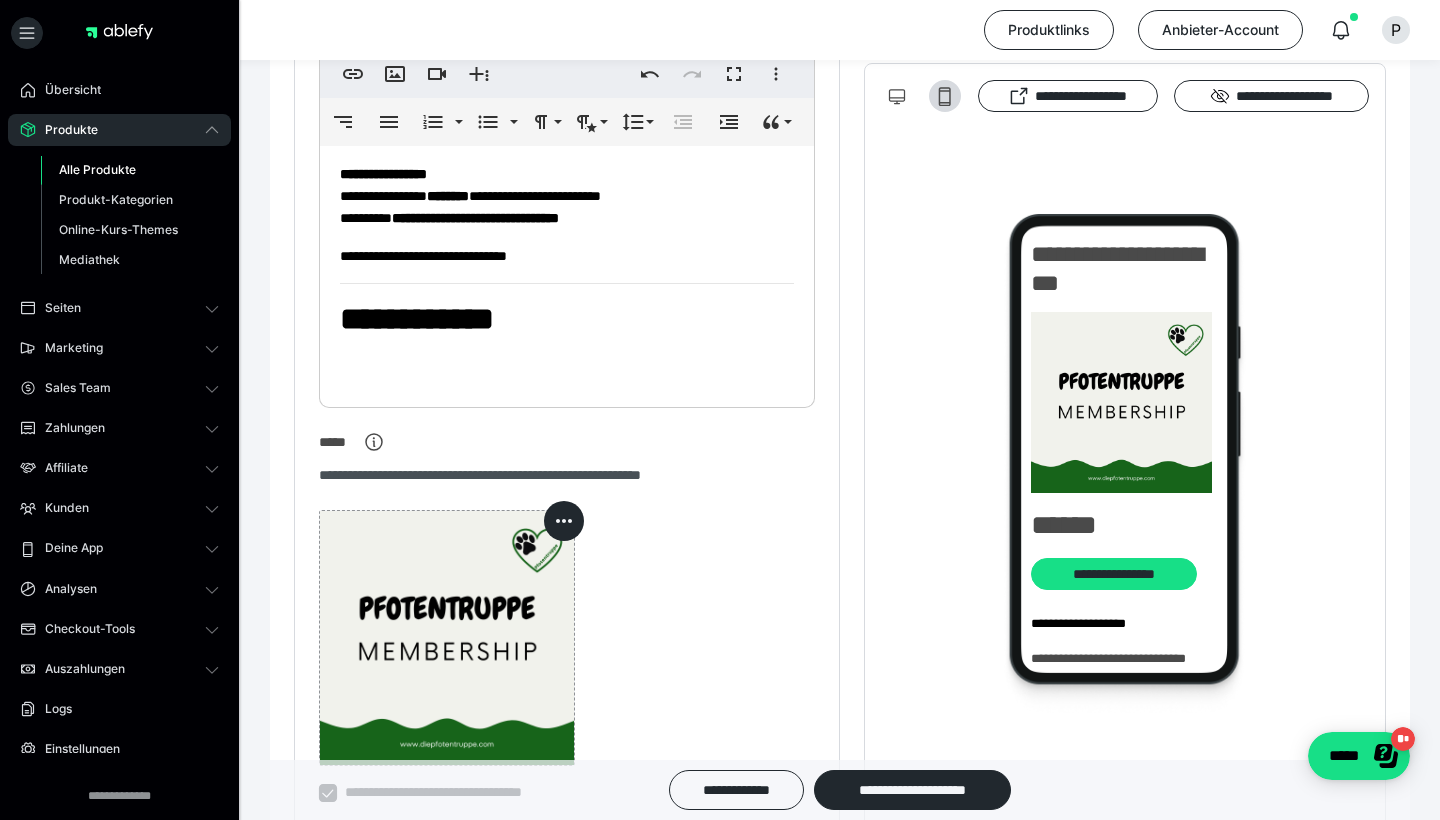 click on "**********" at bounding box center [567, 319] 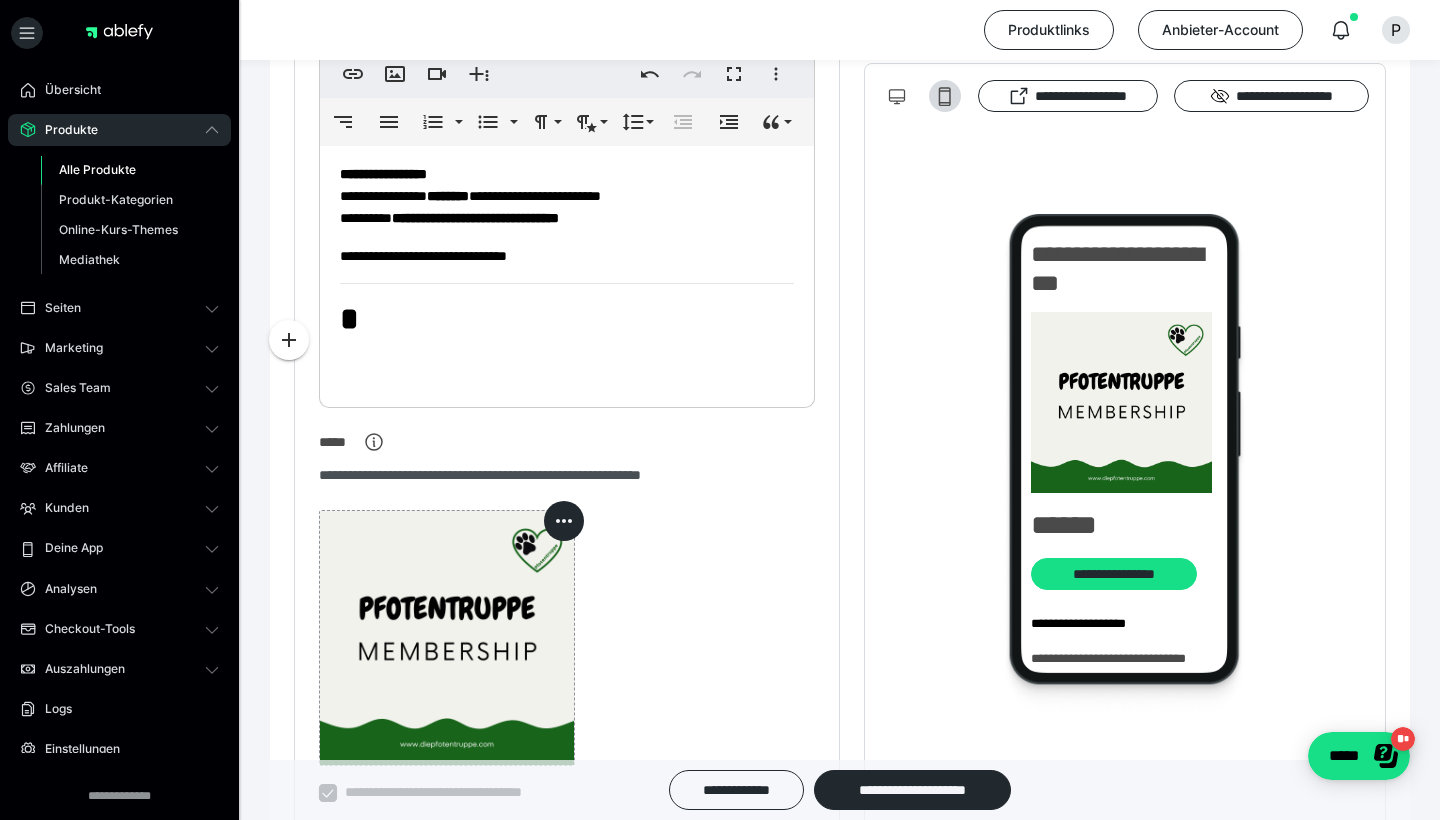 type 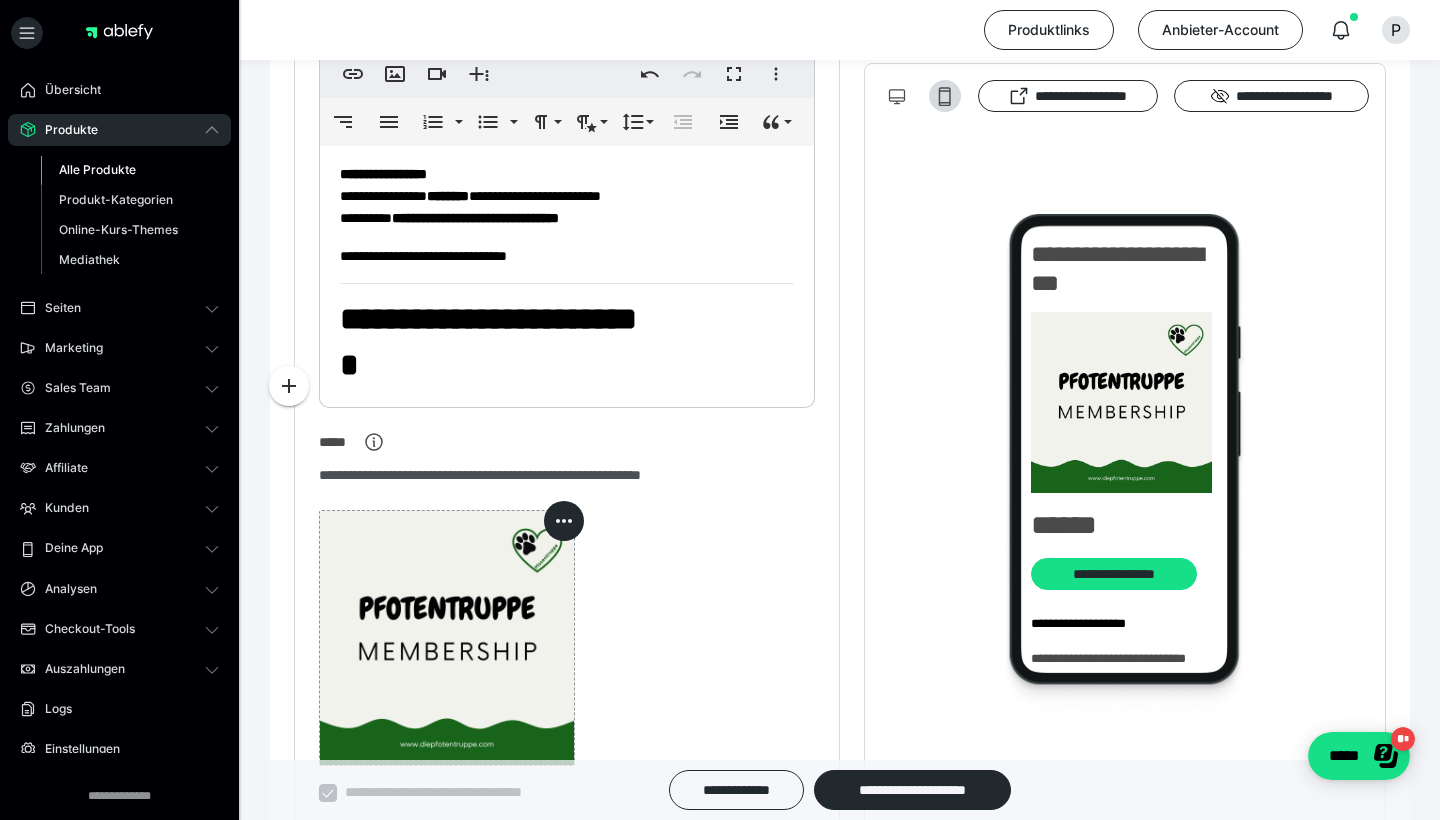 click on "*" at bounding box center [567, 365] 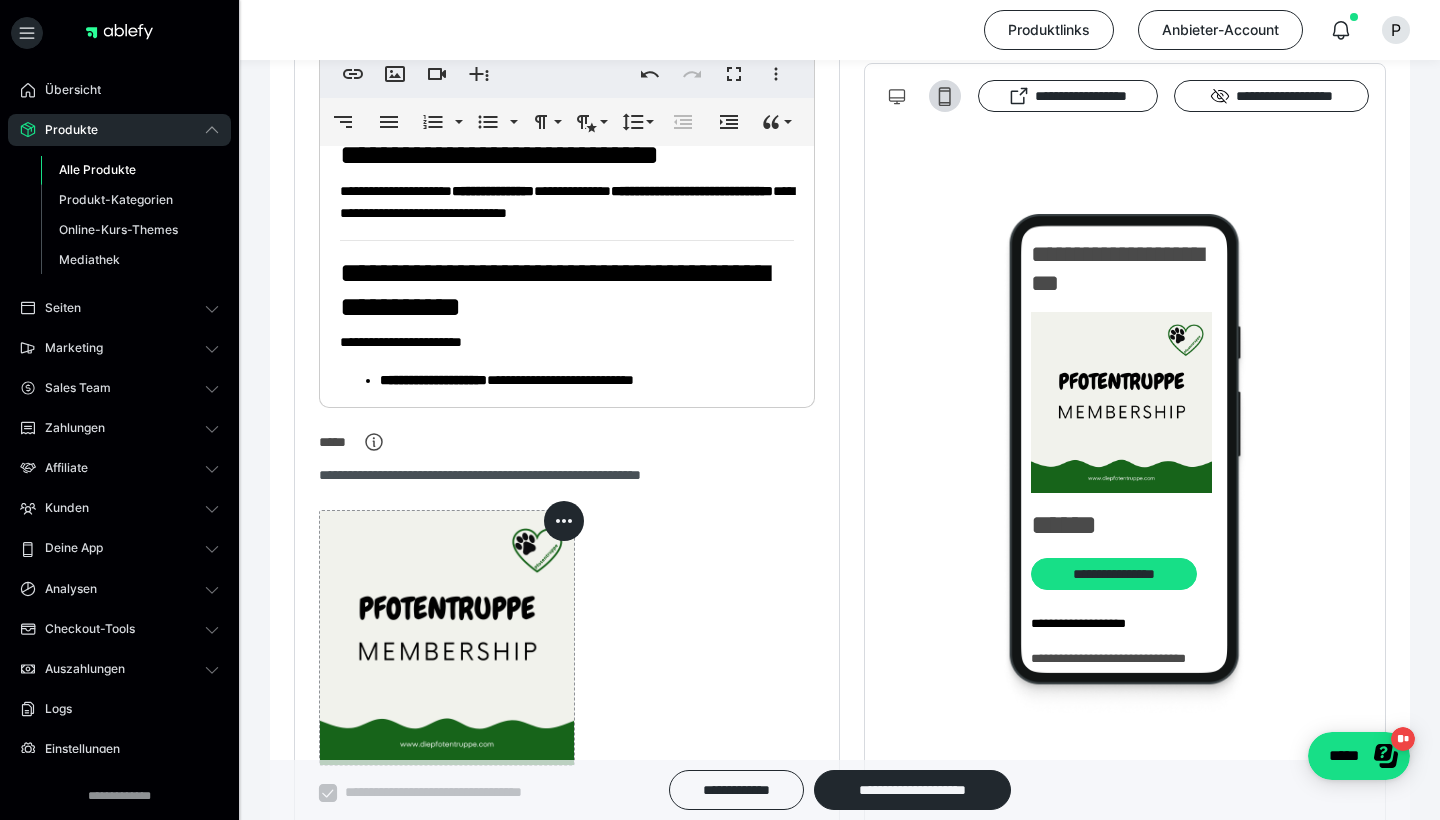 scroll, scrollTop: 1703, scrollLeft: 0, axis: vertical 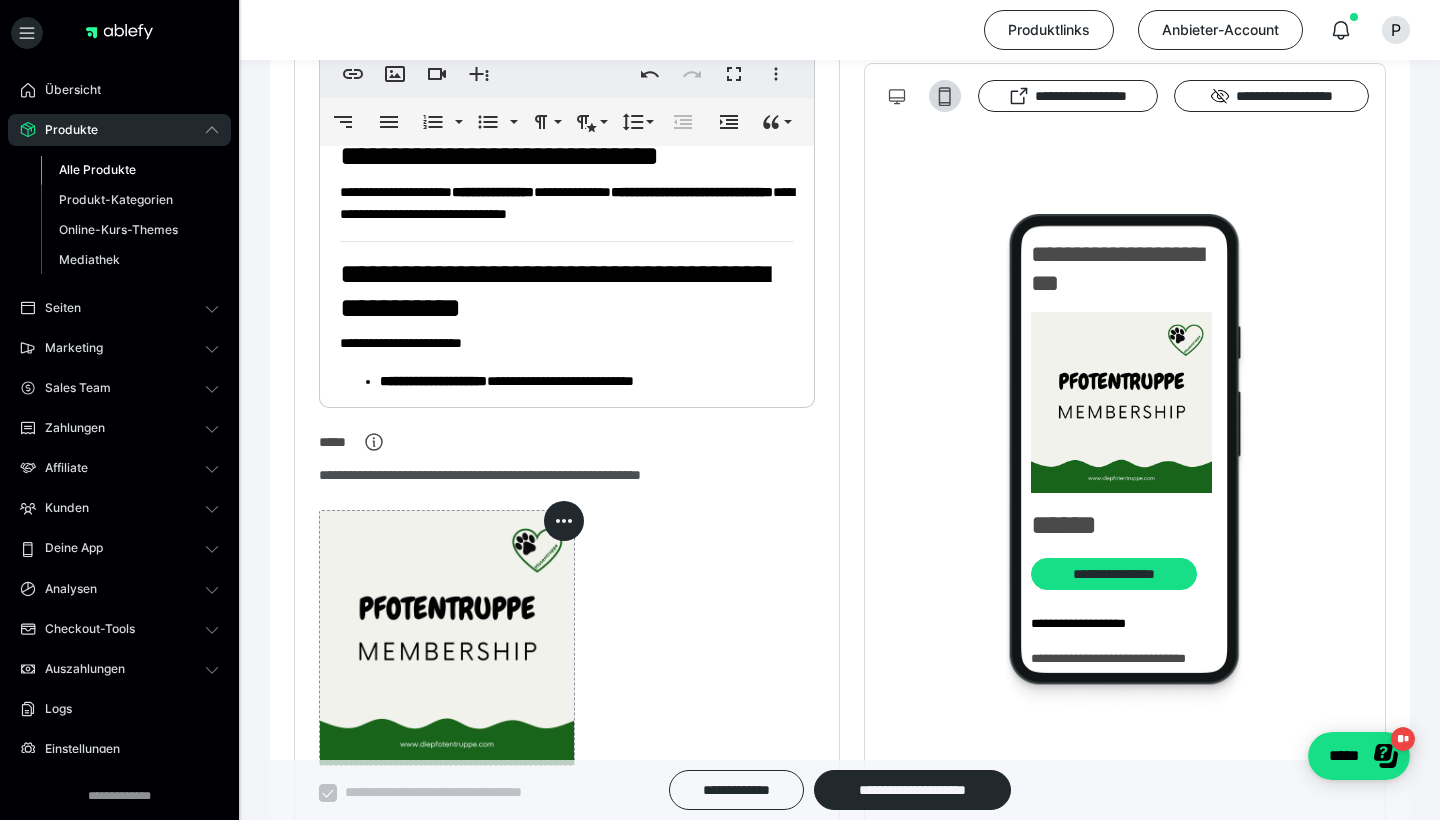 click on "**********" at bounding box center [493, 192] 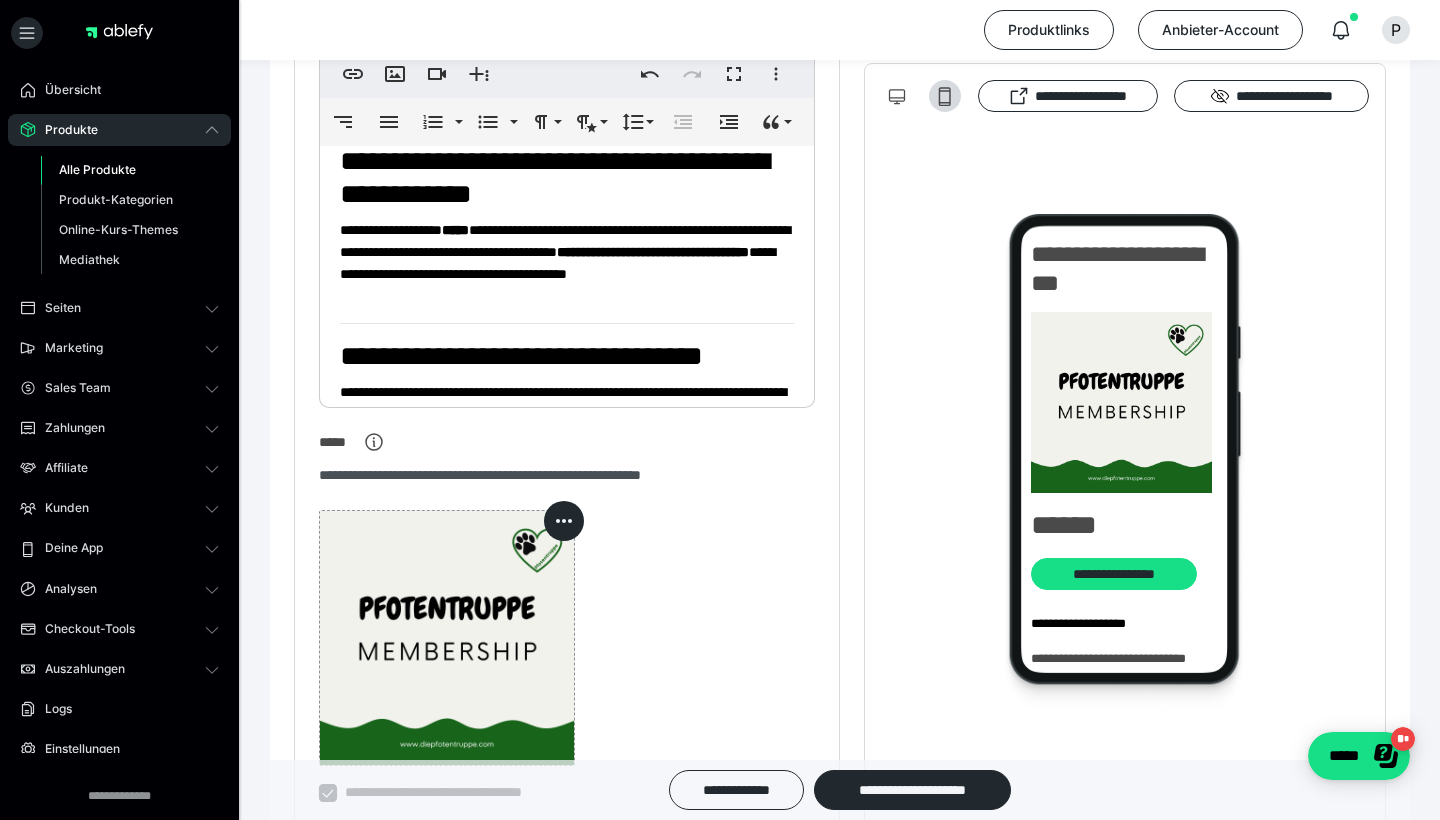 scroll, scrollTop: 2302, scrollLeft: 0, axis: vertical 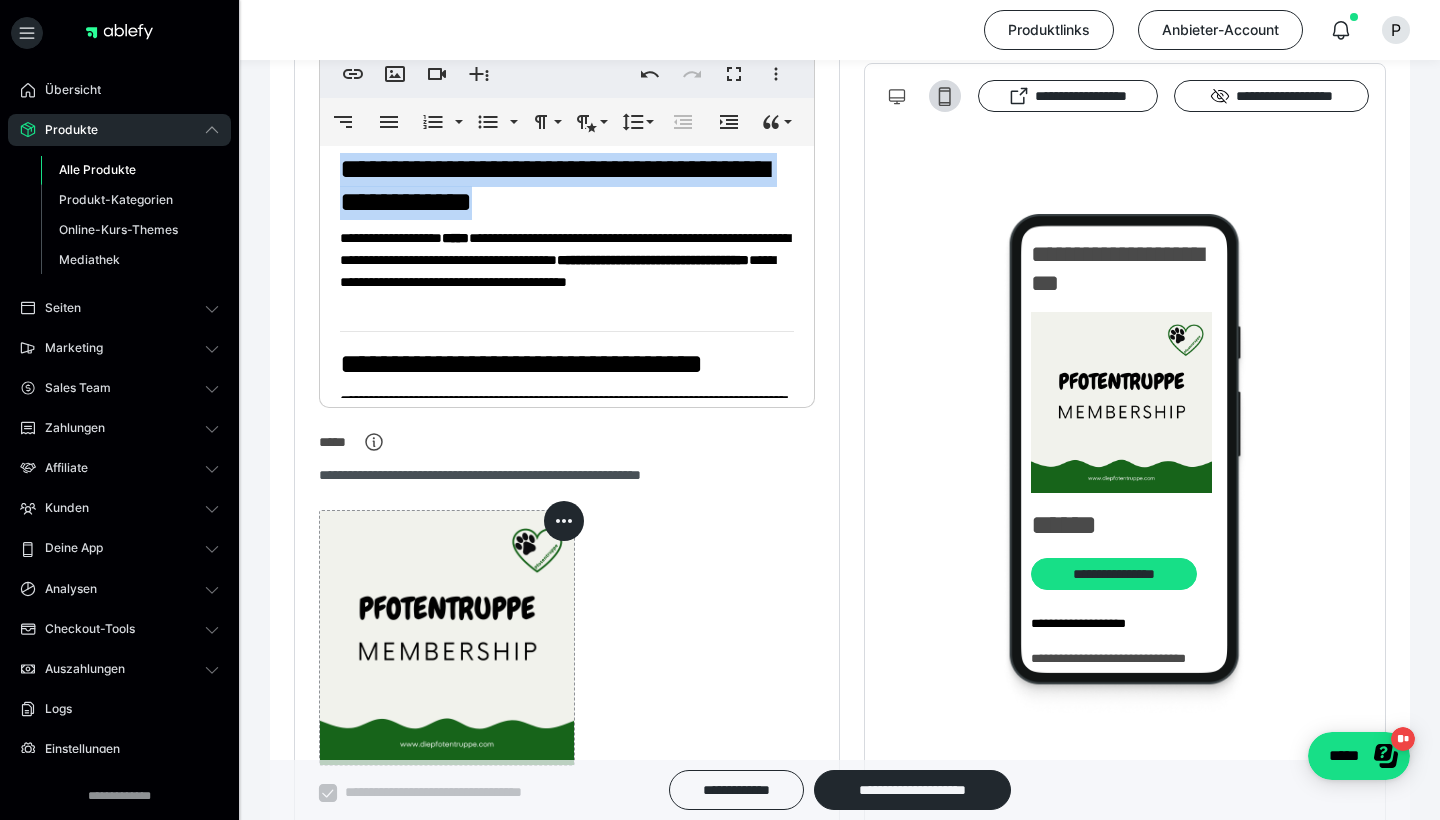 drag, startPoint x: 546, startPoint y: 347, endPoint x: 379, endPoint y: 161, distance: 249.97 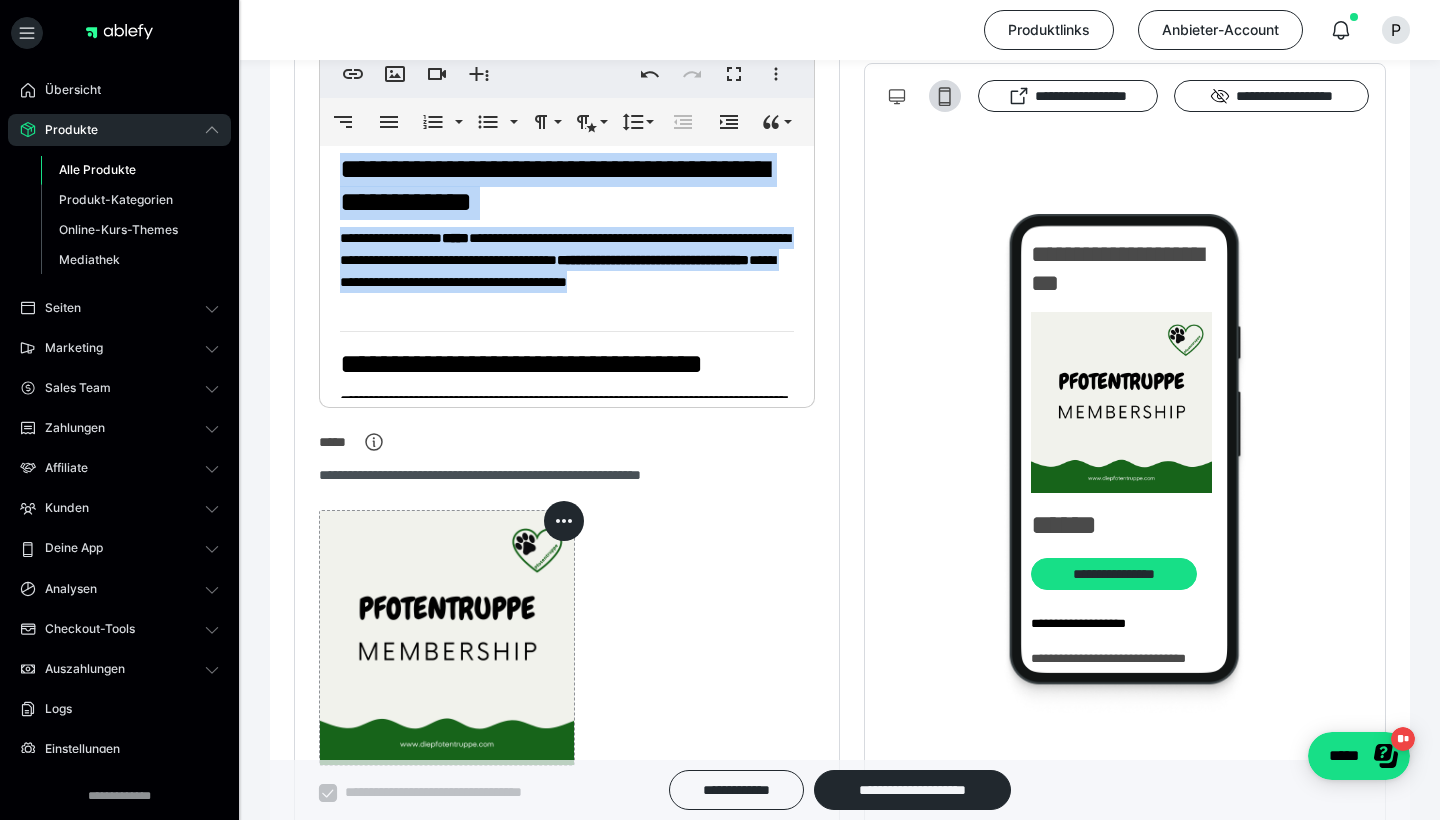 drag, startPoint x: 548, startPoint y: 344, endPoint x: 389, endPoint y: 157, distance: 245.45876 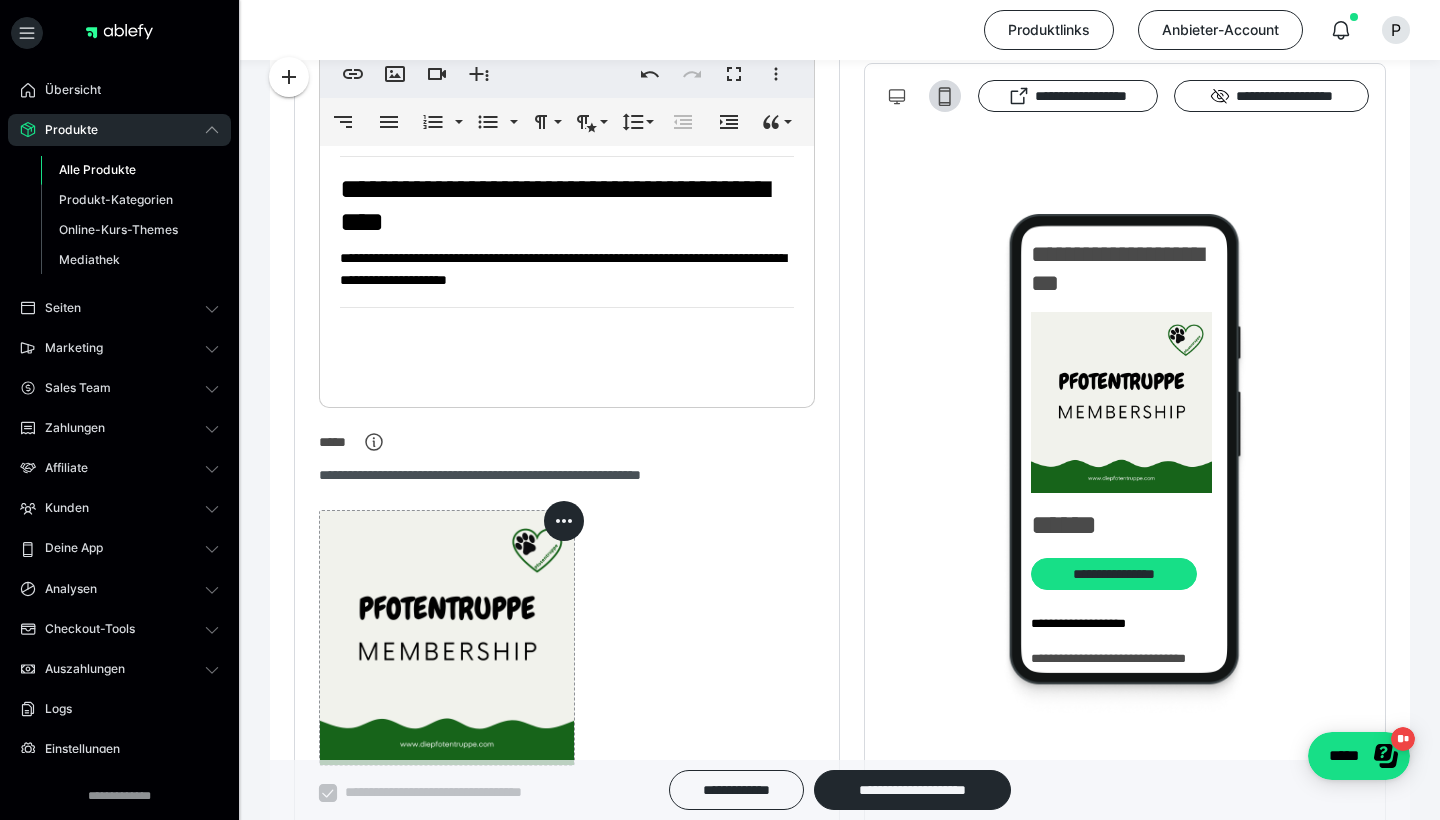 scroll, scrollTop: 2400, scrollLeft: 0, axis: vertical 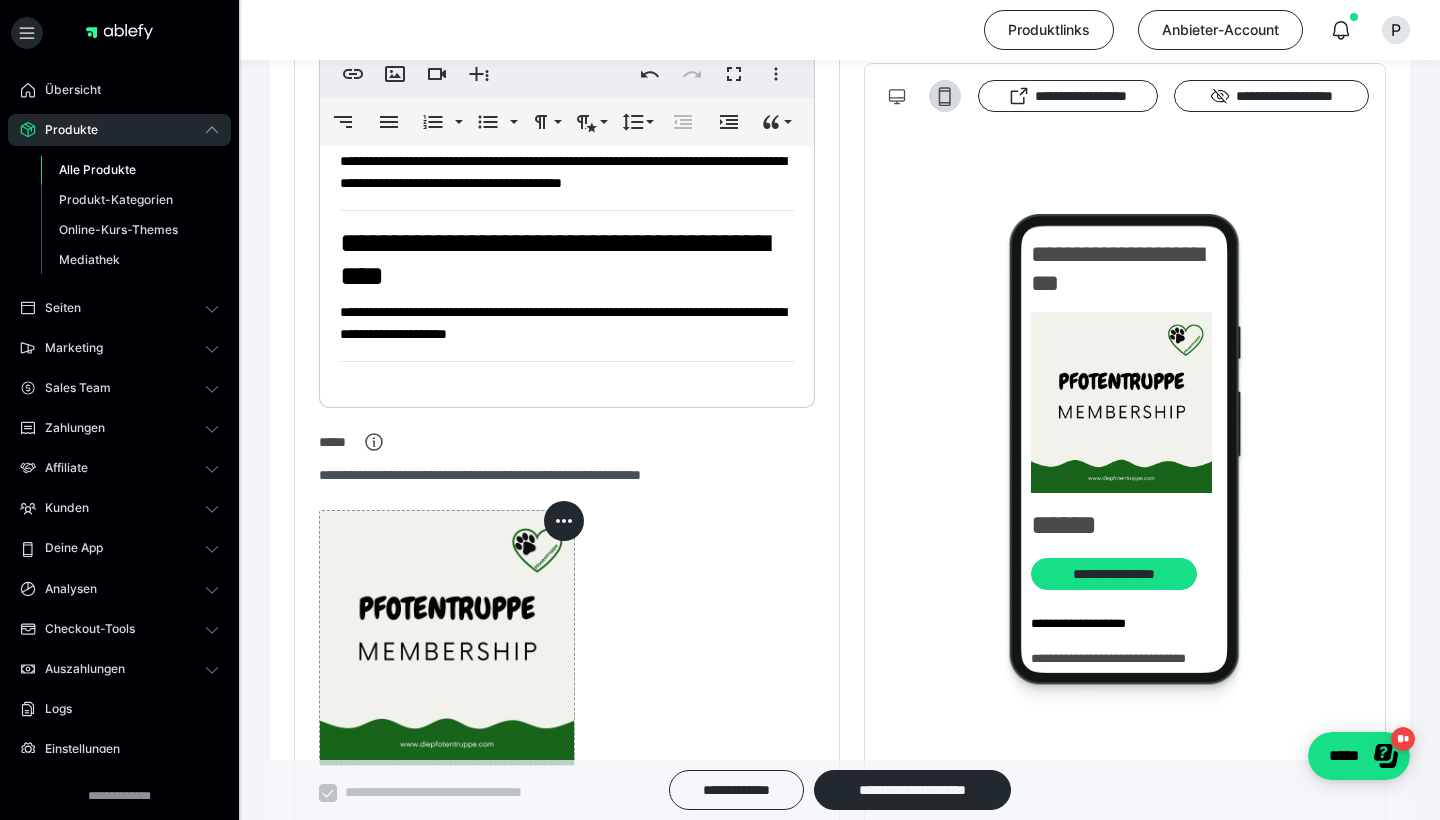 click on "**********" at bounding box center [567, 260] 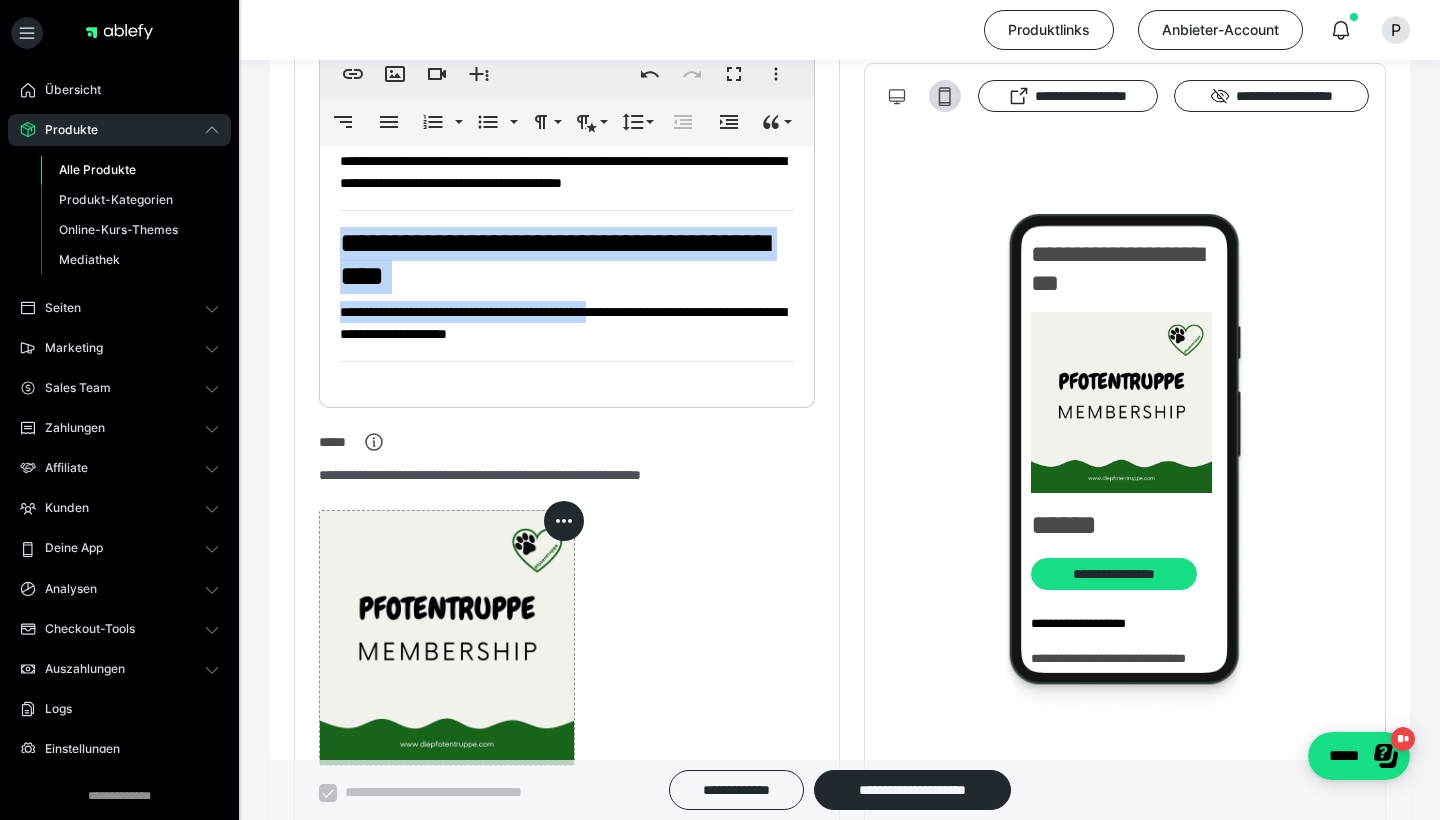 drag, startPoint x: 344, startPoint y: 269, endPoint x: 630, endPoint y: 343, distance: 295.41833 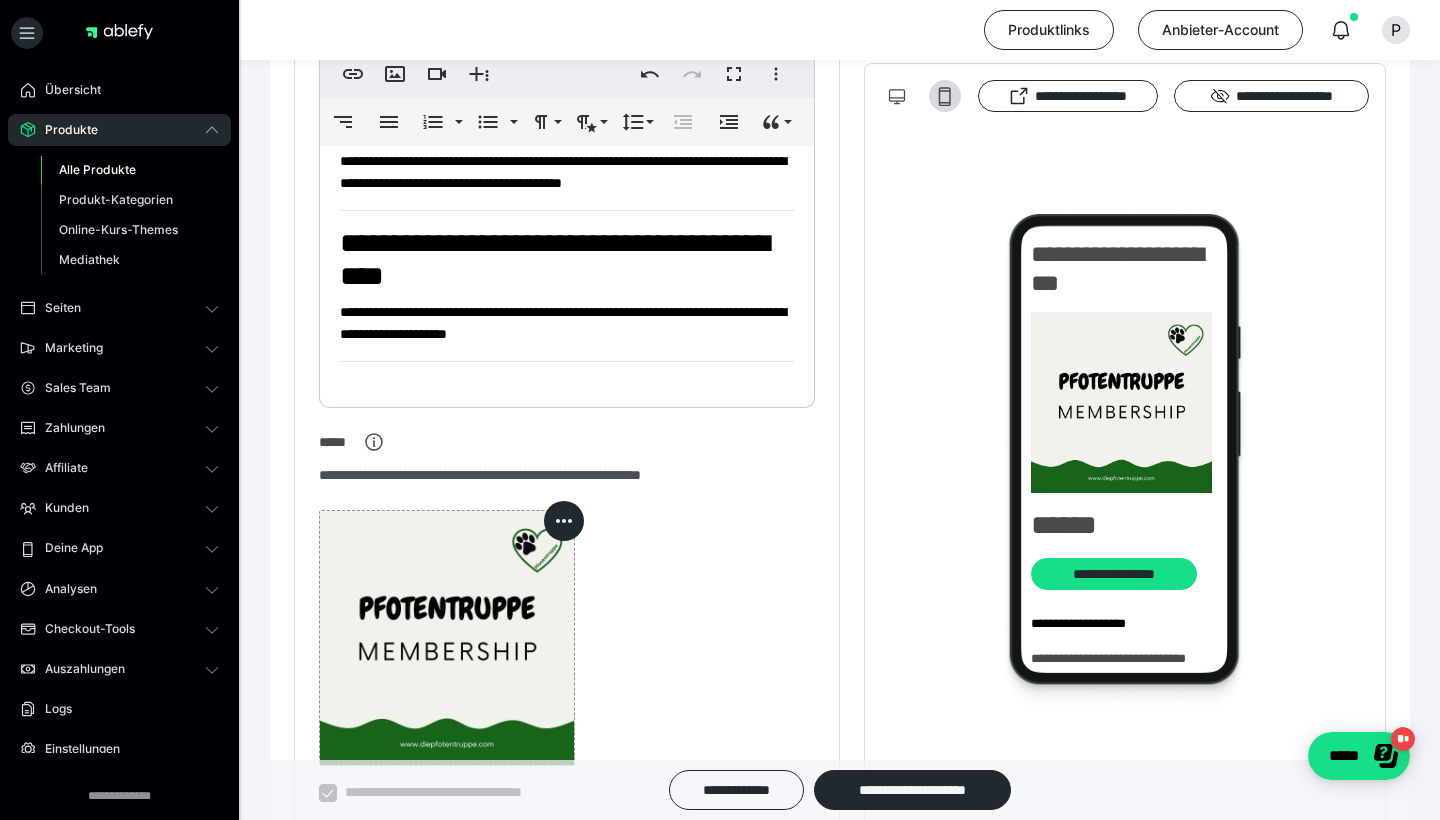 click on "**********" at bounding box center (567, 260) 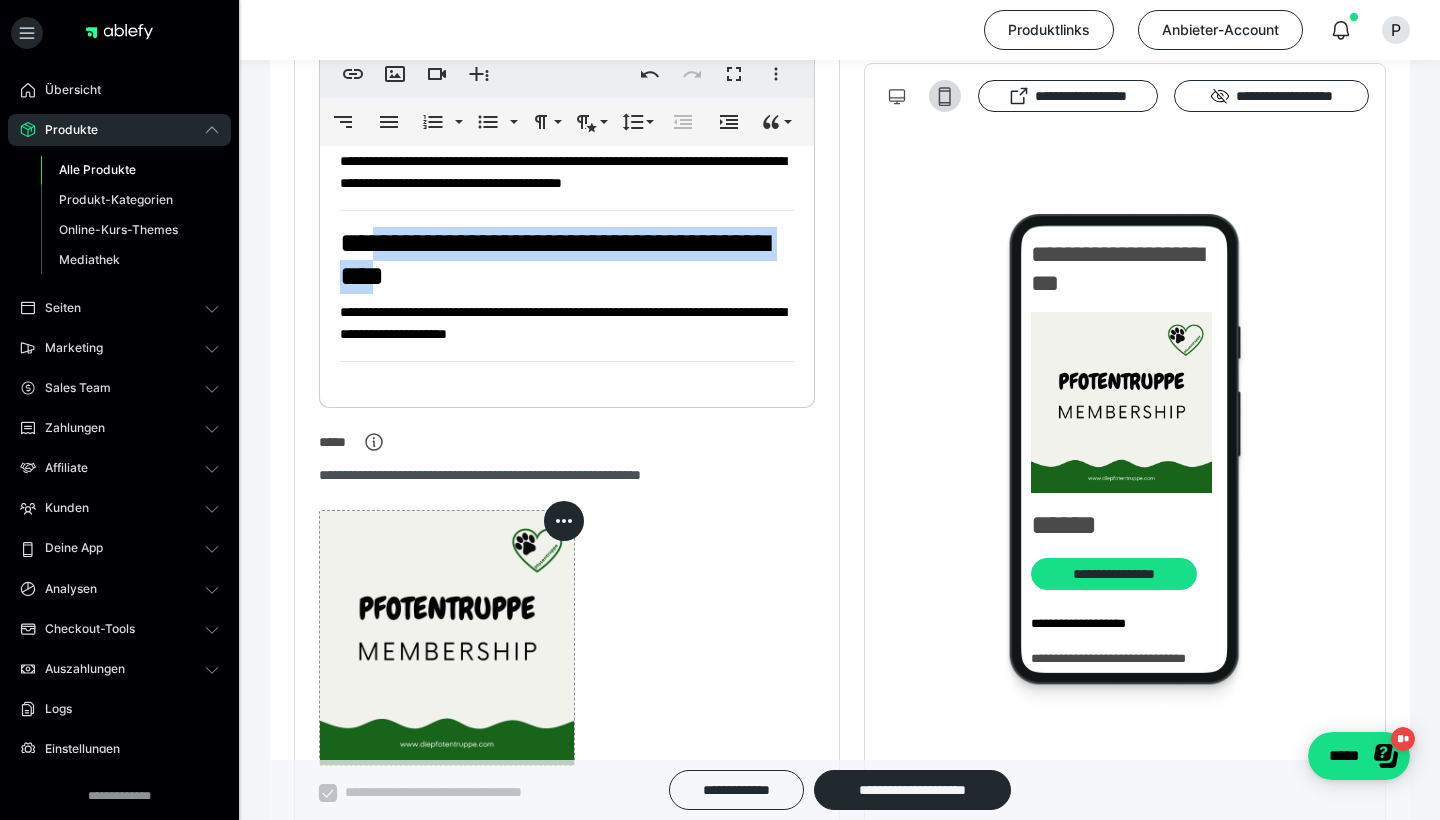 drag, startPoint x: 378, startPoint y: 269, endPoint x: 481, endPoint y: 300, distance: 107.563934 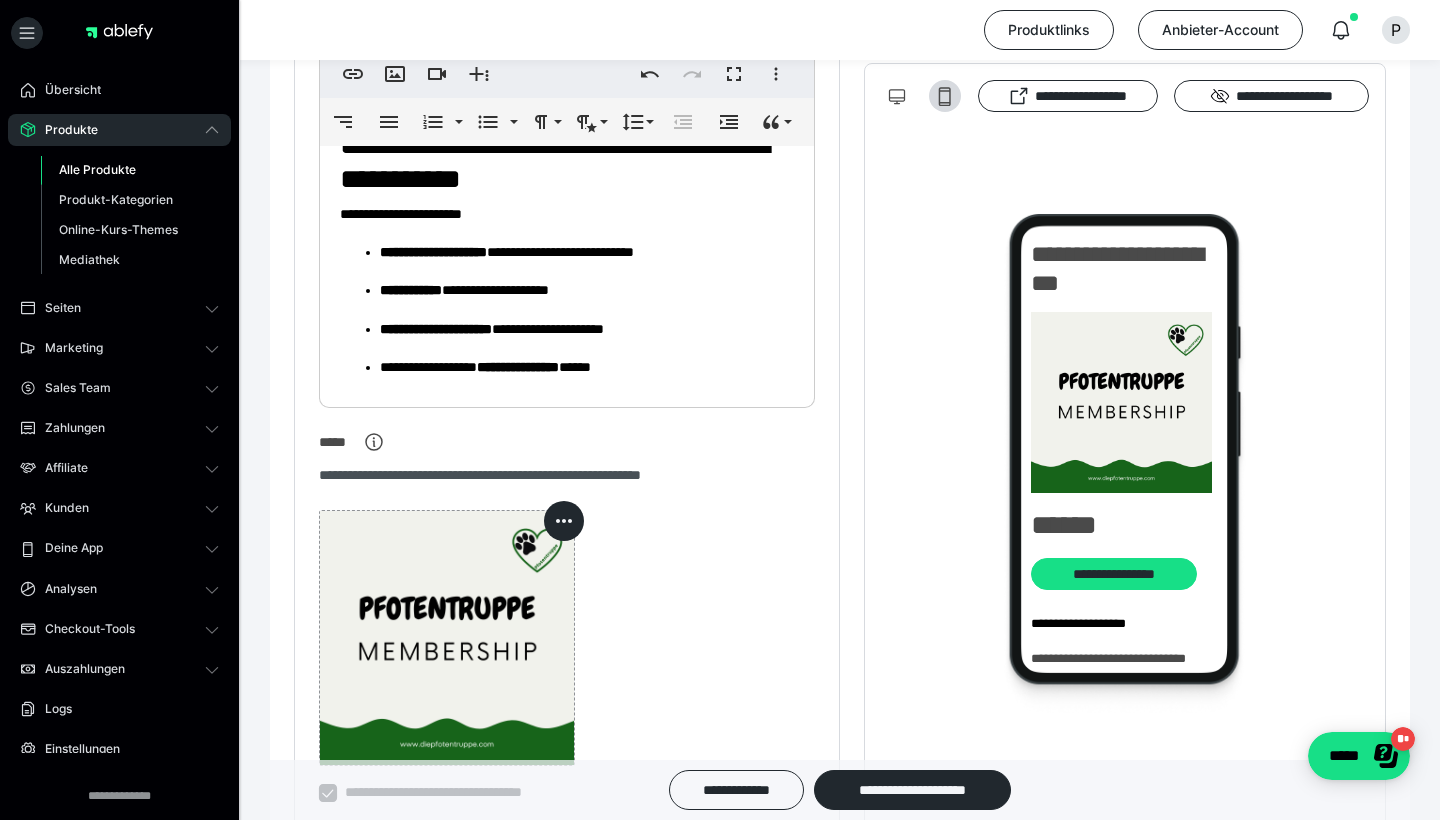 scroll, scrollTop: 1883, scrollLeft: 0, axis: vertical 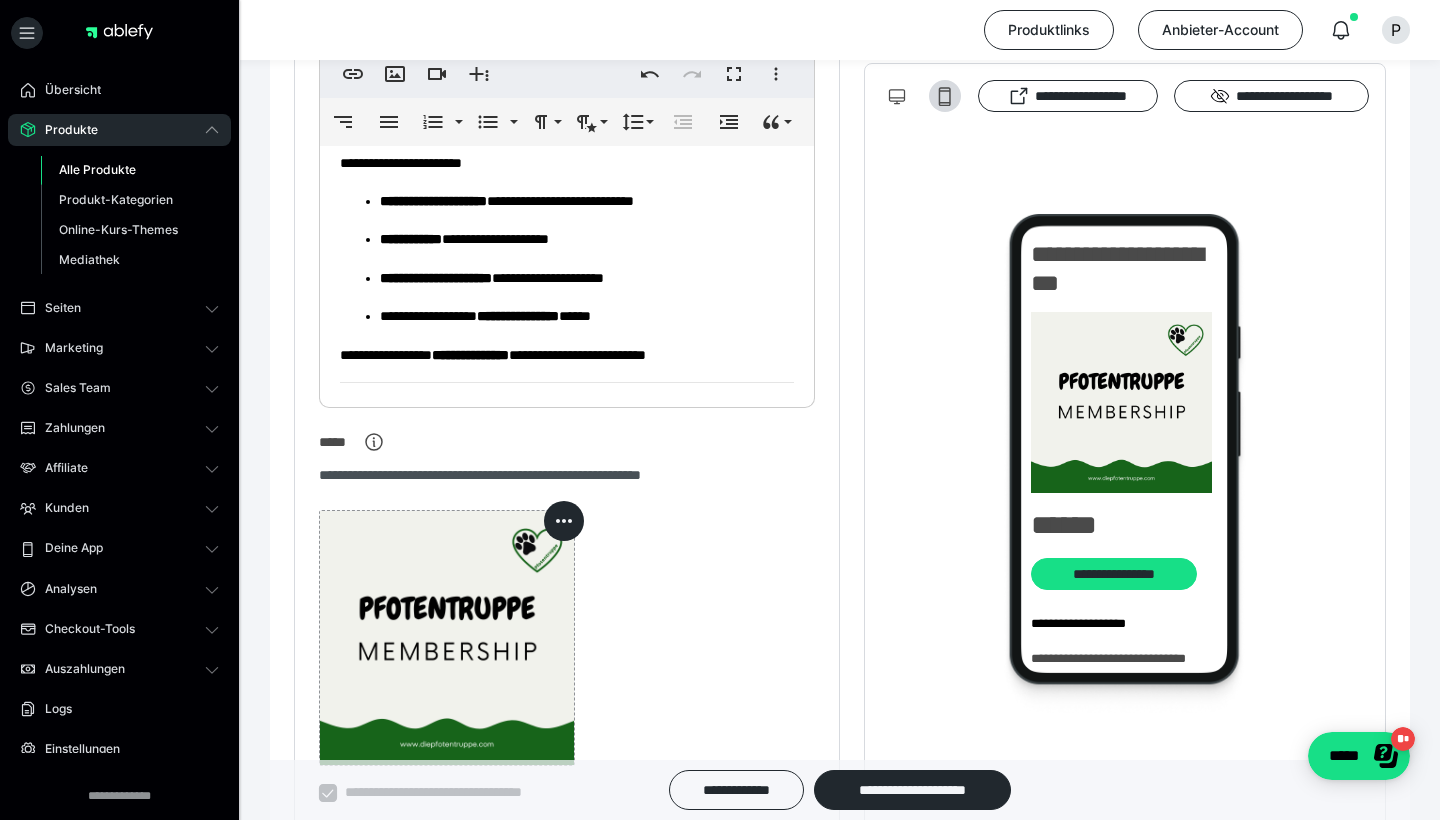 click on "**********" at bounding box center [518, 316] 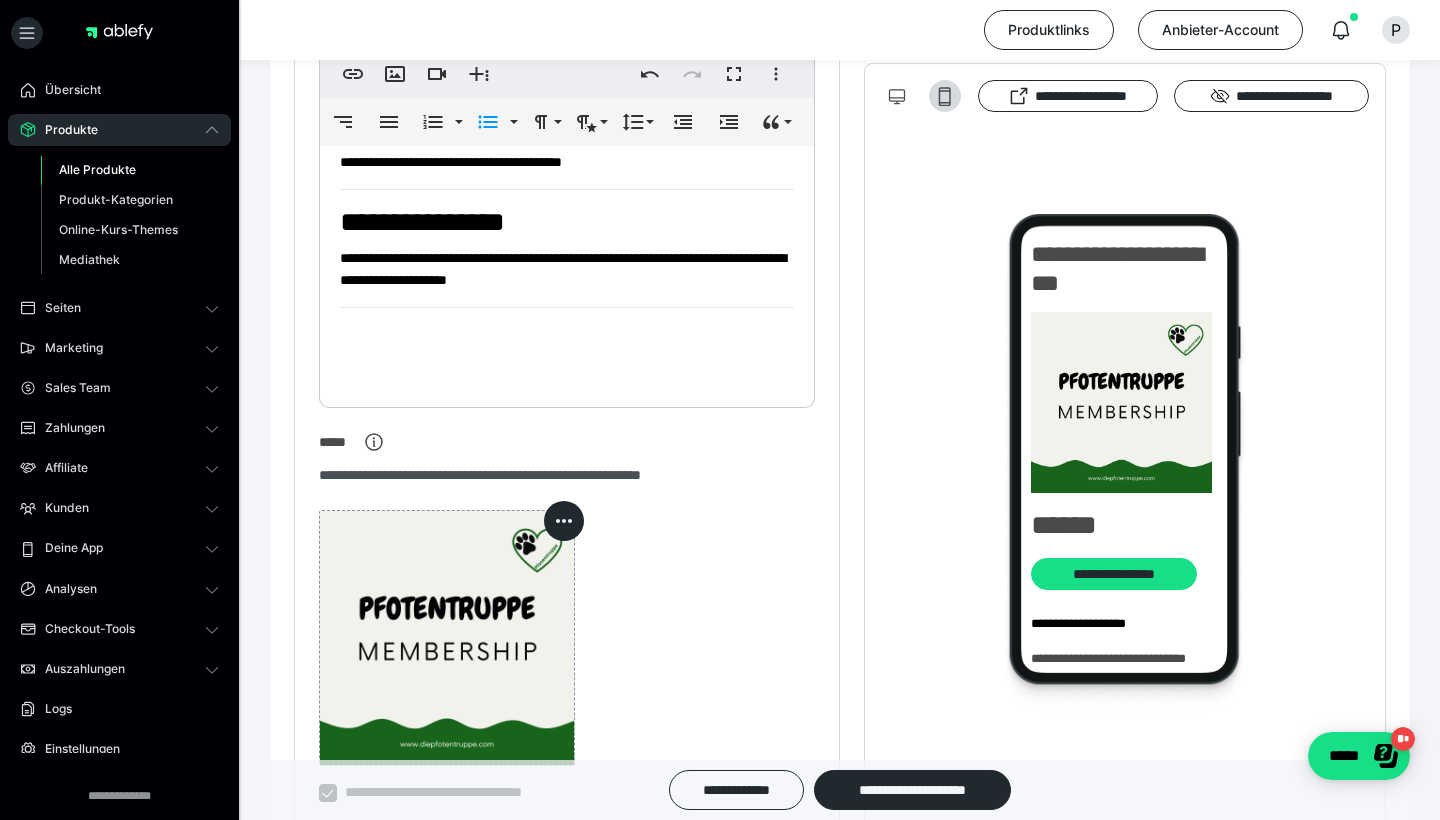 scroll, scrollTop: 2367, scrollLeft: 0, axis: vertical 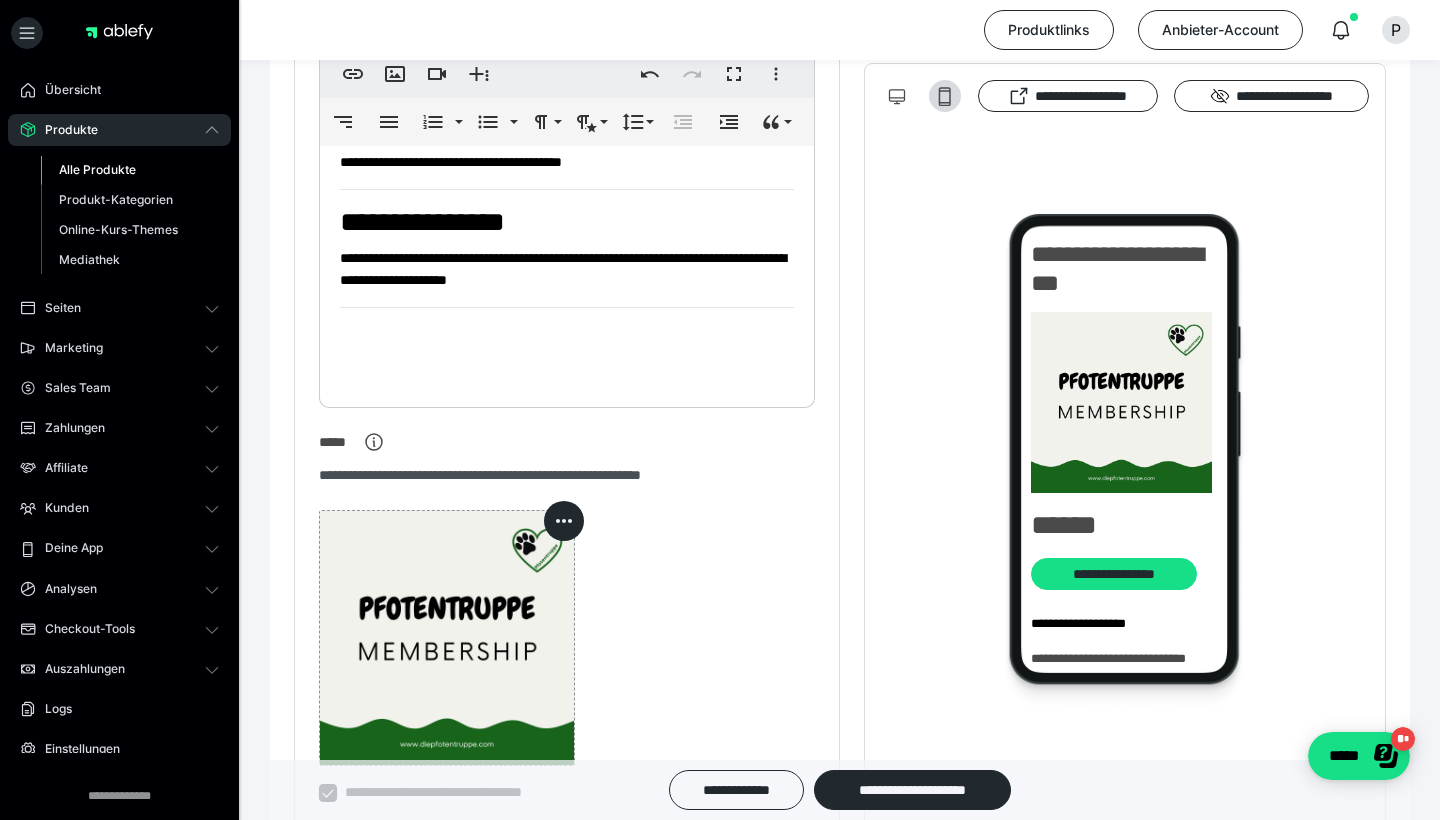 click on "**********" at bounding box center [567, 269] 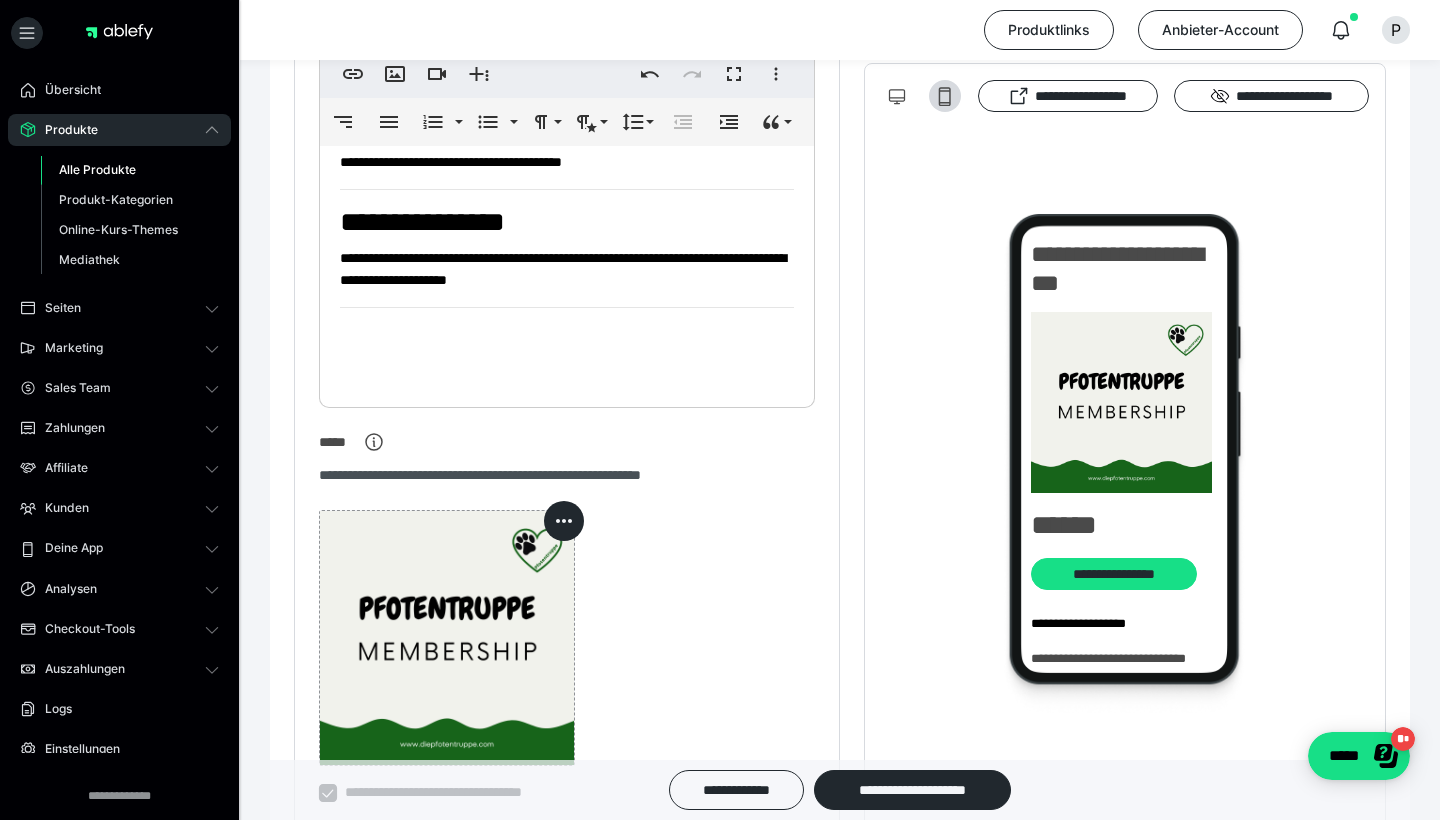 drag, startPoint x: 581, startPoint y: 305, endPoint x: 311, endPoint y: 291, distance: 270.36273 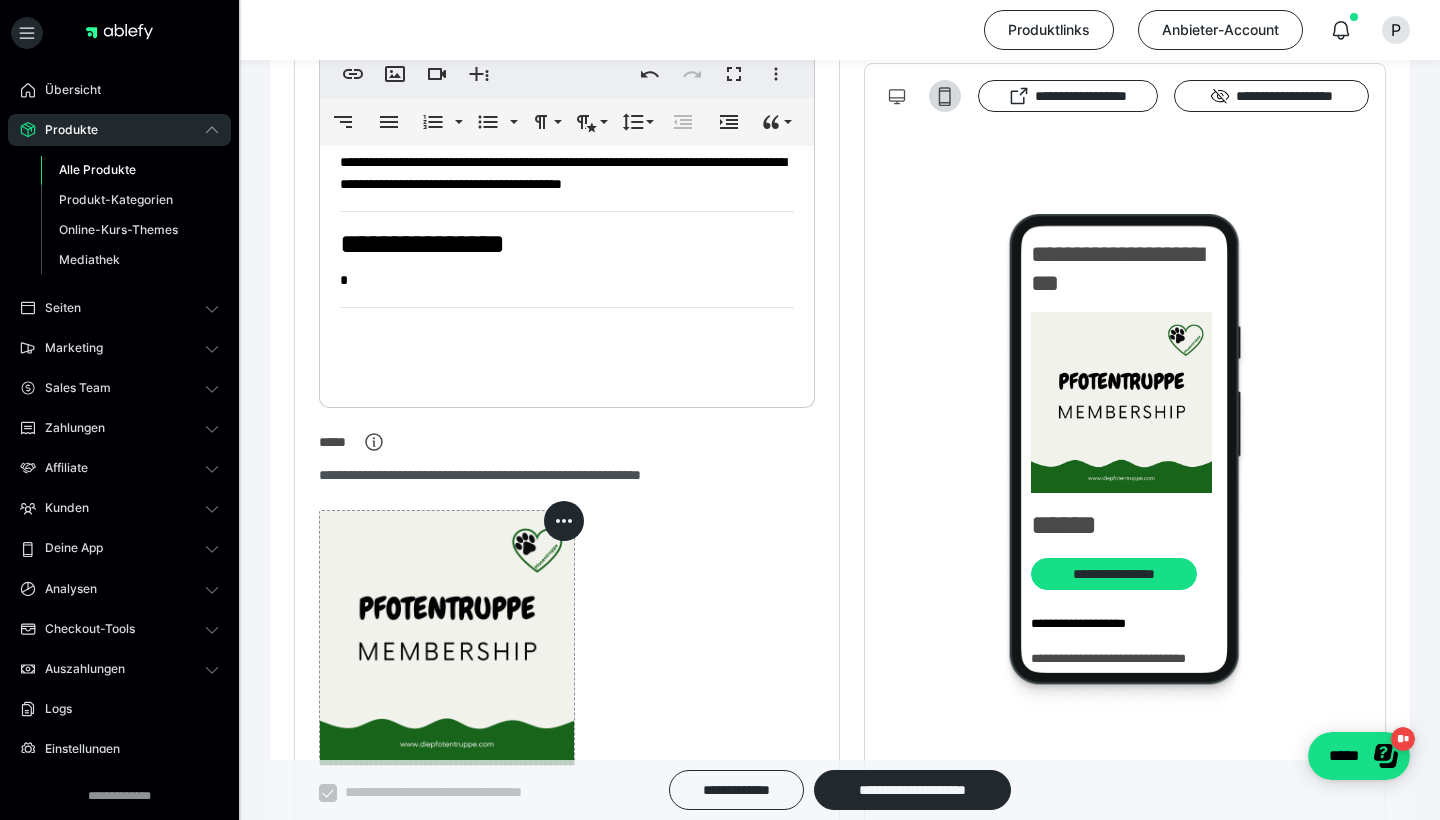 scroll, scrollTop: 2345, scrollLeft: 0, axis: vertical 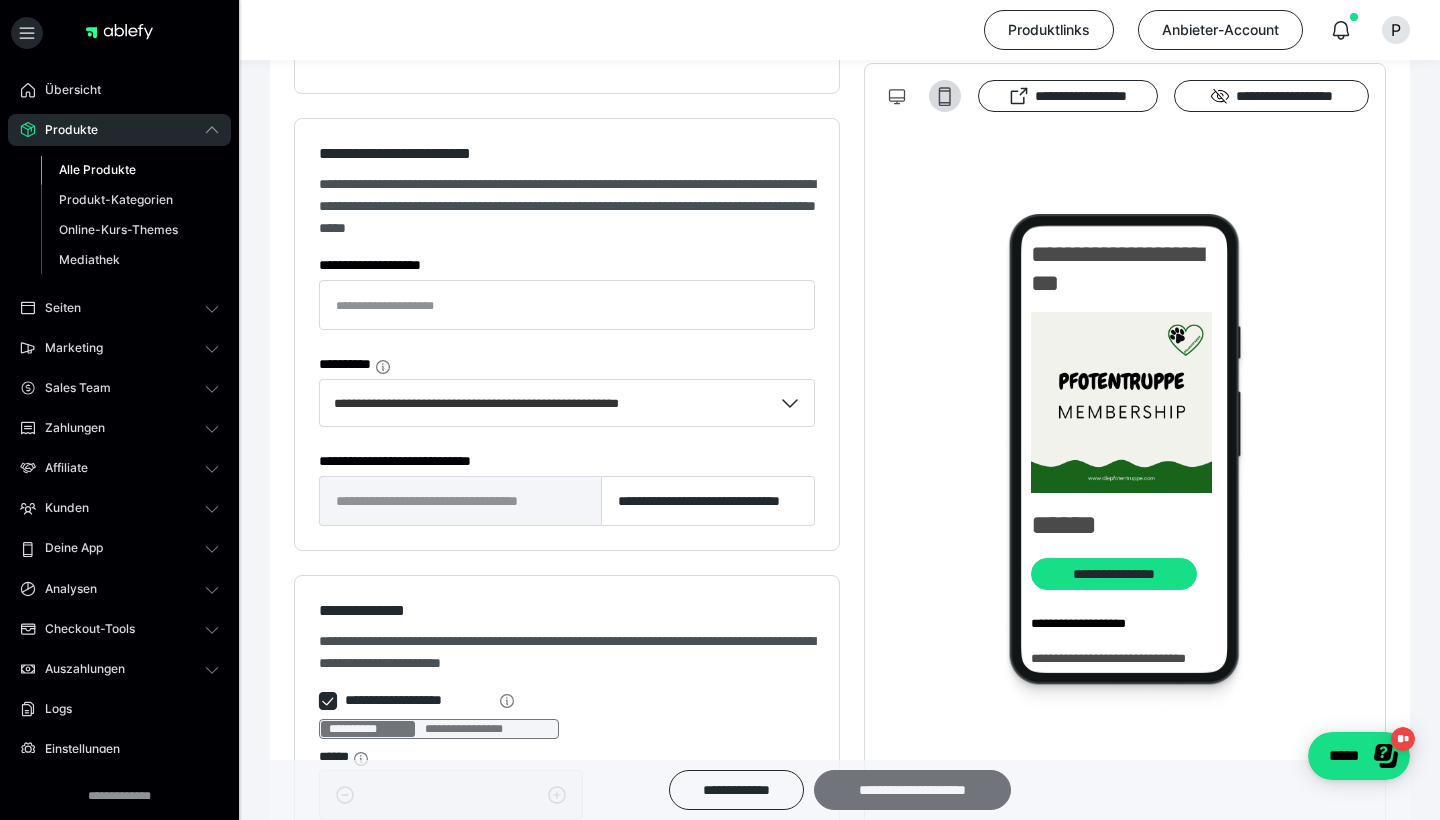click on "**********" at bounding box center [912, 790] 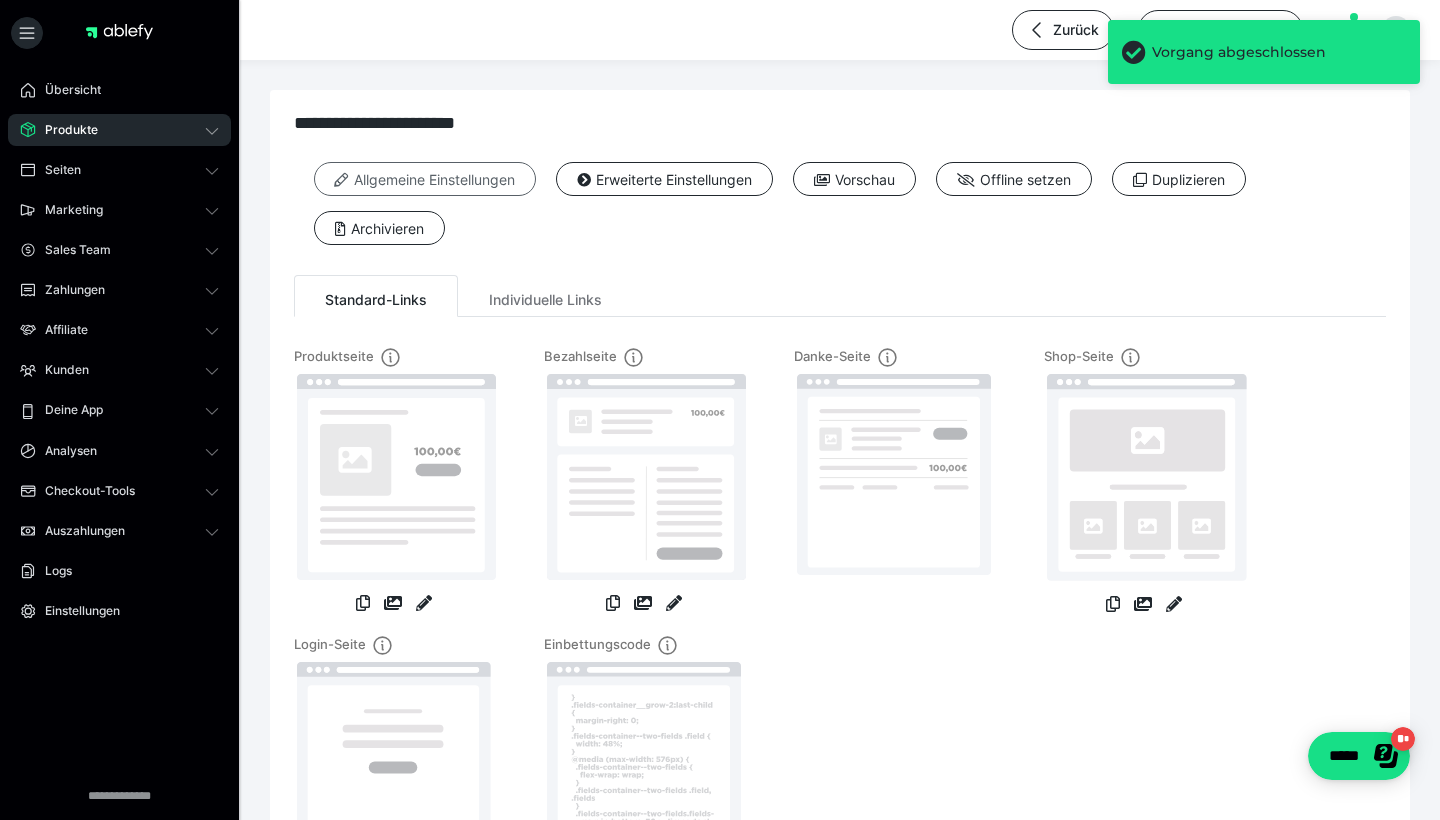 click on "Allgemeine Einstellungen" at bounding box center (425, 179) 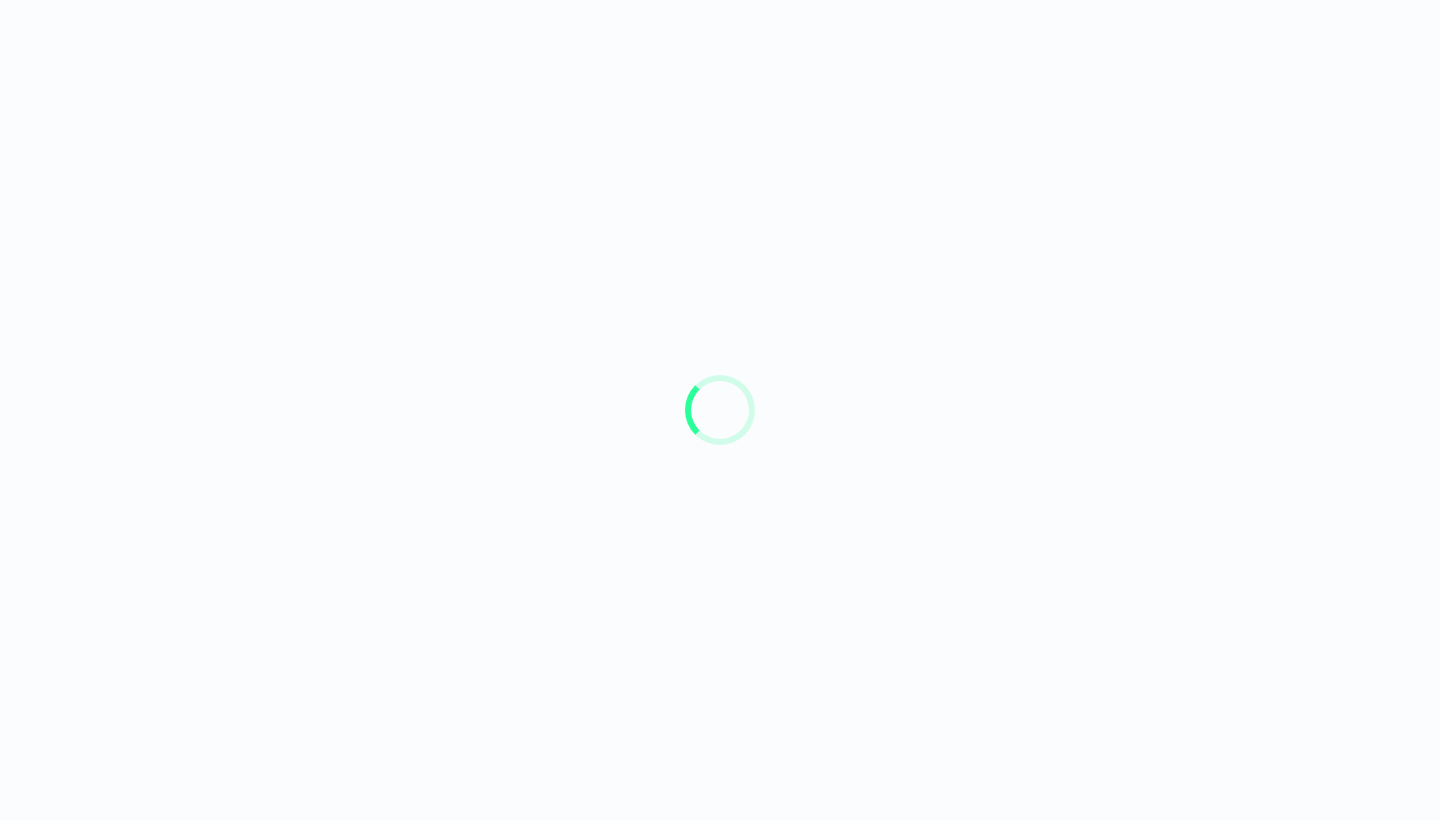 scroll, scrollTop: 0, scrollLeft: 0, axis: both 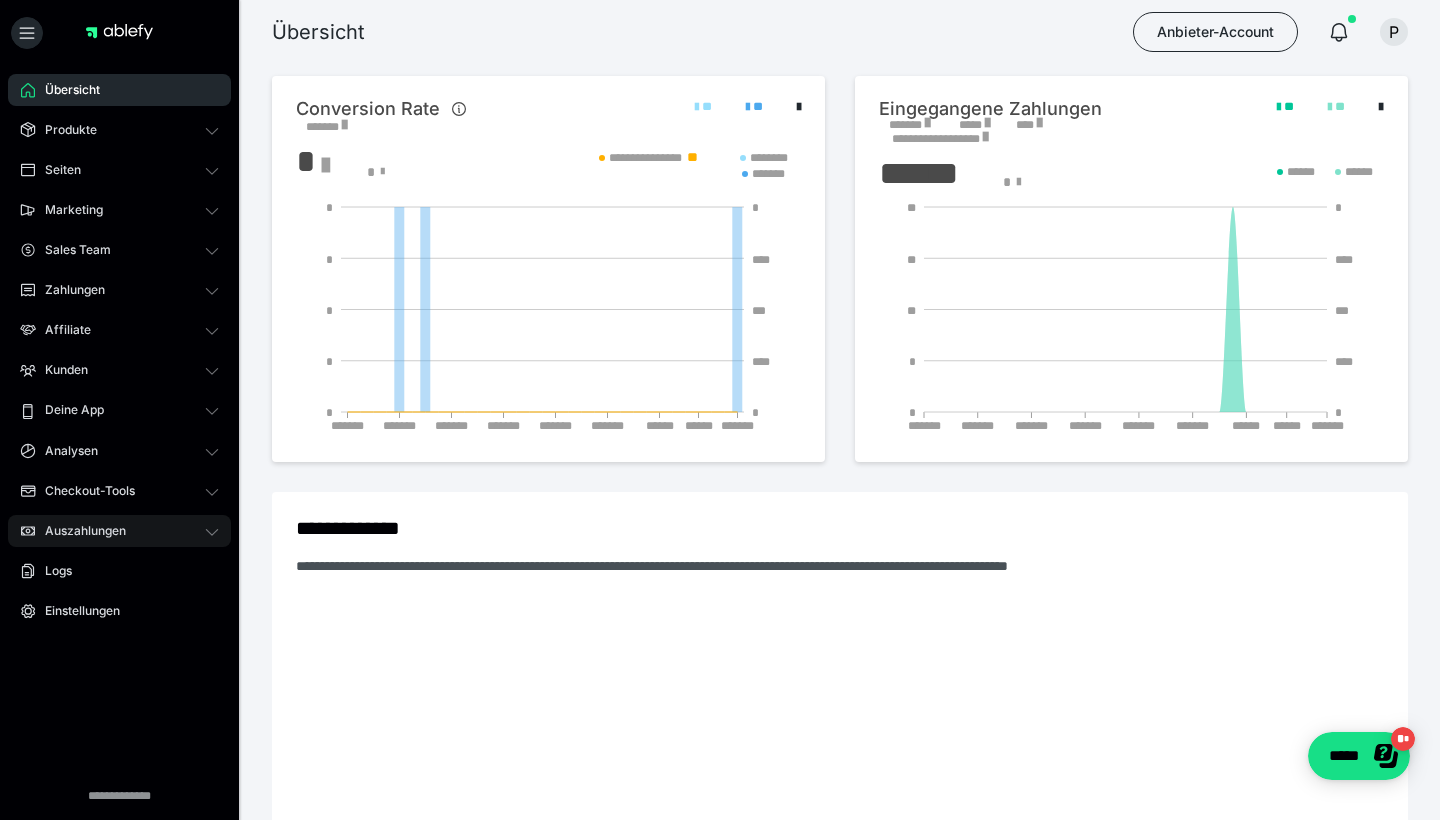click on "Auszahlungen" at bounding box center [78, 531] 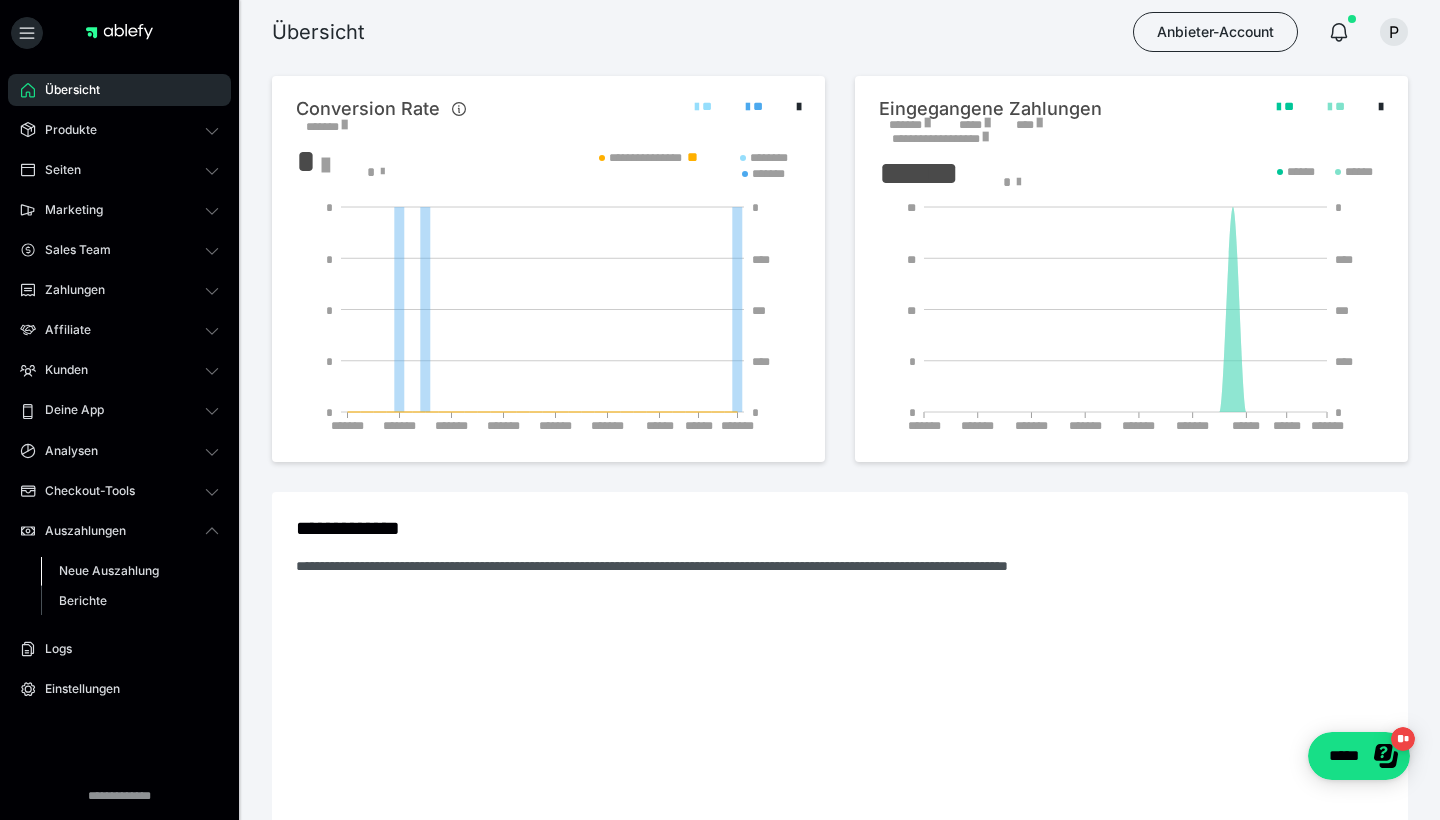 click on "Neue Auszahlung" at bounding box center (109, 570) 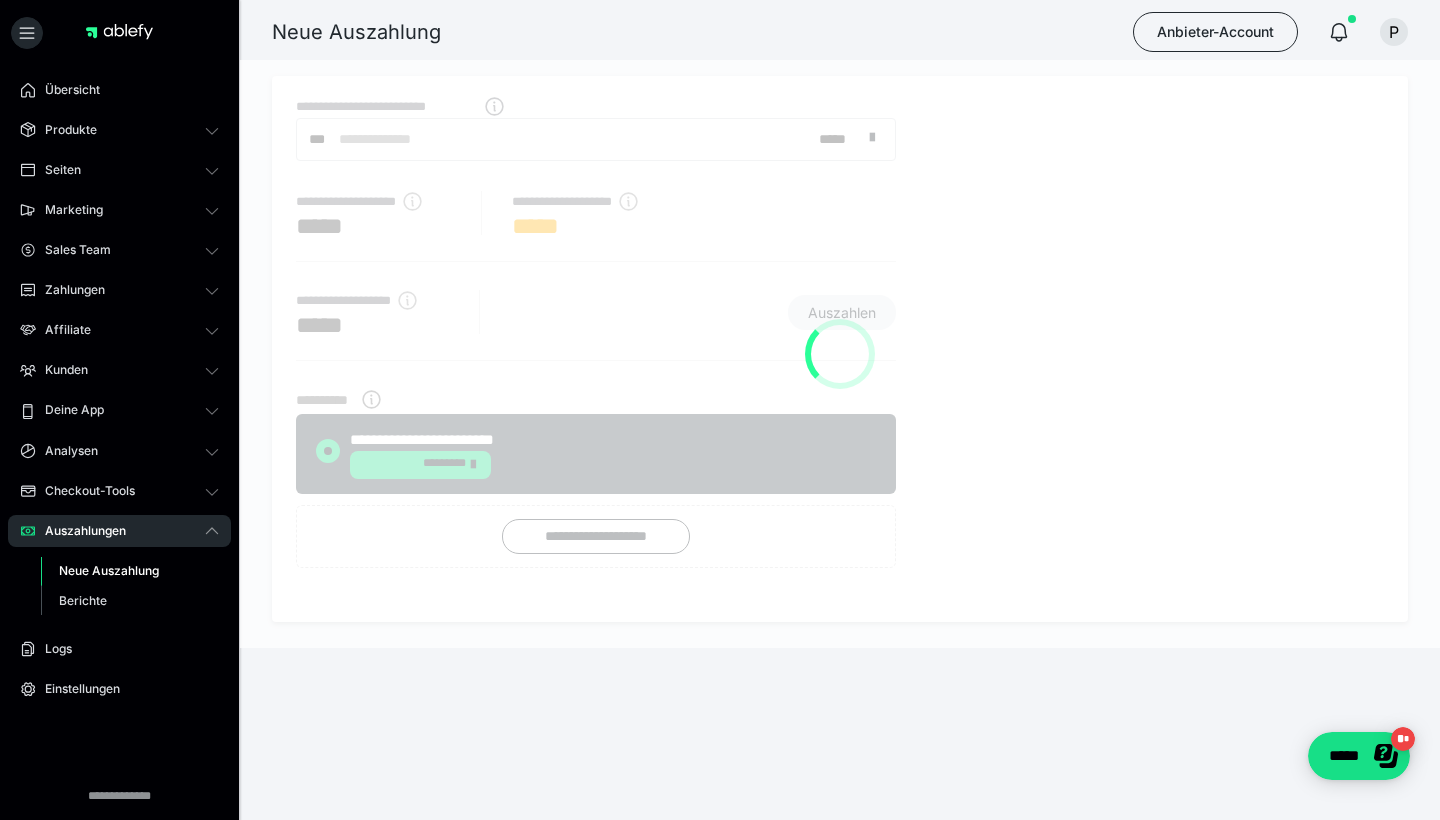 radio on "****" 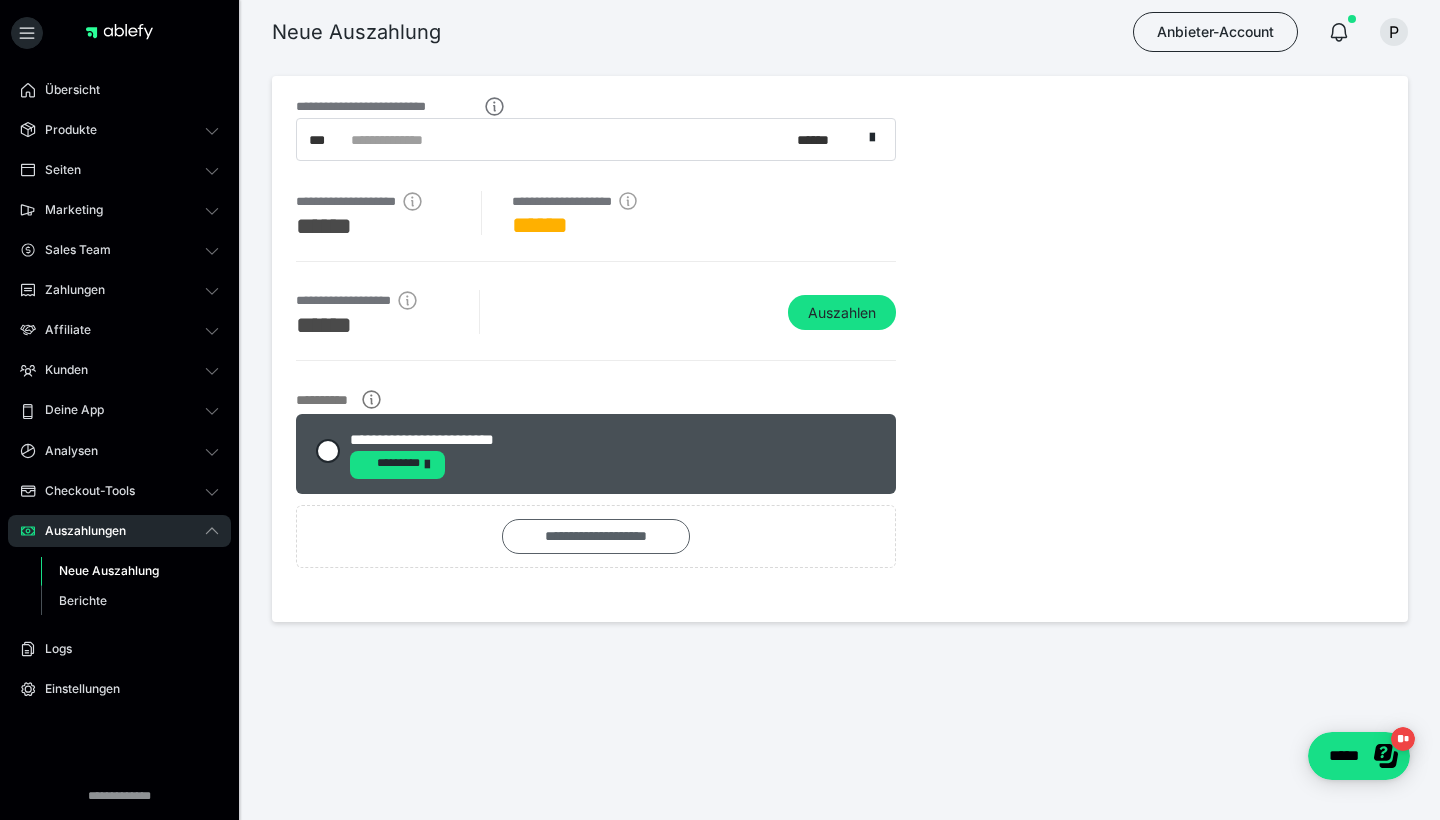click on "**********" at bounding box center [596, 536] 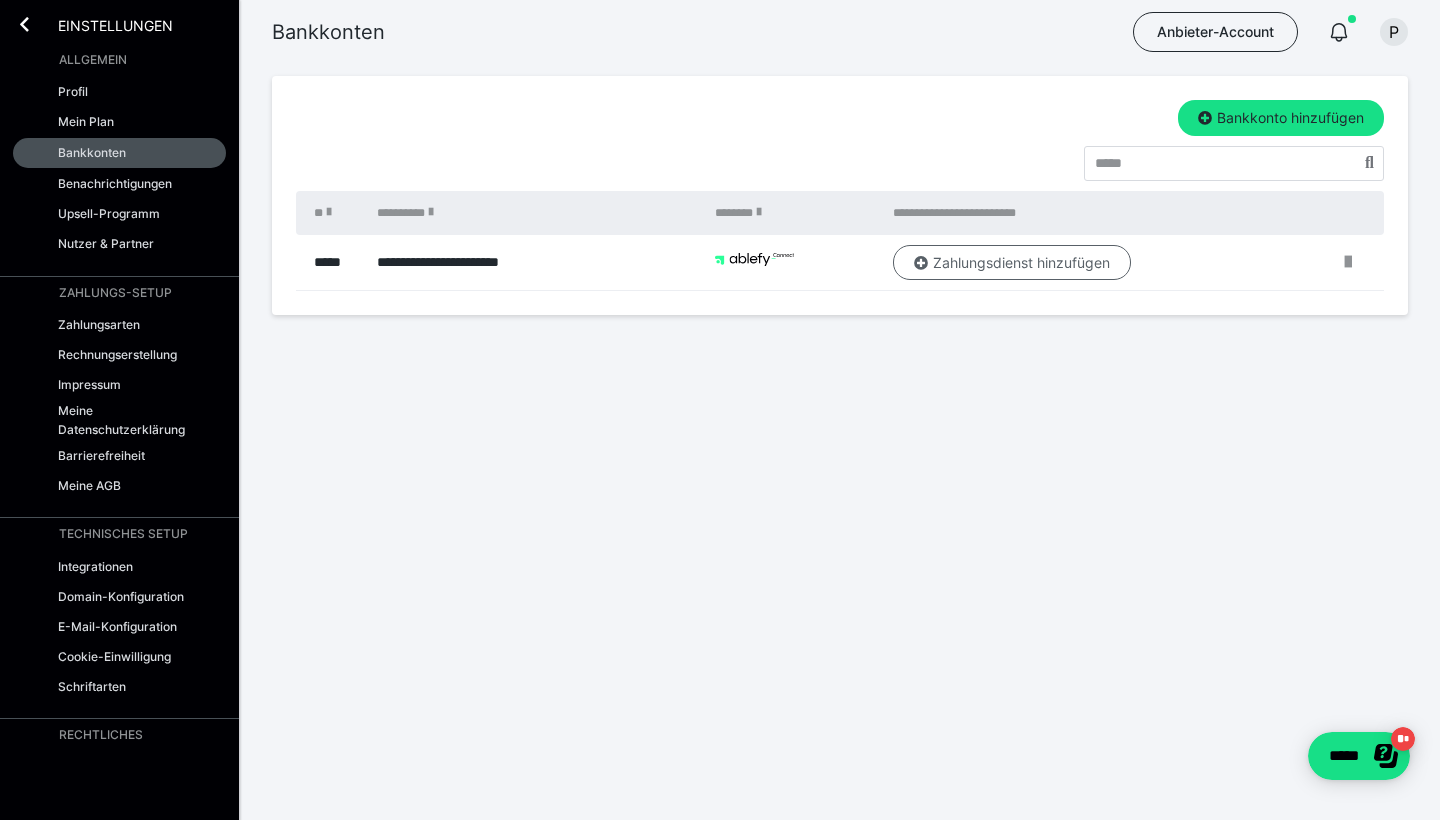 click on "Zahlungsdienst hinzufügen" at bounding box center (1012, 263) 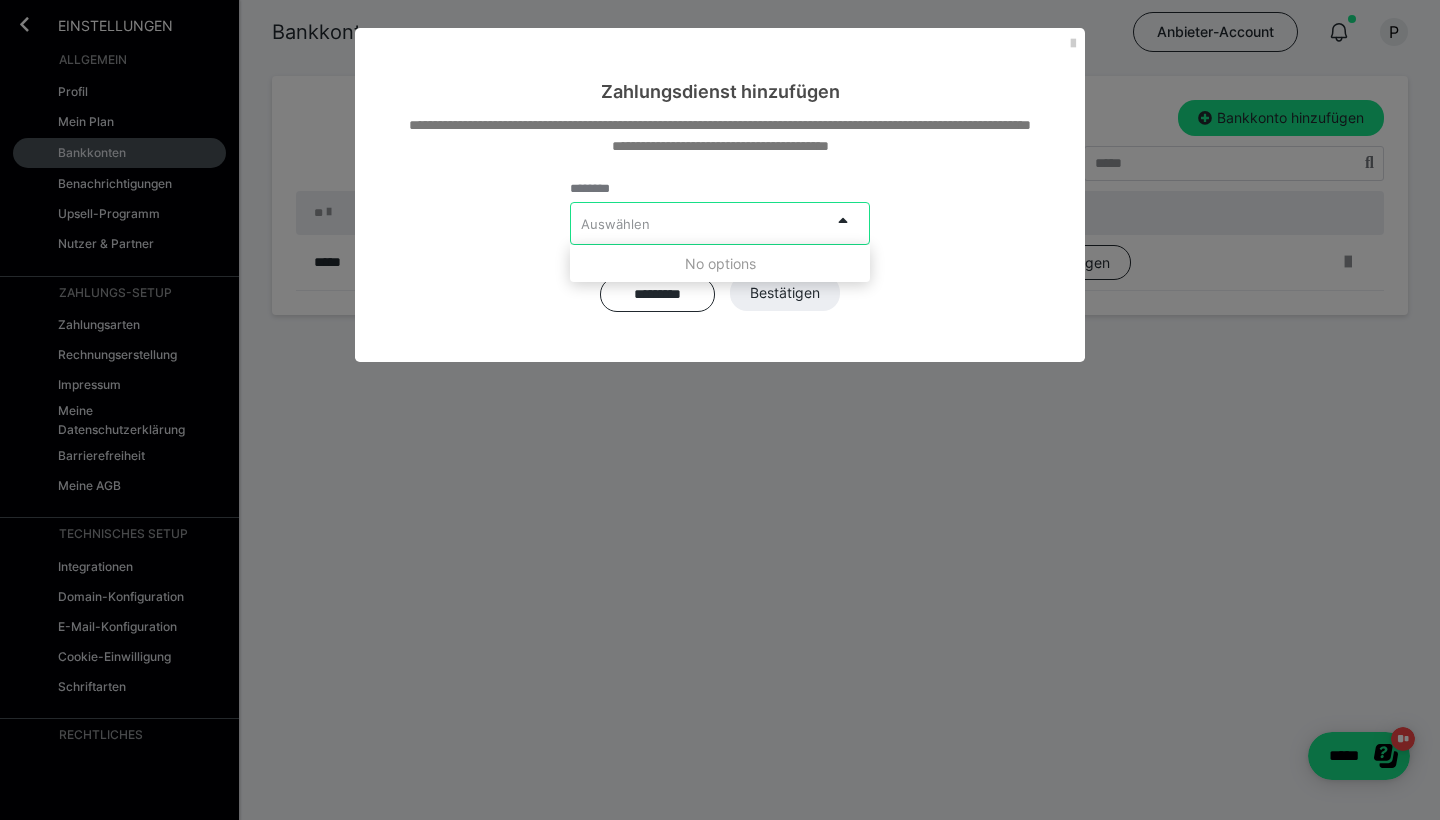click on "Auswählen" at bounding box center (700, 223) 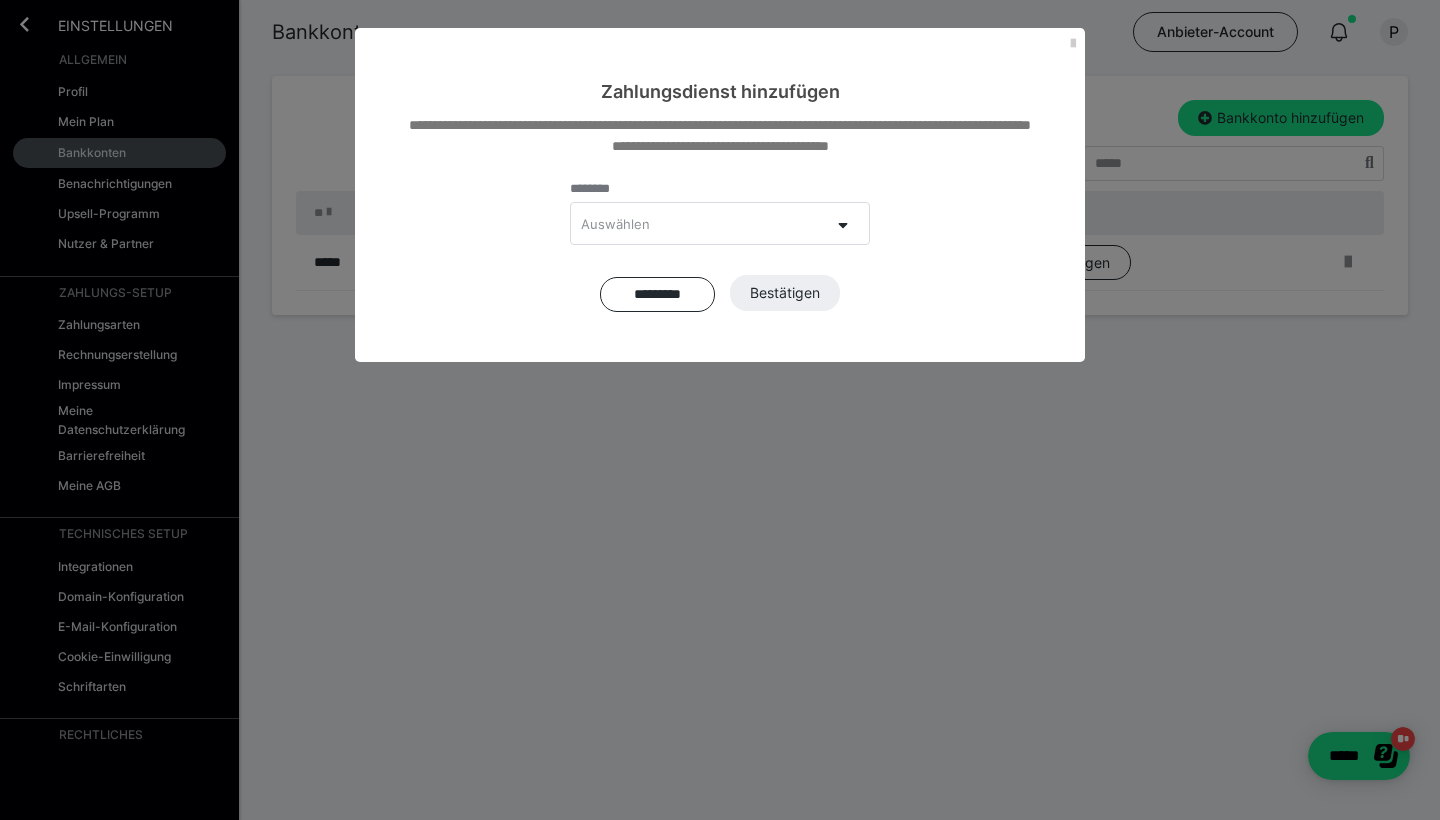 click on "Zahlungsdienst hinzufügen" at bounding box center [720, 66] 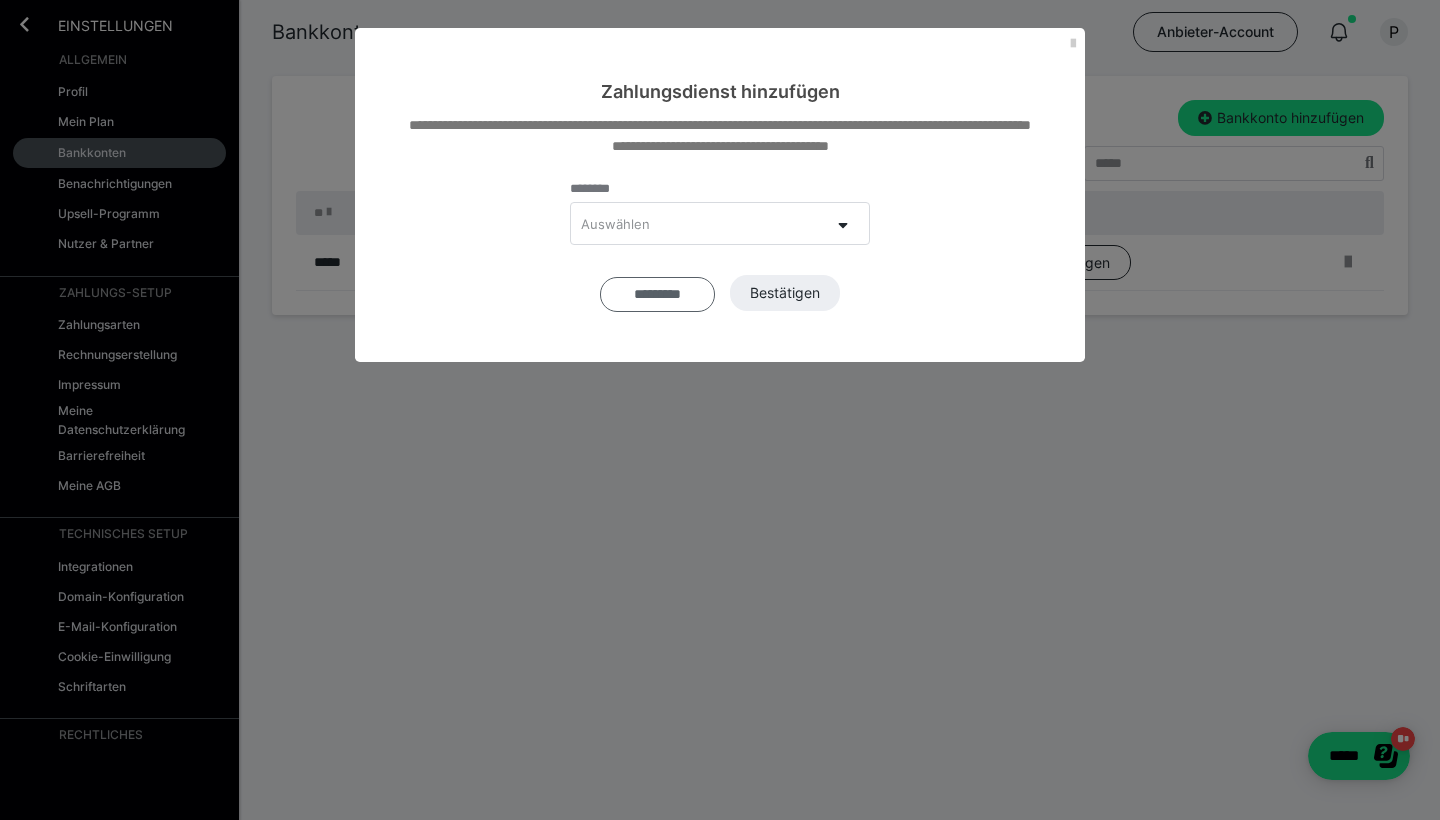 click on "*********" at bounding box center (657, 294) 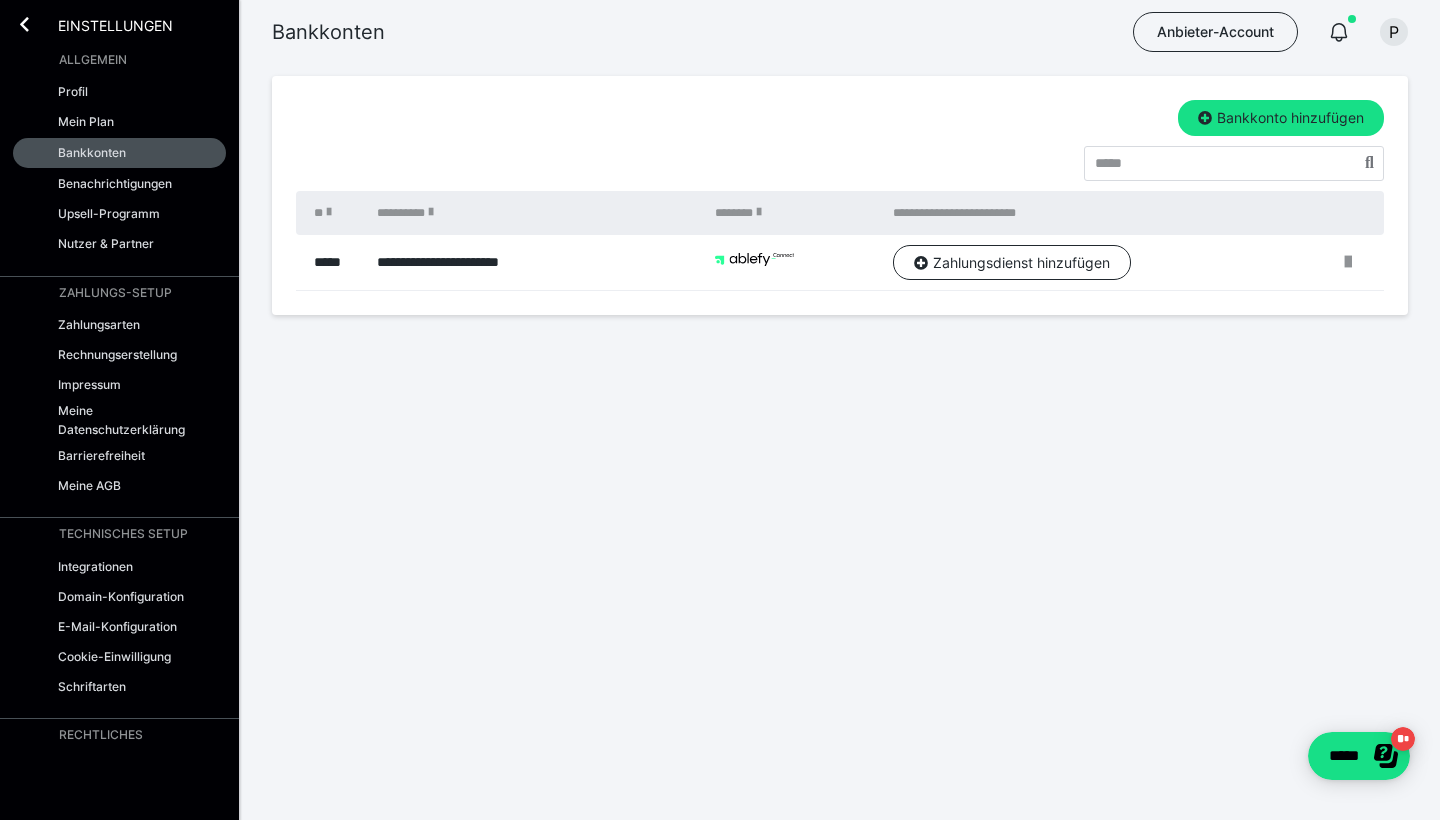 click on "**********" at bounding box center (536, 263) 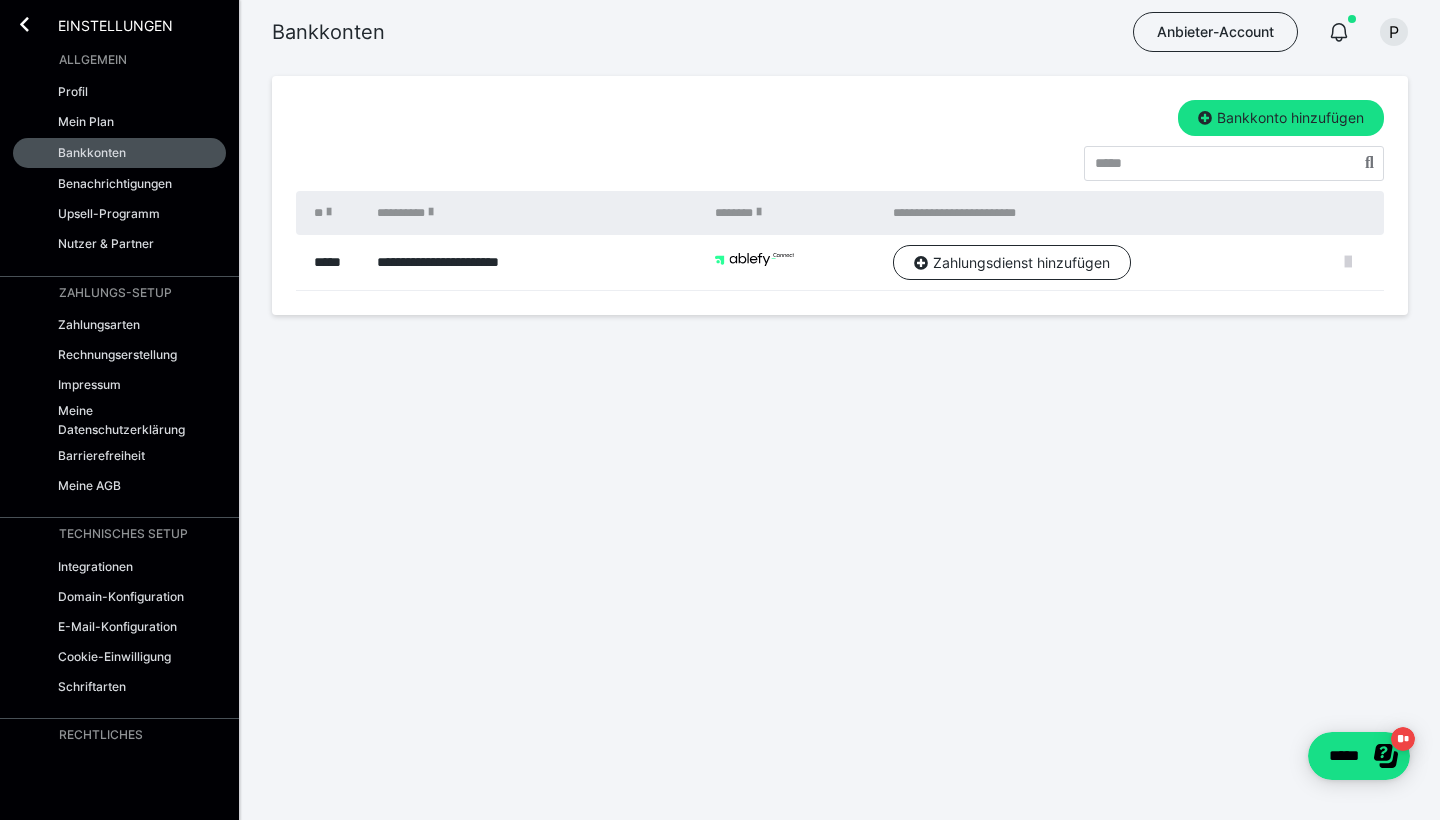 click at bounding box center (1348, 262) 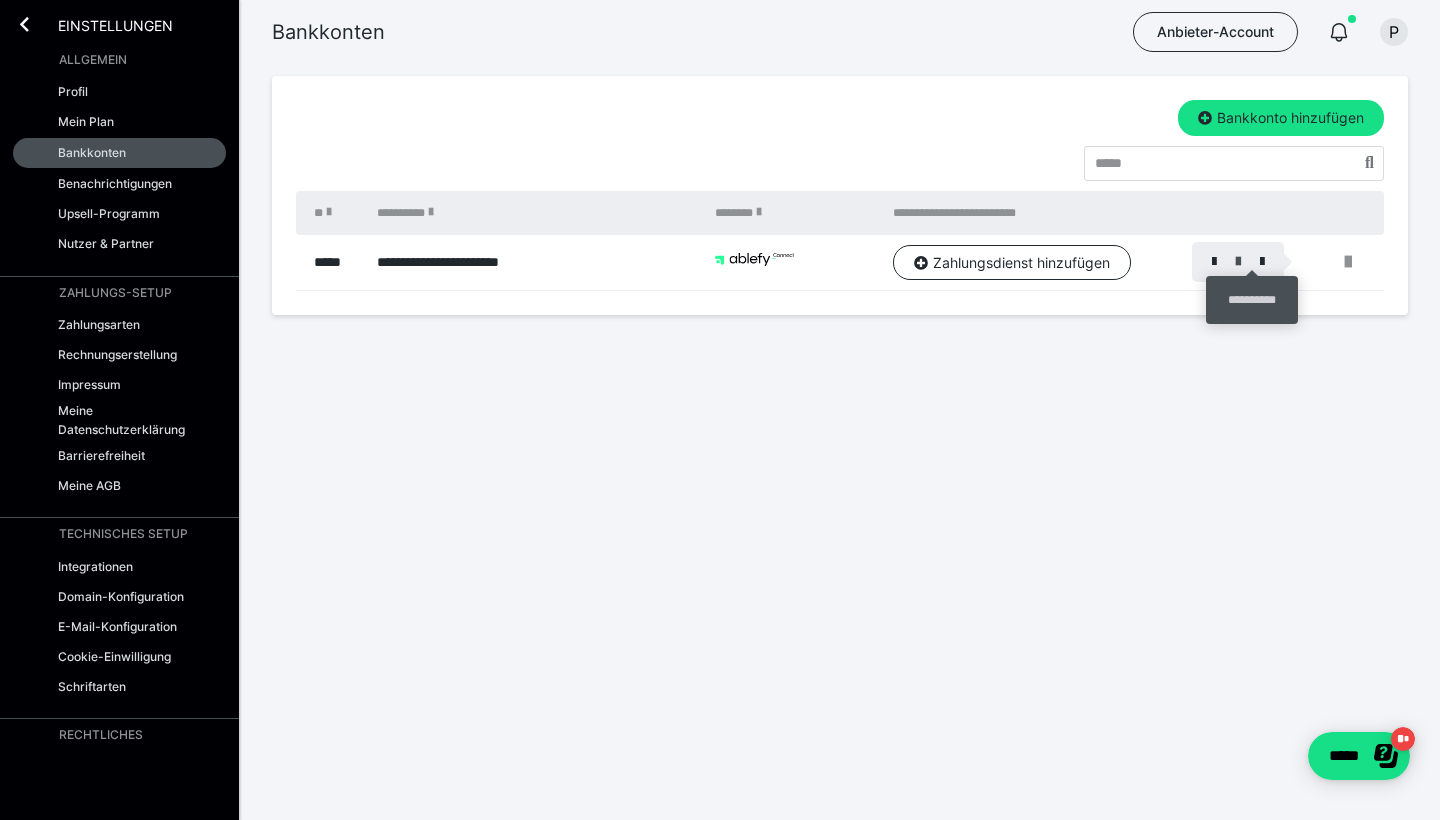 click at bounding box center [1238, 262] 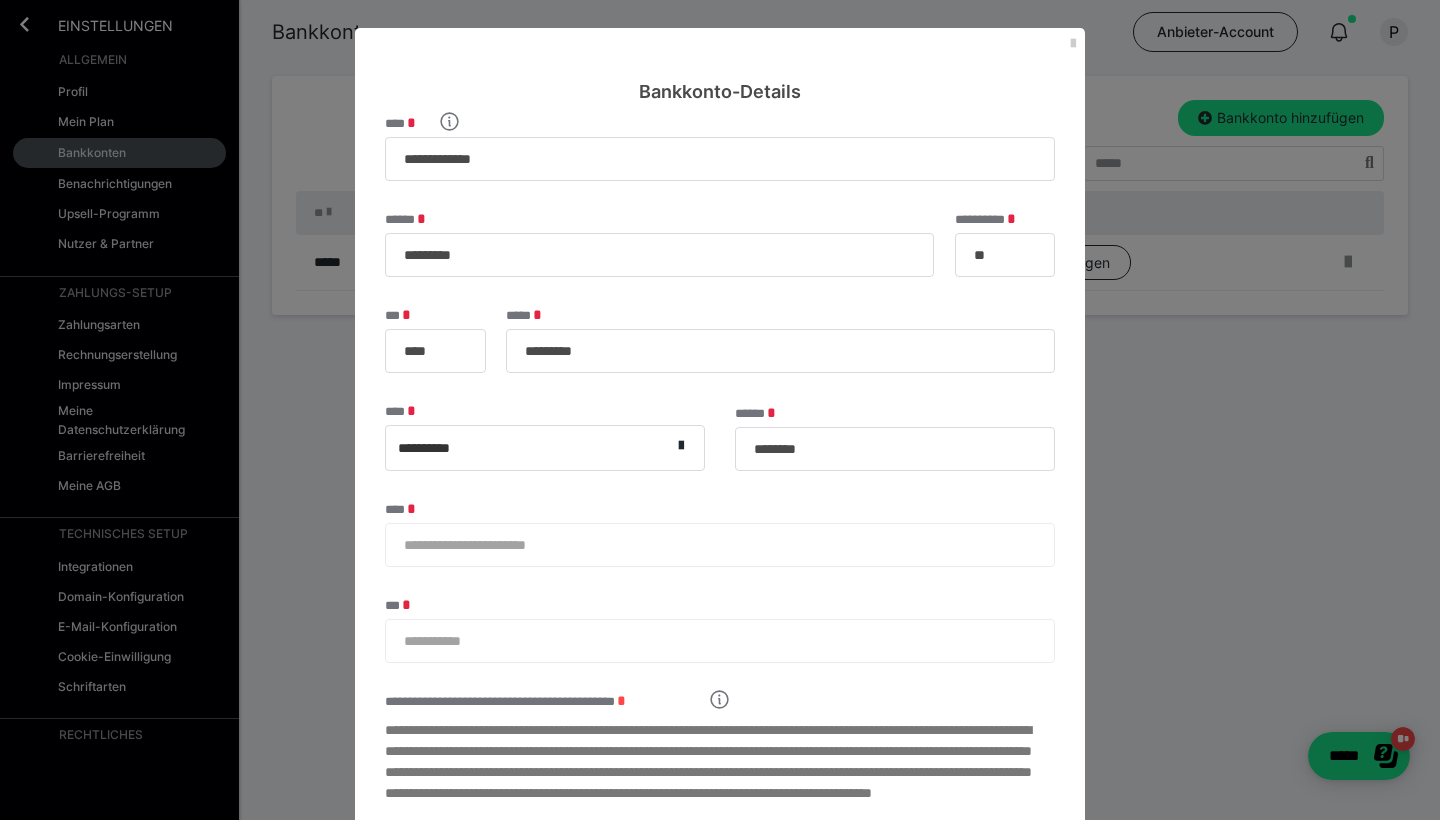 click on "**********" at bounding box center (720, 545) 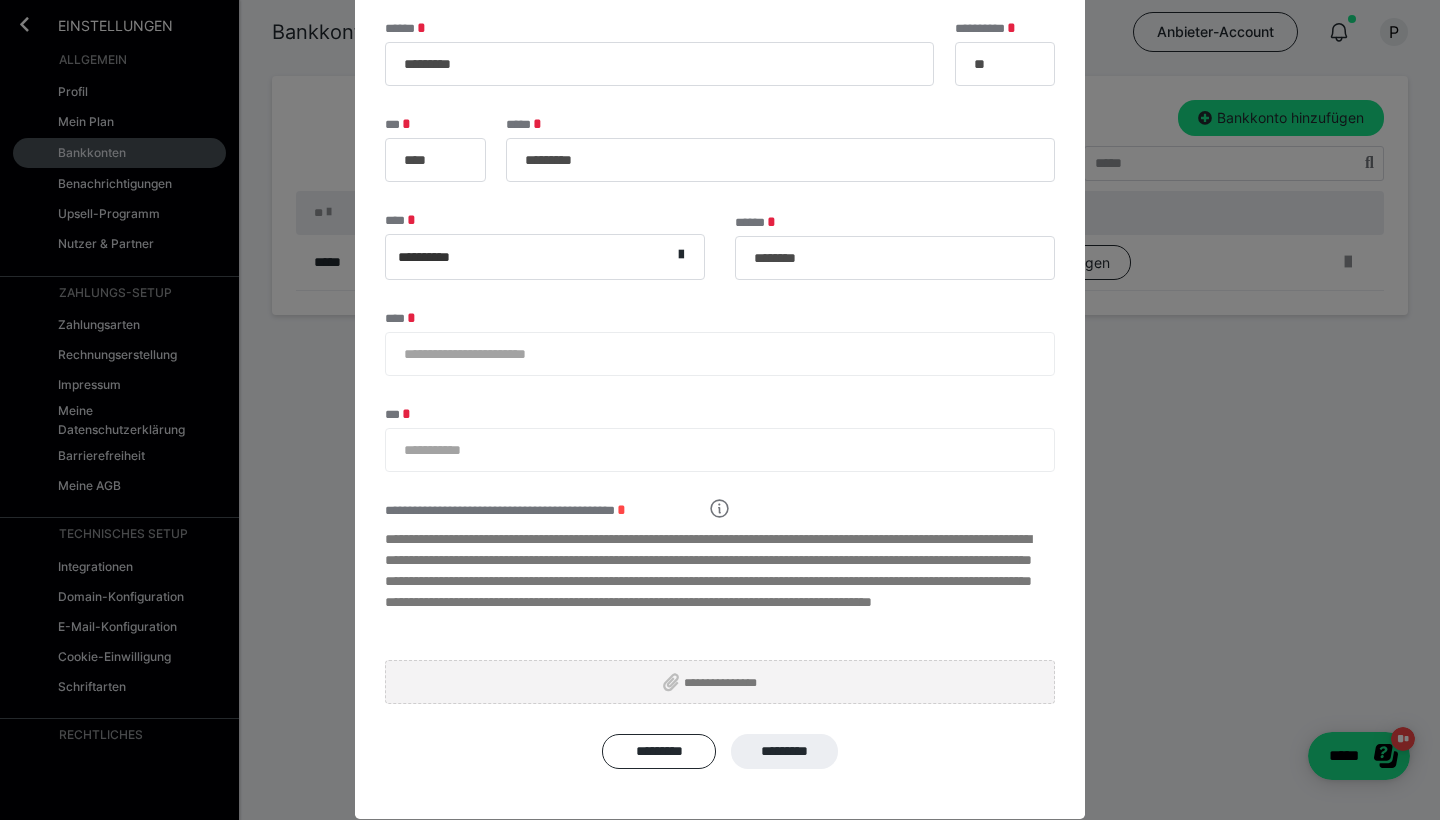scroll, scrollTop: 190, scrollLeft: 0, axis: vertical 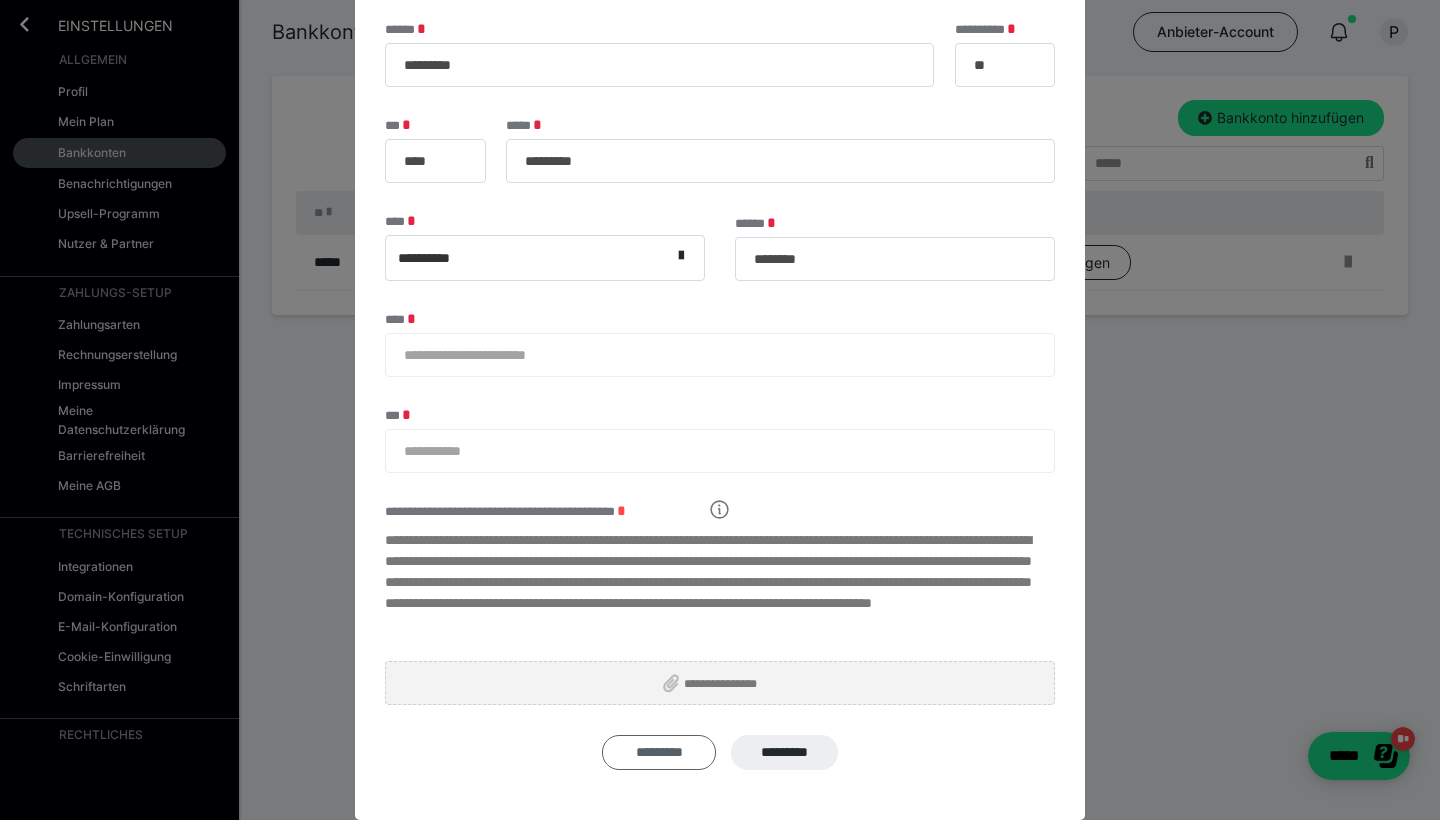 click on "*********" at bounding box center (659, 752) 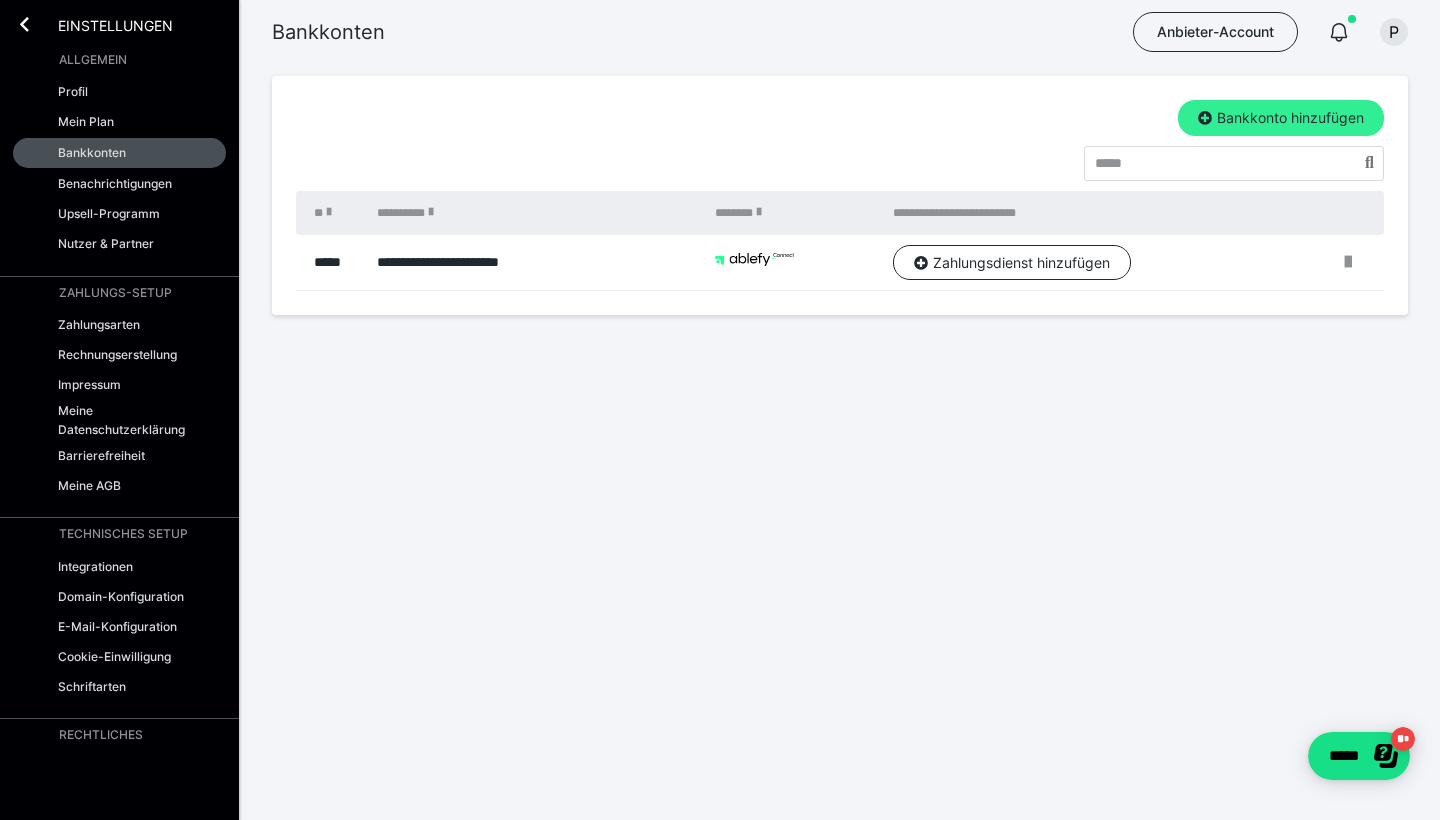 click on "Bankkonto hinzufügen" at bounding box center (1281, 118) 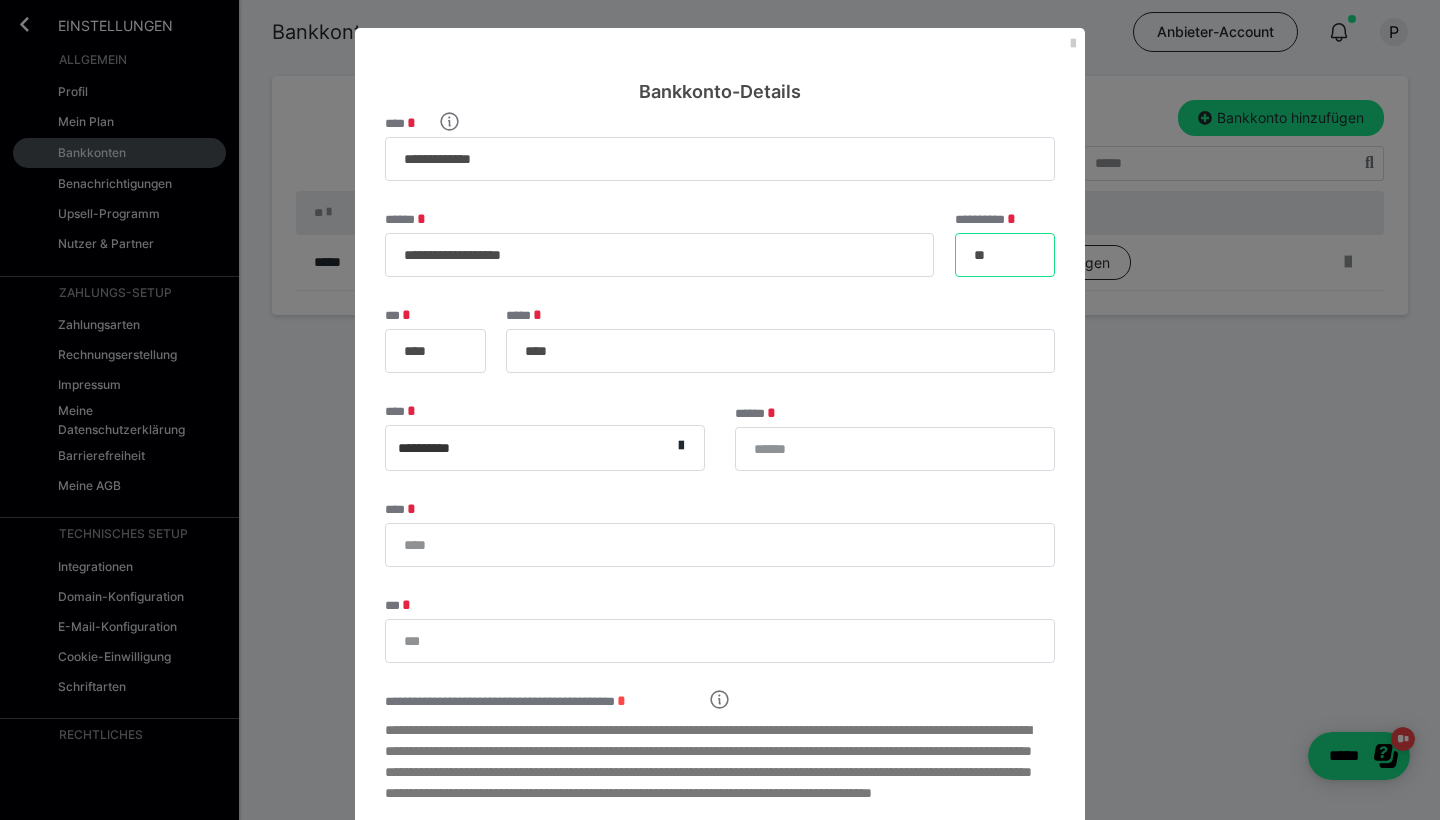 type on "*" 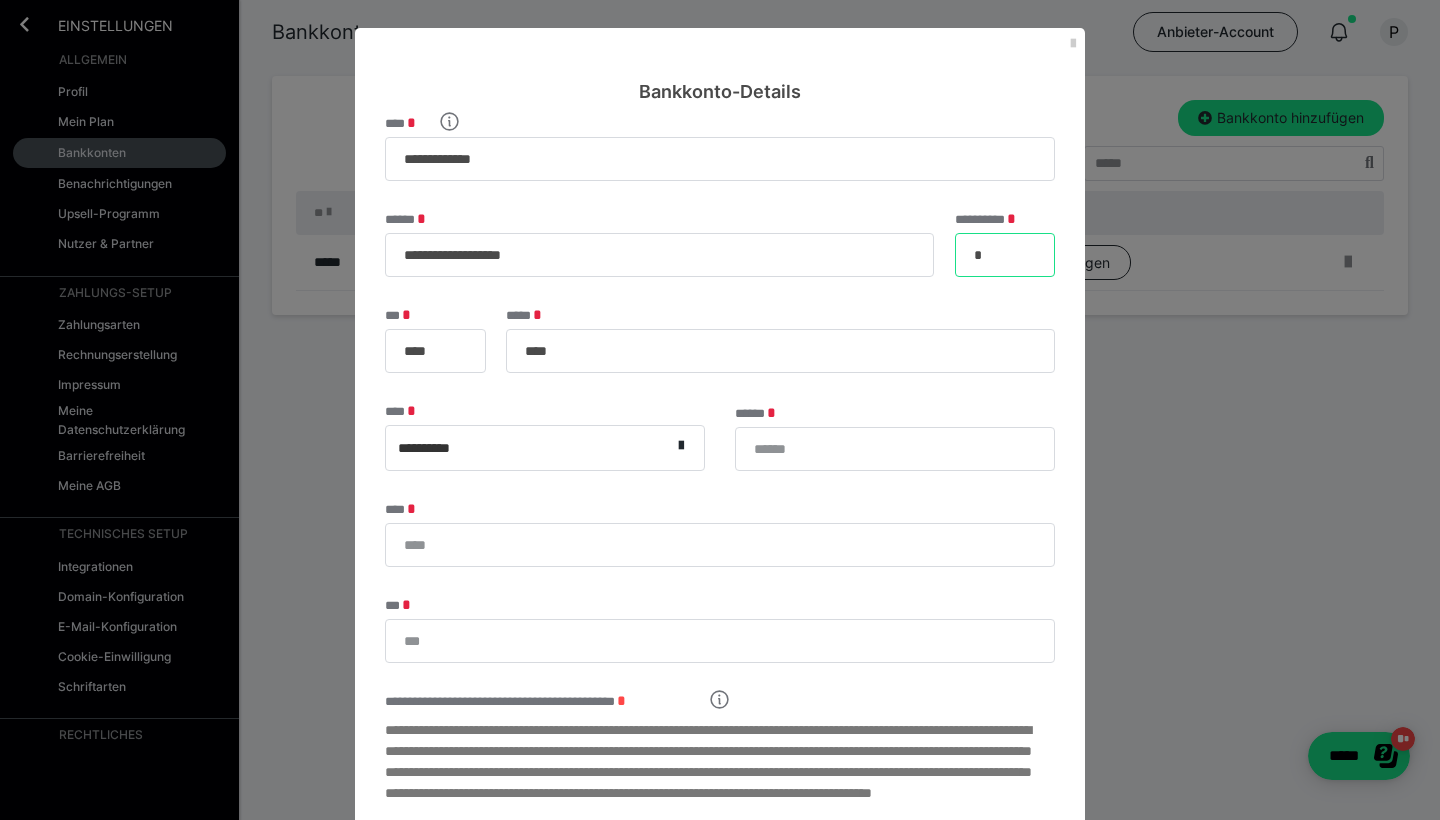 type 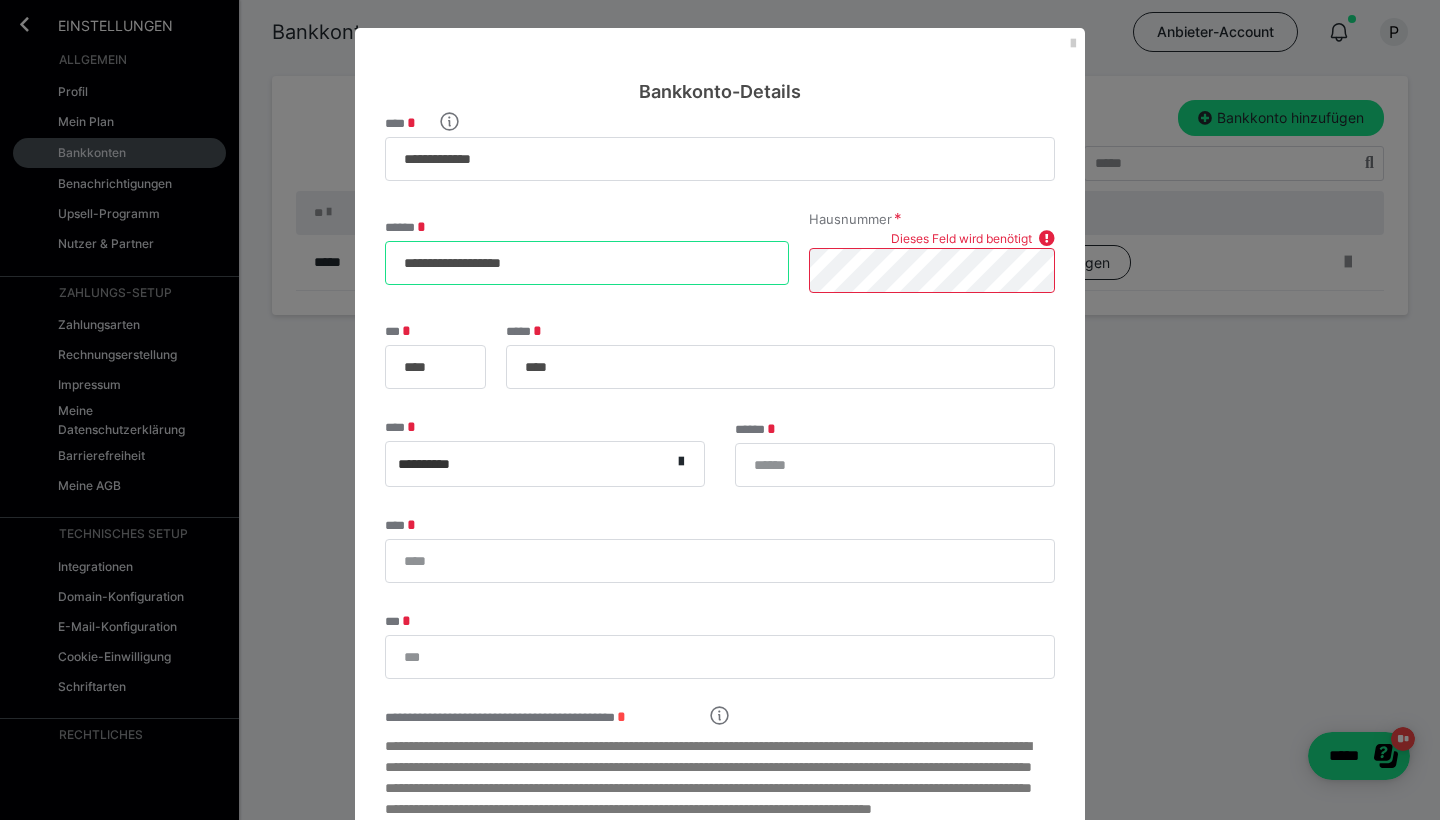 drag, startPoint x: 595, startPoint y: 265, endPoint x: 135, endPoint y: 261, distance: 460.0174 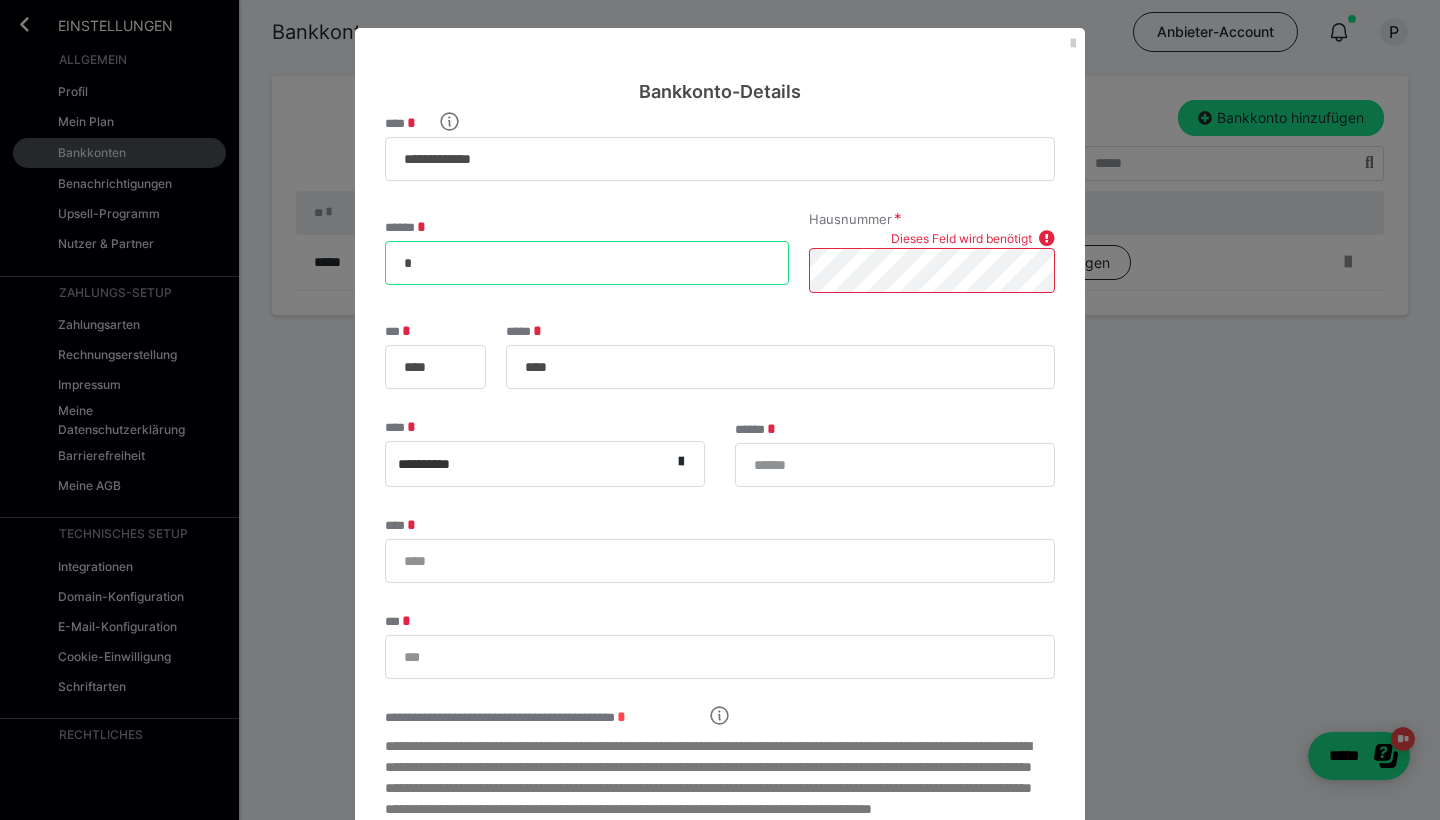 type on "**" 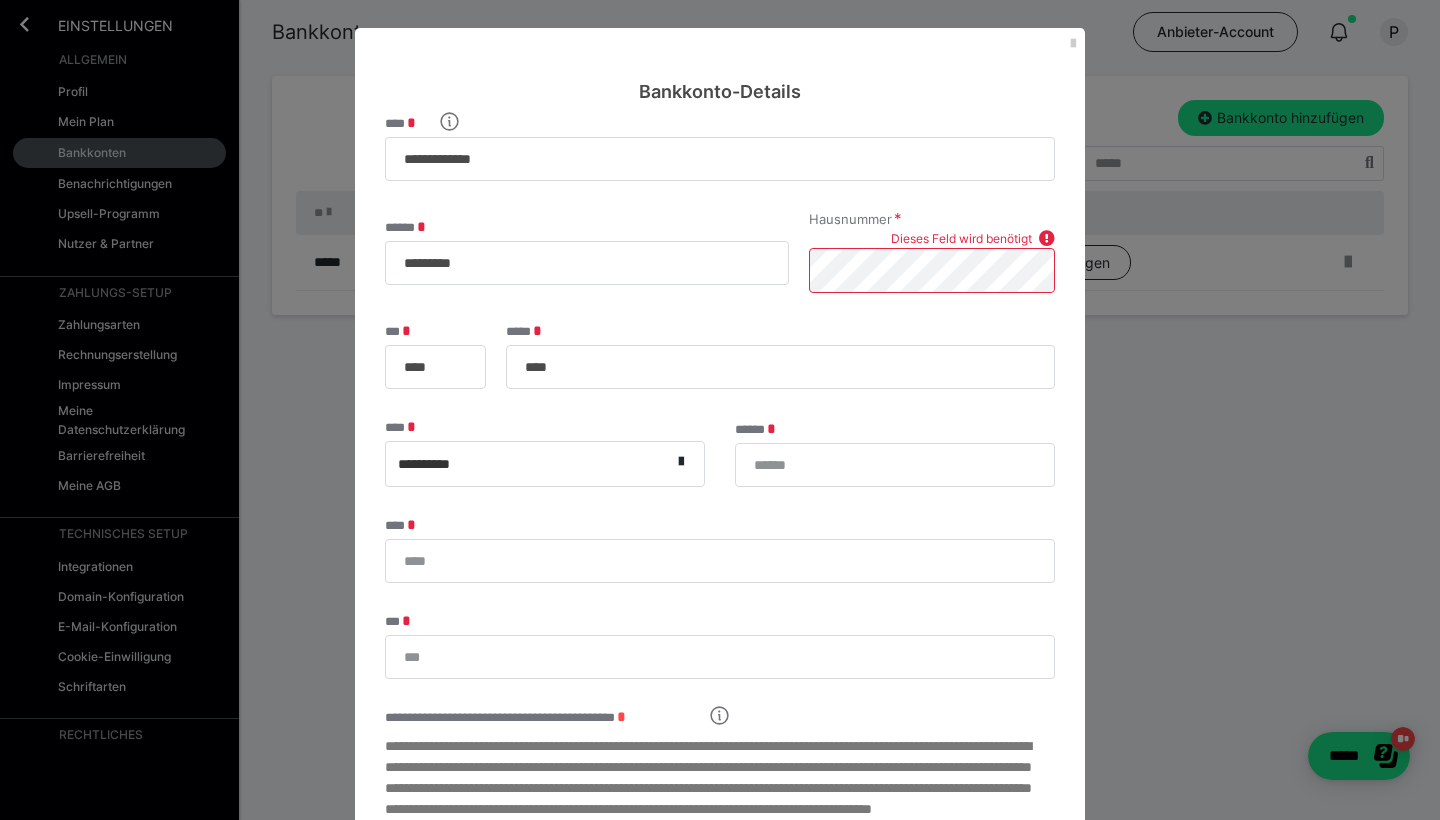 type on "*********" 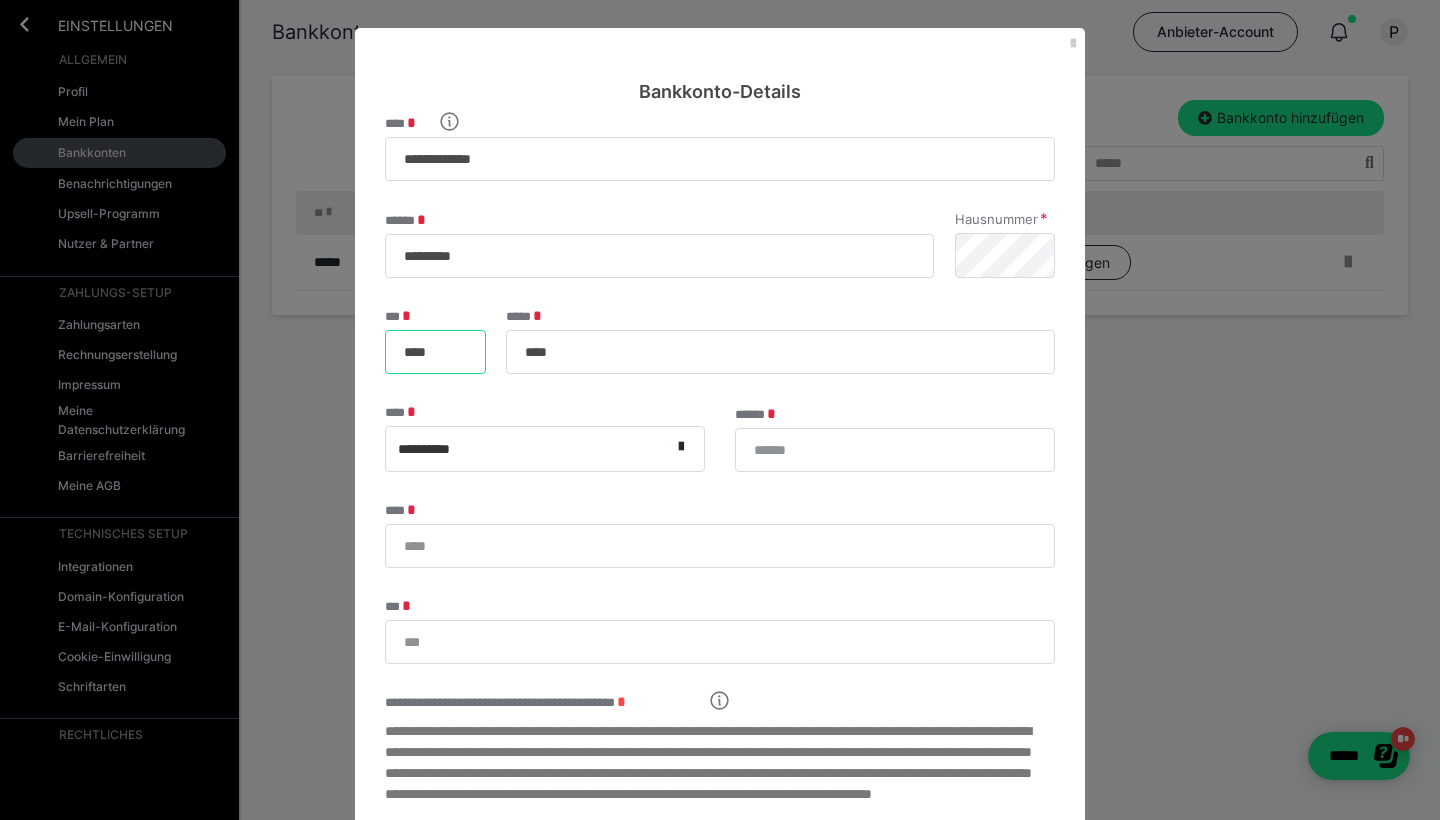 drag, startPoint x: 451, startPoint y: 351, endPoint x: 340, endPoint y: 349, distance: 111.01801 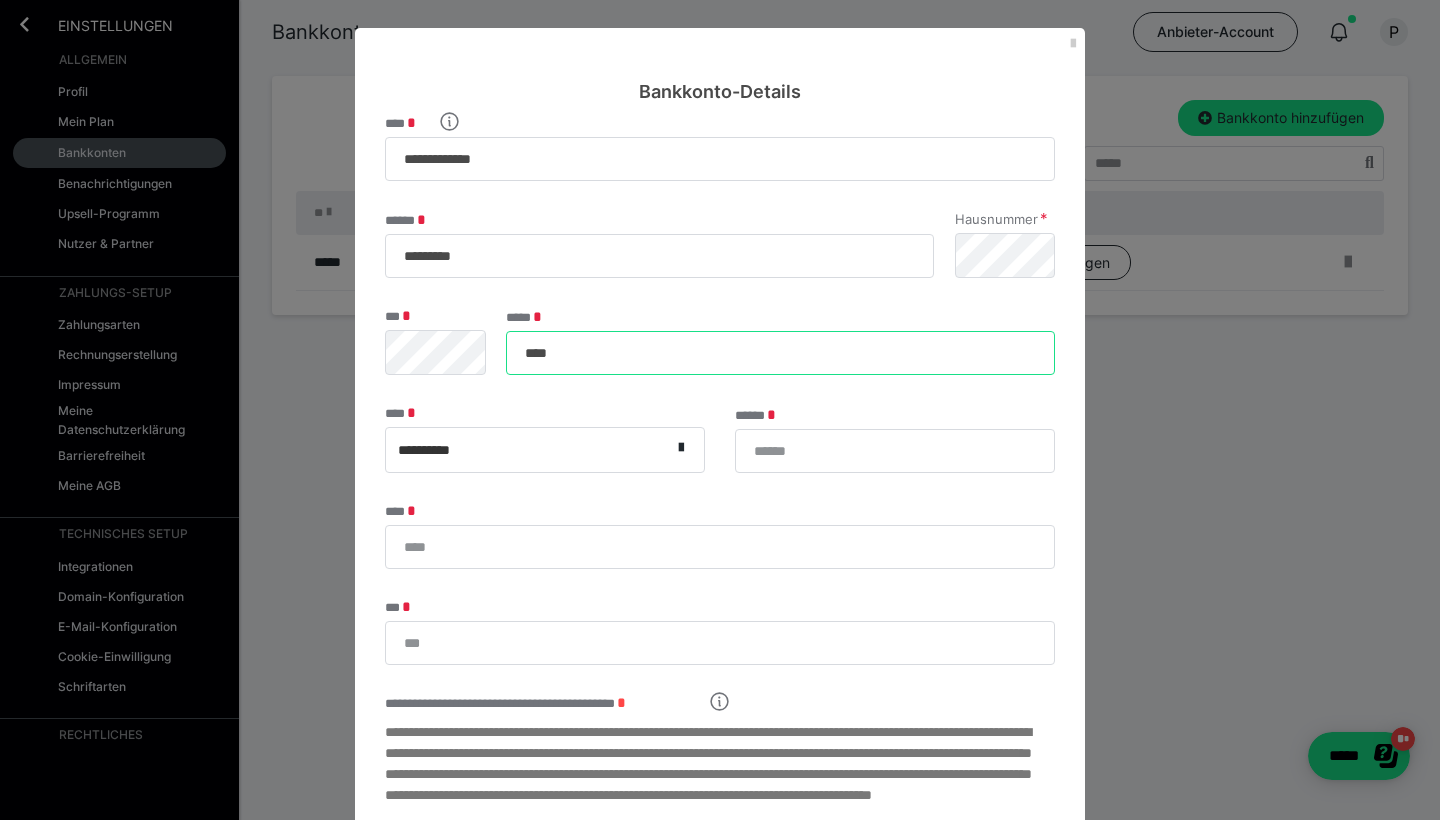 click on "****" at bounding box center [780, 353] 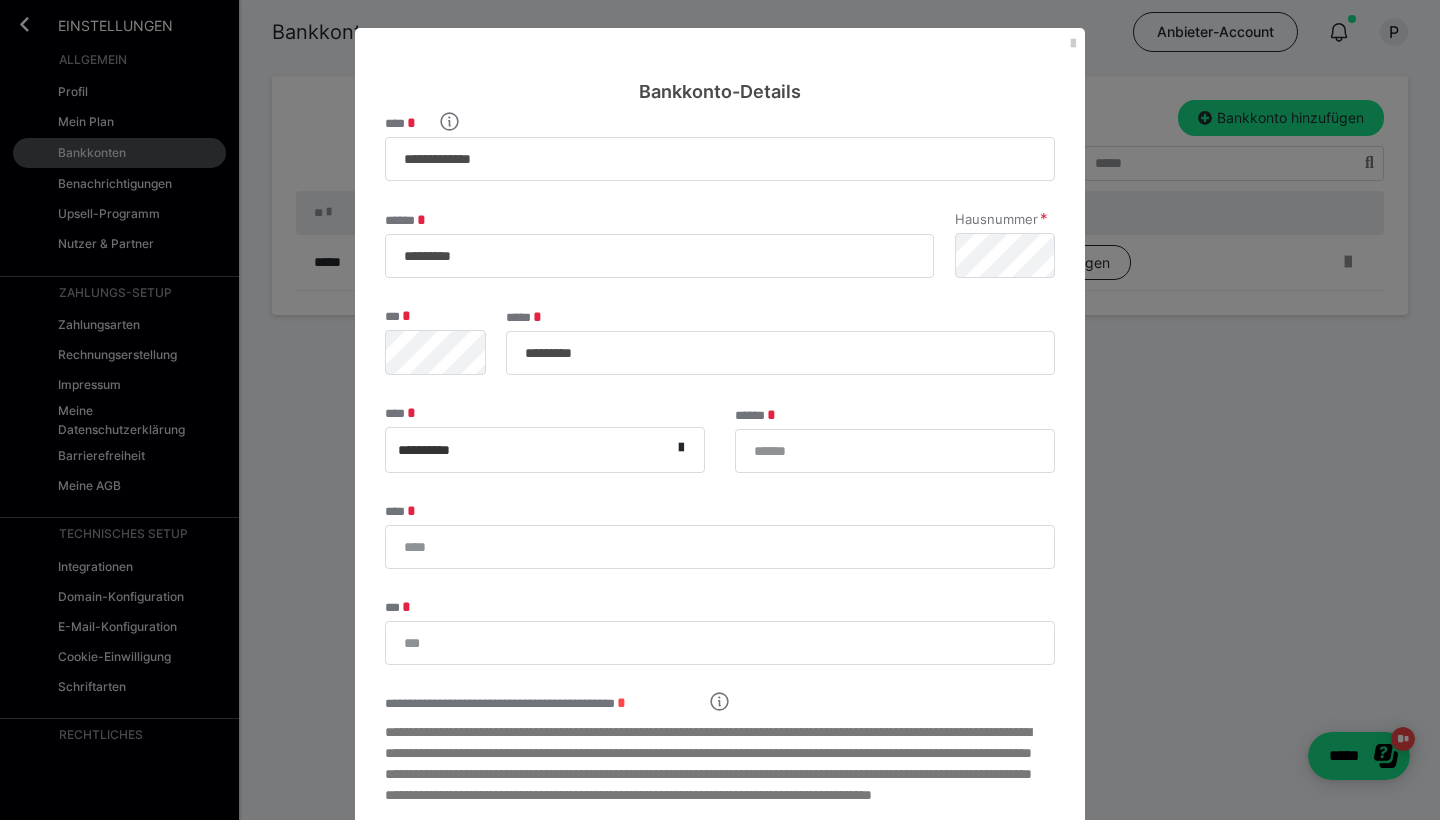 type on "*********" 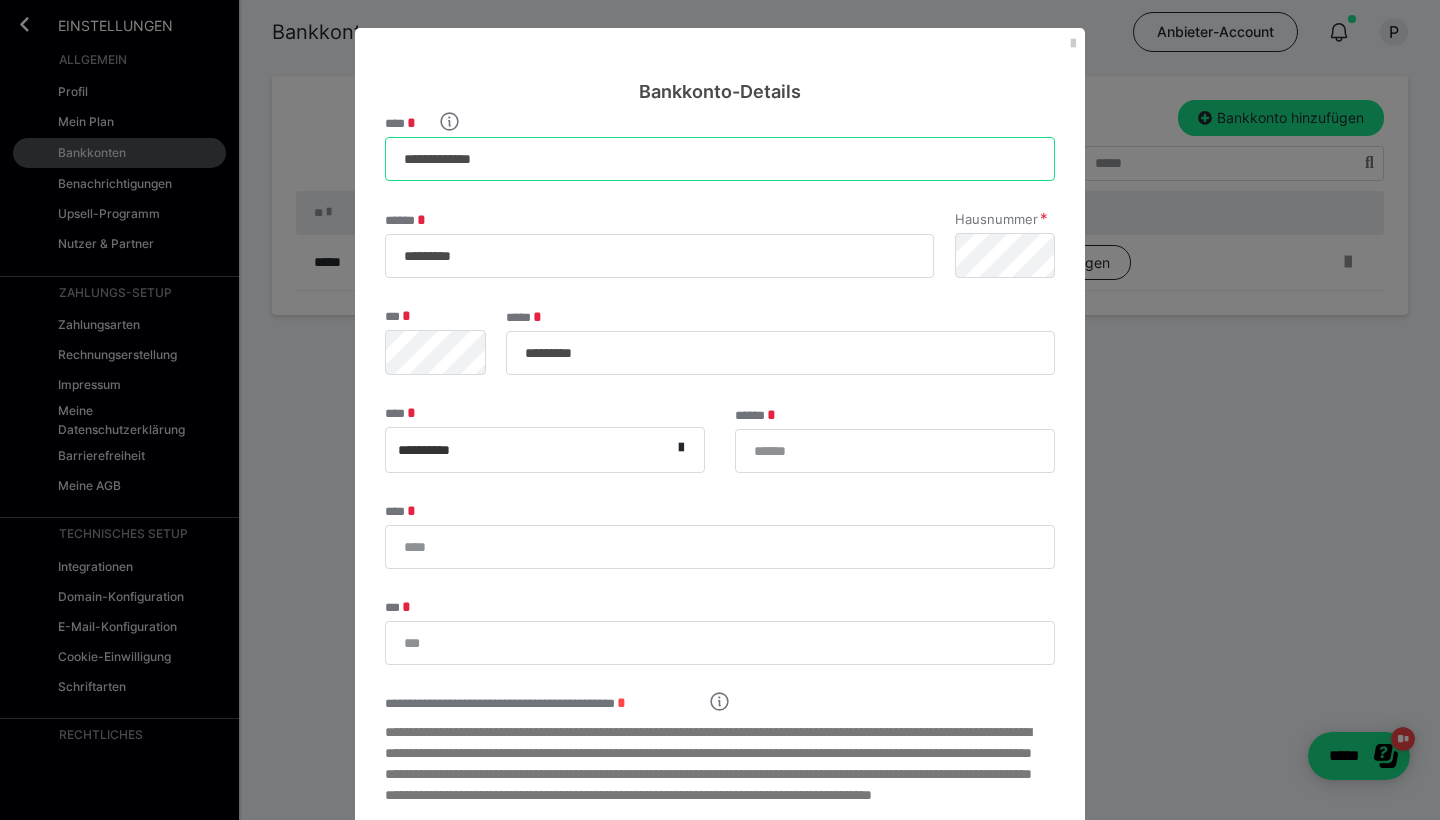click on "**********" at bounding box center [720, 159] 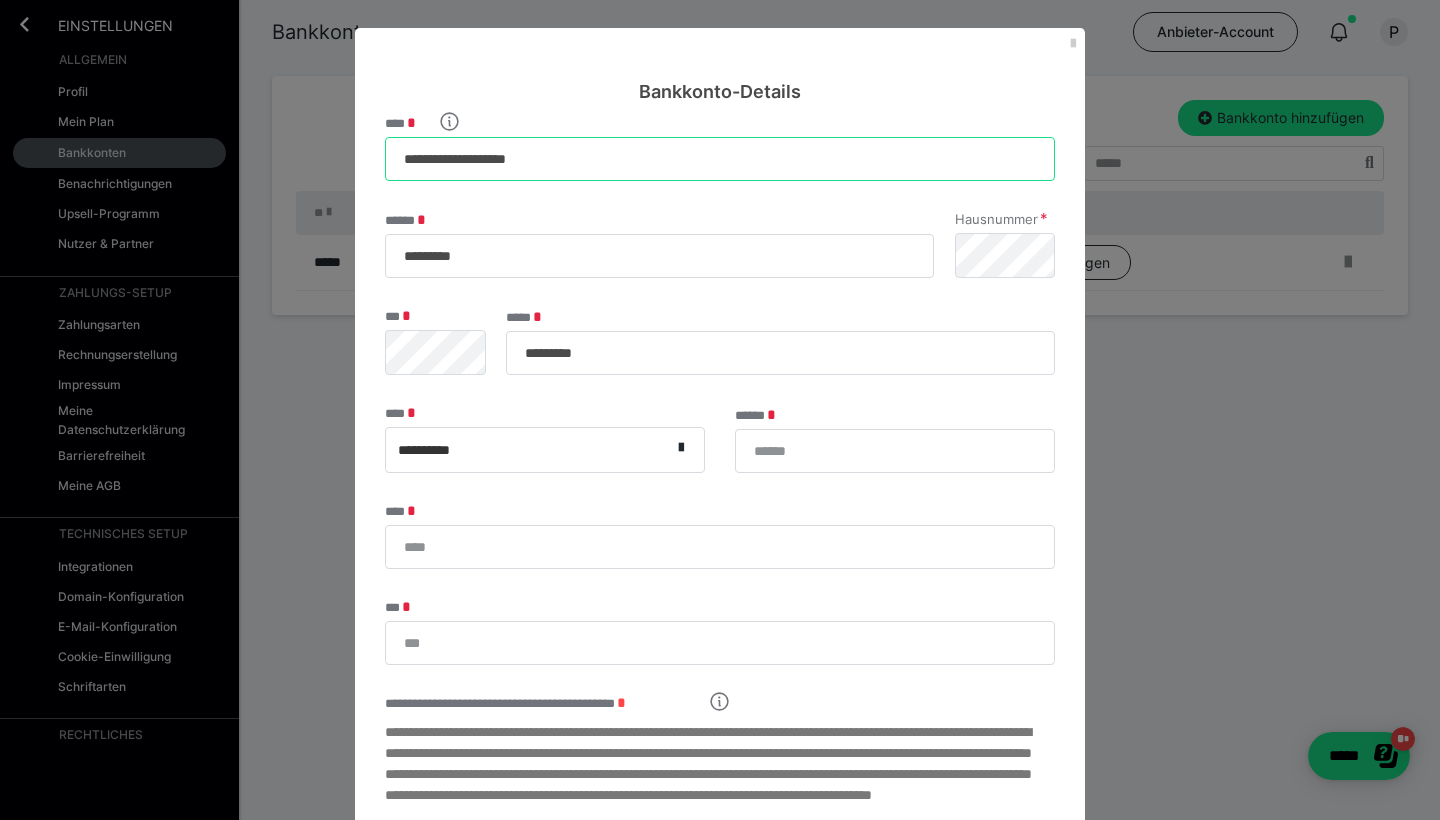 type on "**********" 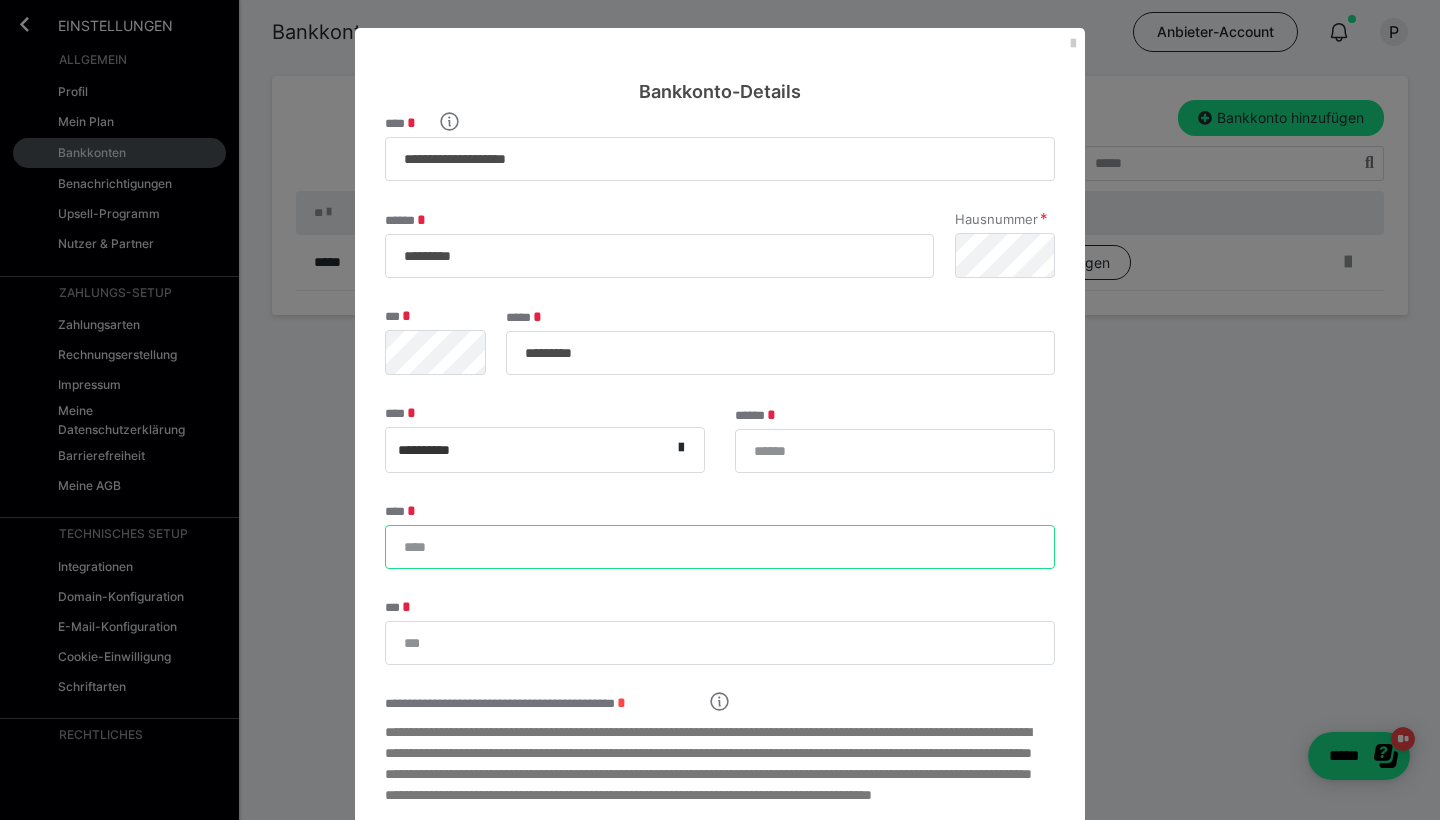 click on "****" at bounding box center [720, 547] 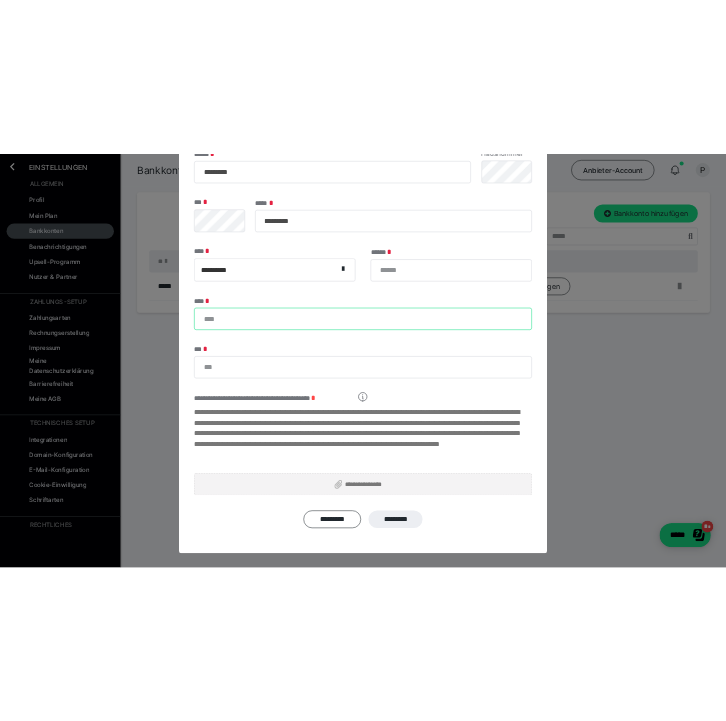 scroll, scrollTop: 223, scrollLeft: 0, axis: vertical 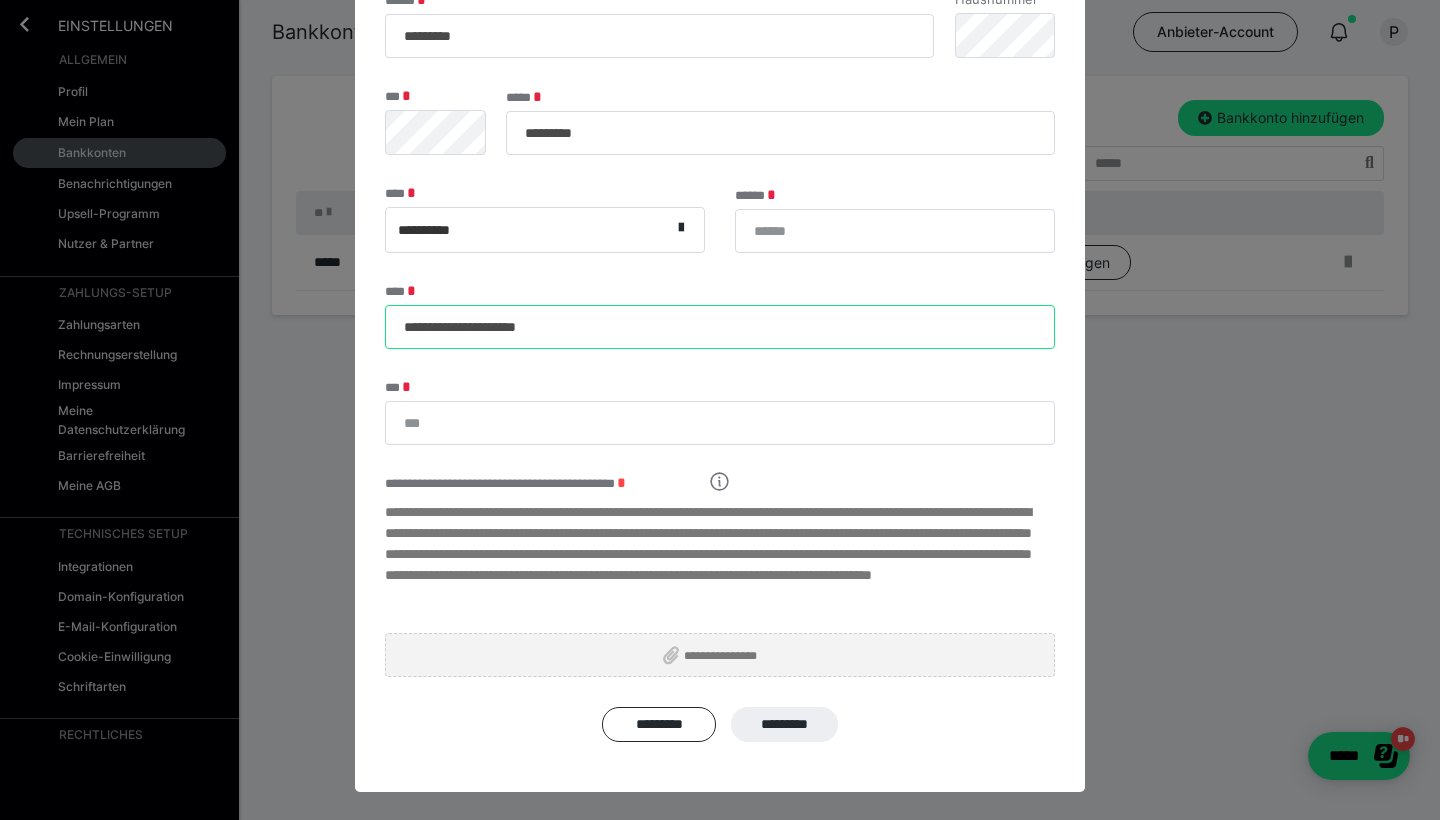 type on "**********" 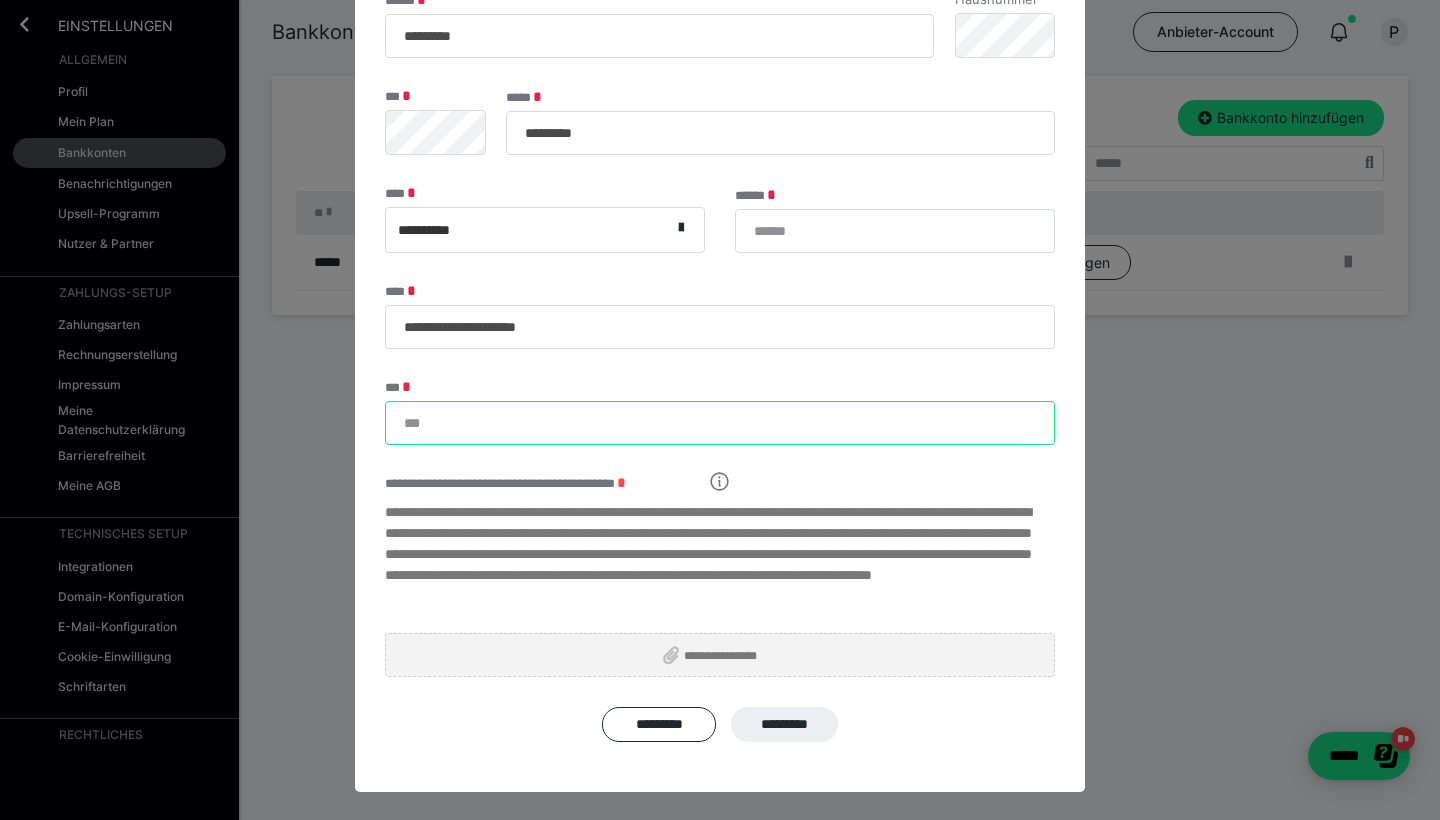 click on "***" at bounding box center [720, 423] 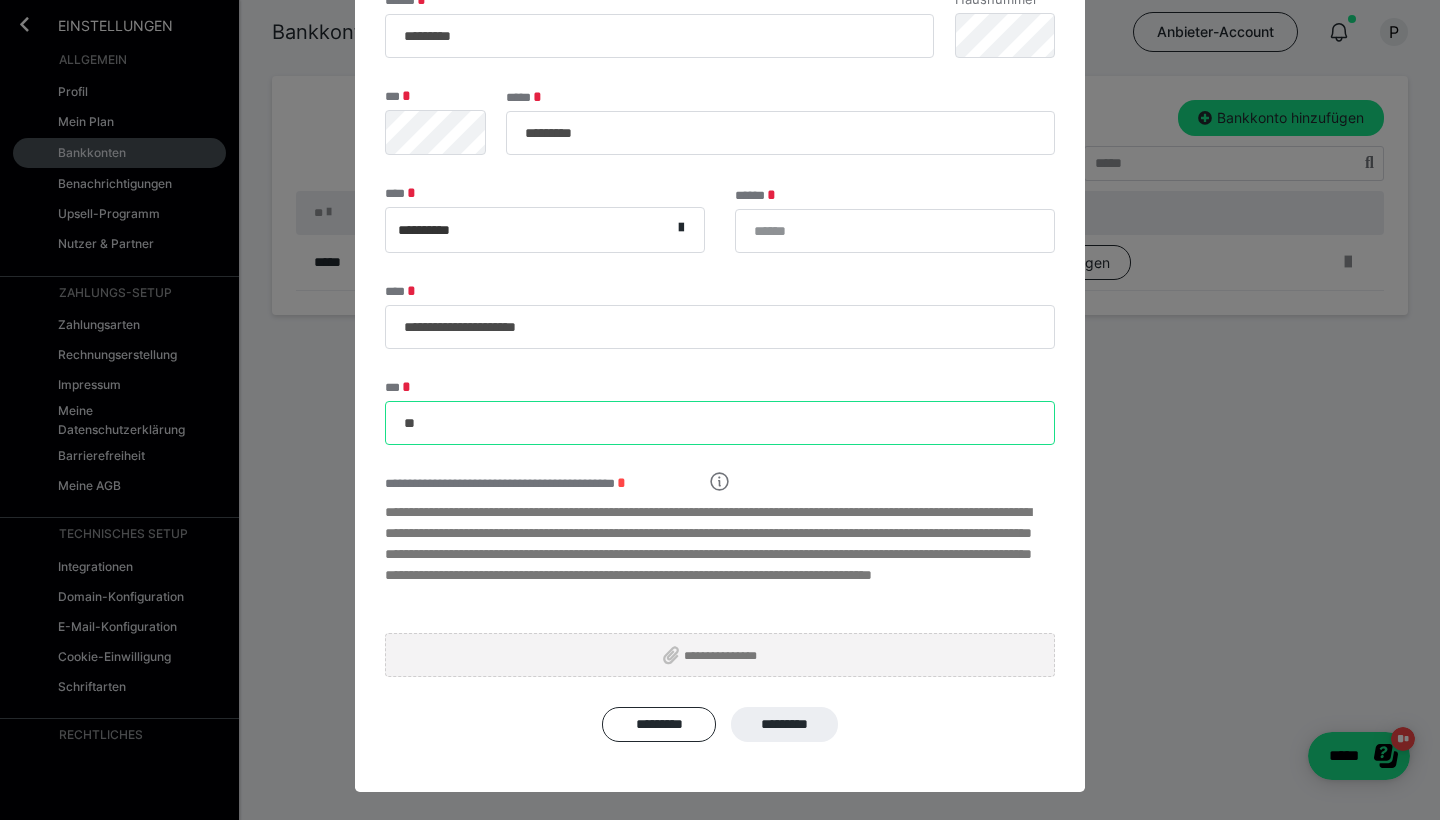 type on "*" 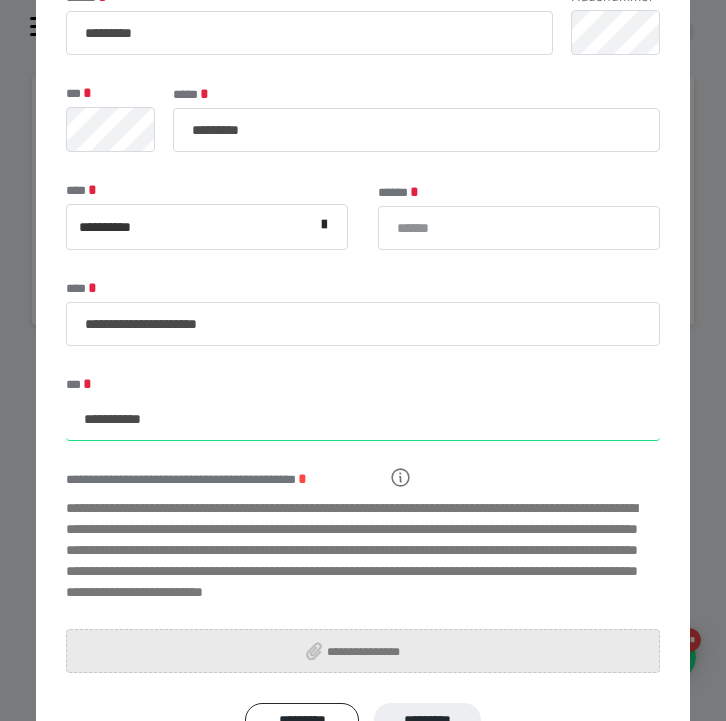 type on "**********" 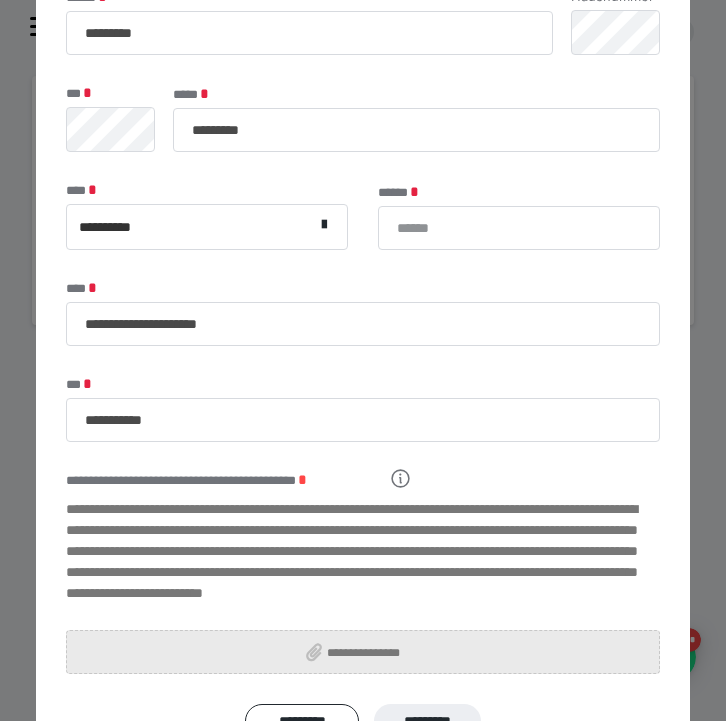 click on "**********" at bounding box center (362, 652) 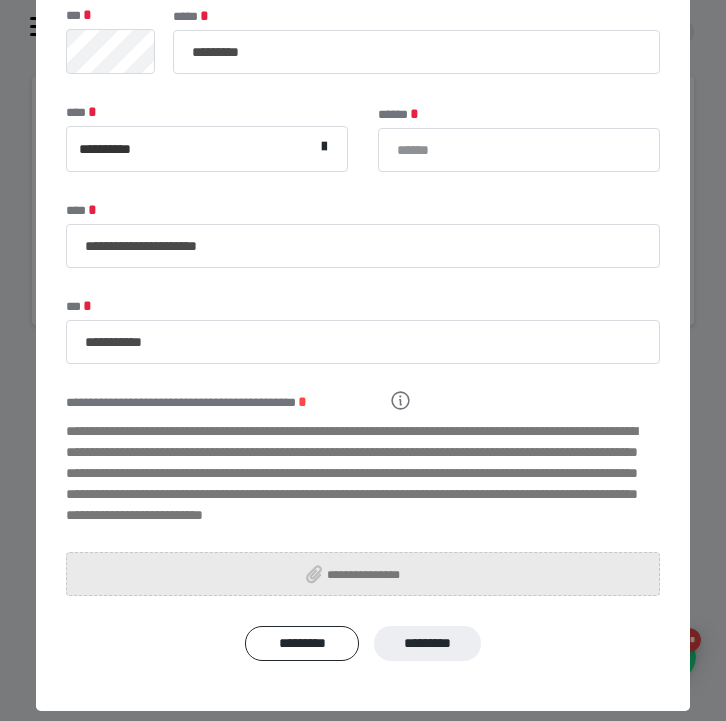 scroll, scrollTop: 302, scrollLeft: 0, axis: vertical 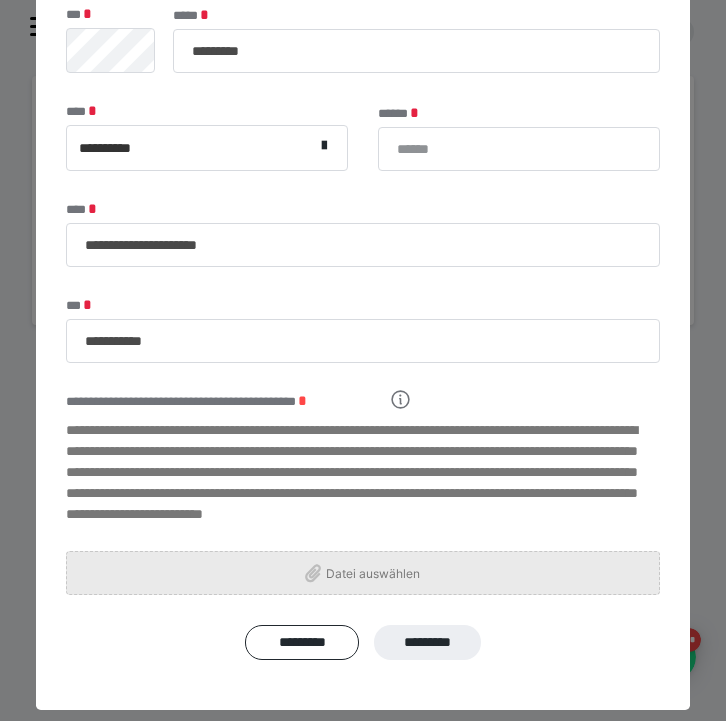 click on "Datei auswählen" at bounding box center [362, 573] 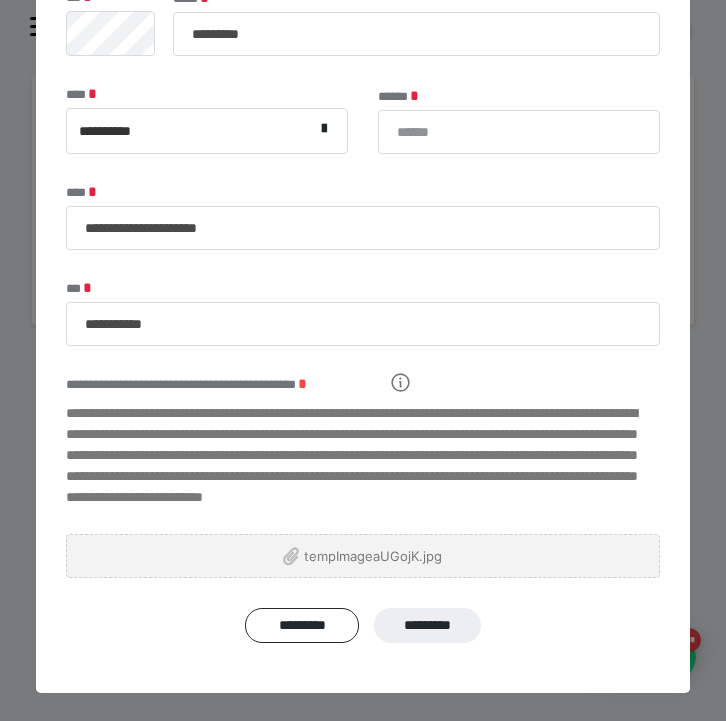 scroll, scrollTop: 322, scrollLeft: 0, axis: vertical 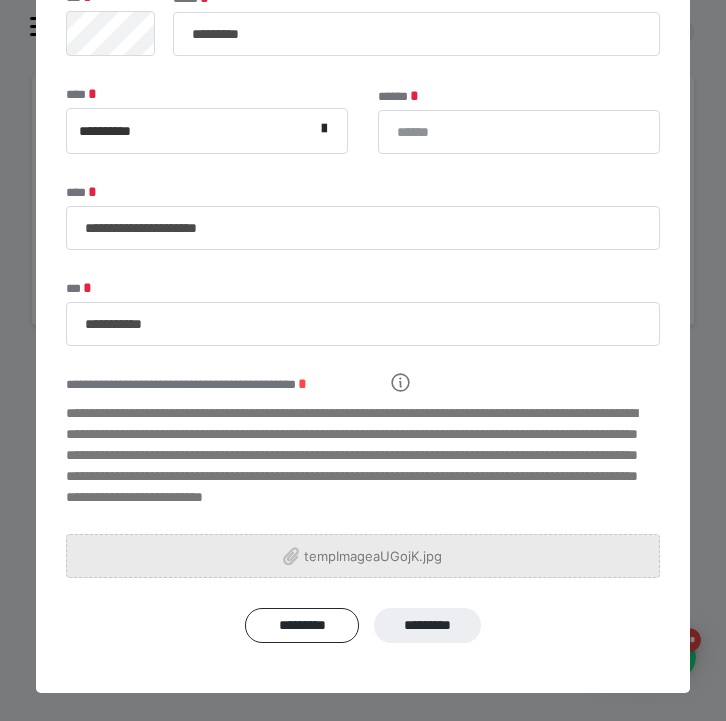 click on "tempImageaUGojK.jpg" at bounding box center (362, 556) 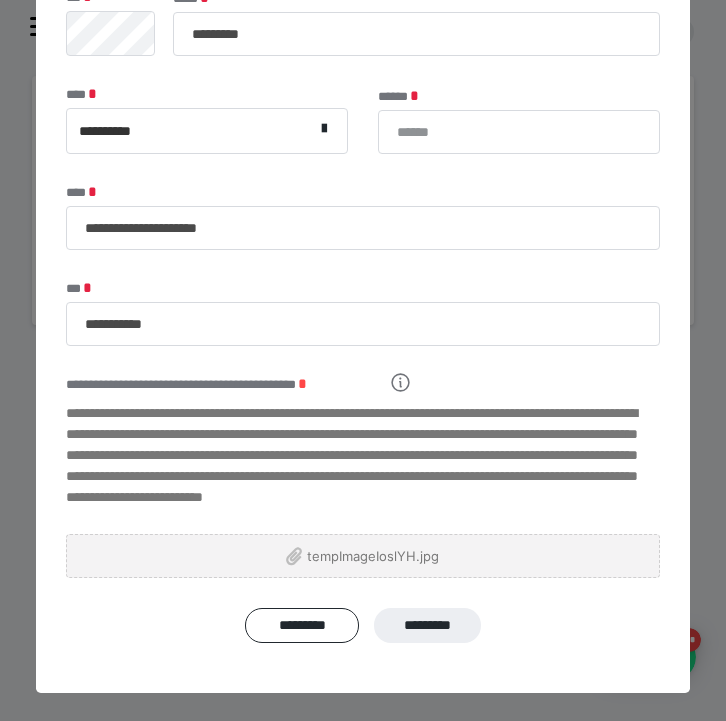 scroll, scrollTop: 0, scrollLeft: 0, axis: both 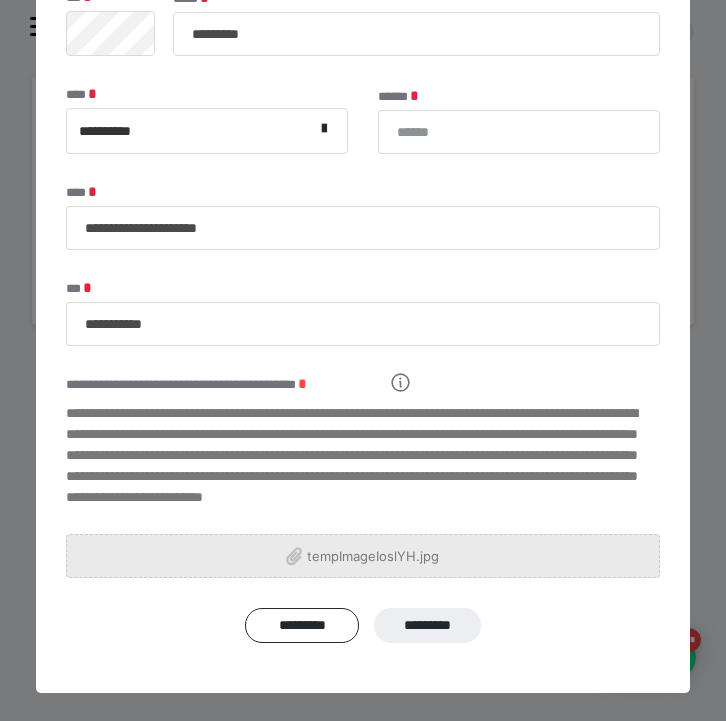 click on "tempImageIoslYH.jpg" at bounding box center [362, 556] 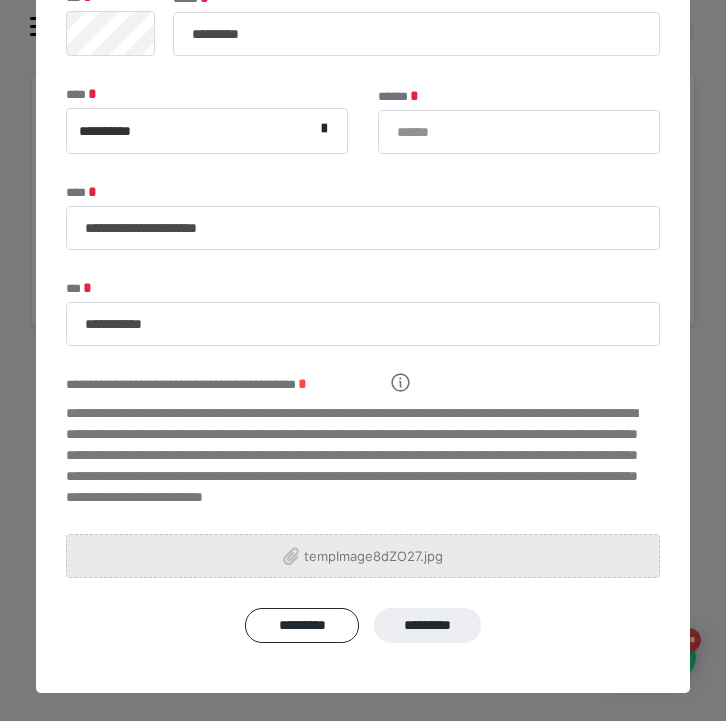 click on "tempImage8dZO27.jpg" at bounding box center (371, 556) 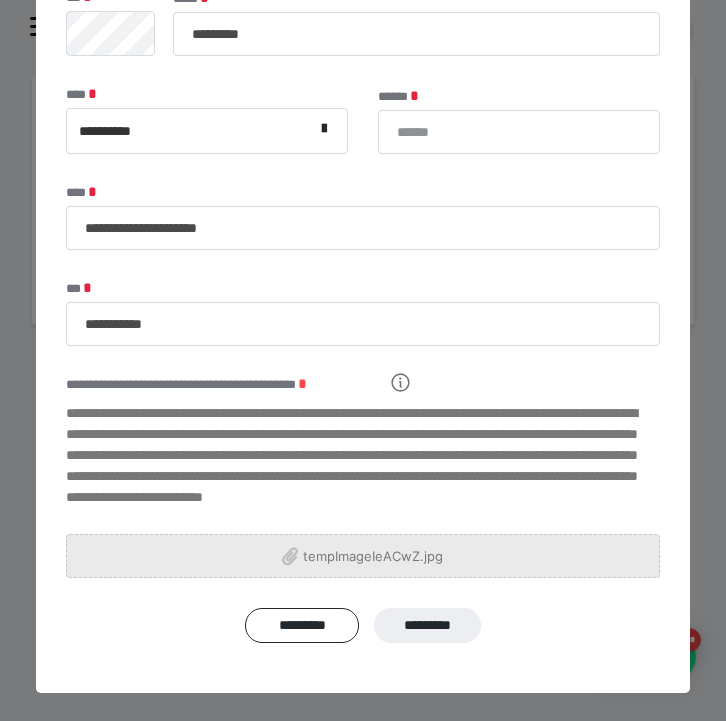 click on "tempImageIeACwZ.jpg" at bounding box center (370, 556) 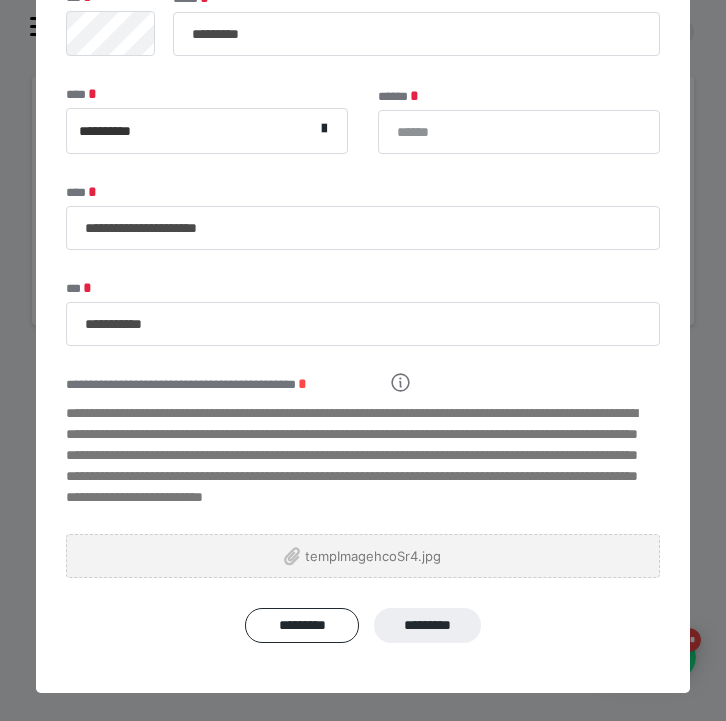 scroll, scrollTop: 0, scrollLeft: 0, axis: both 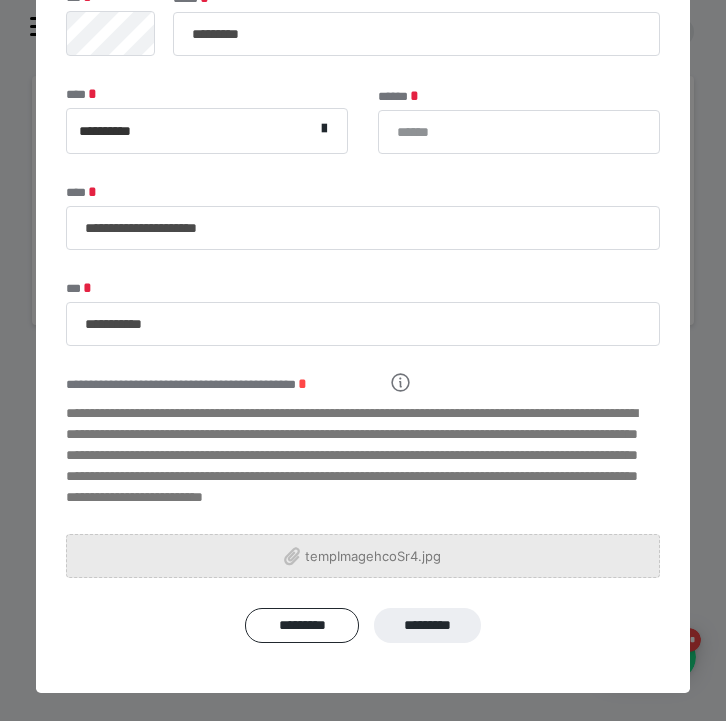 click on "tempImagehcoSr4.jpg" at bounding box center [362, 556] 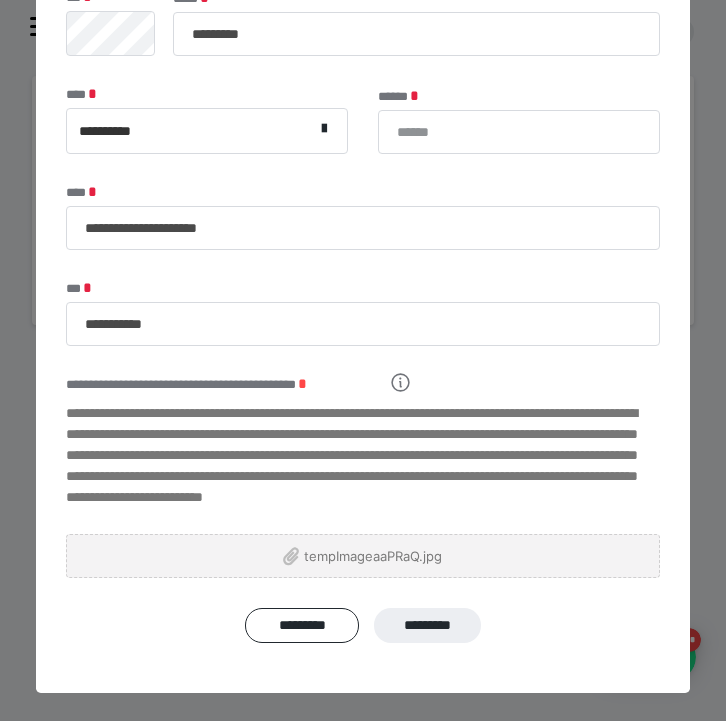 click on "**********" at bounding box center (362, 313) 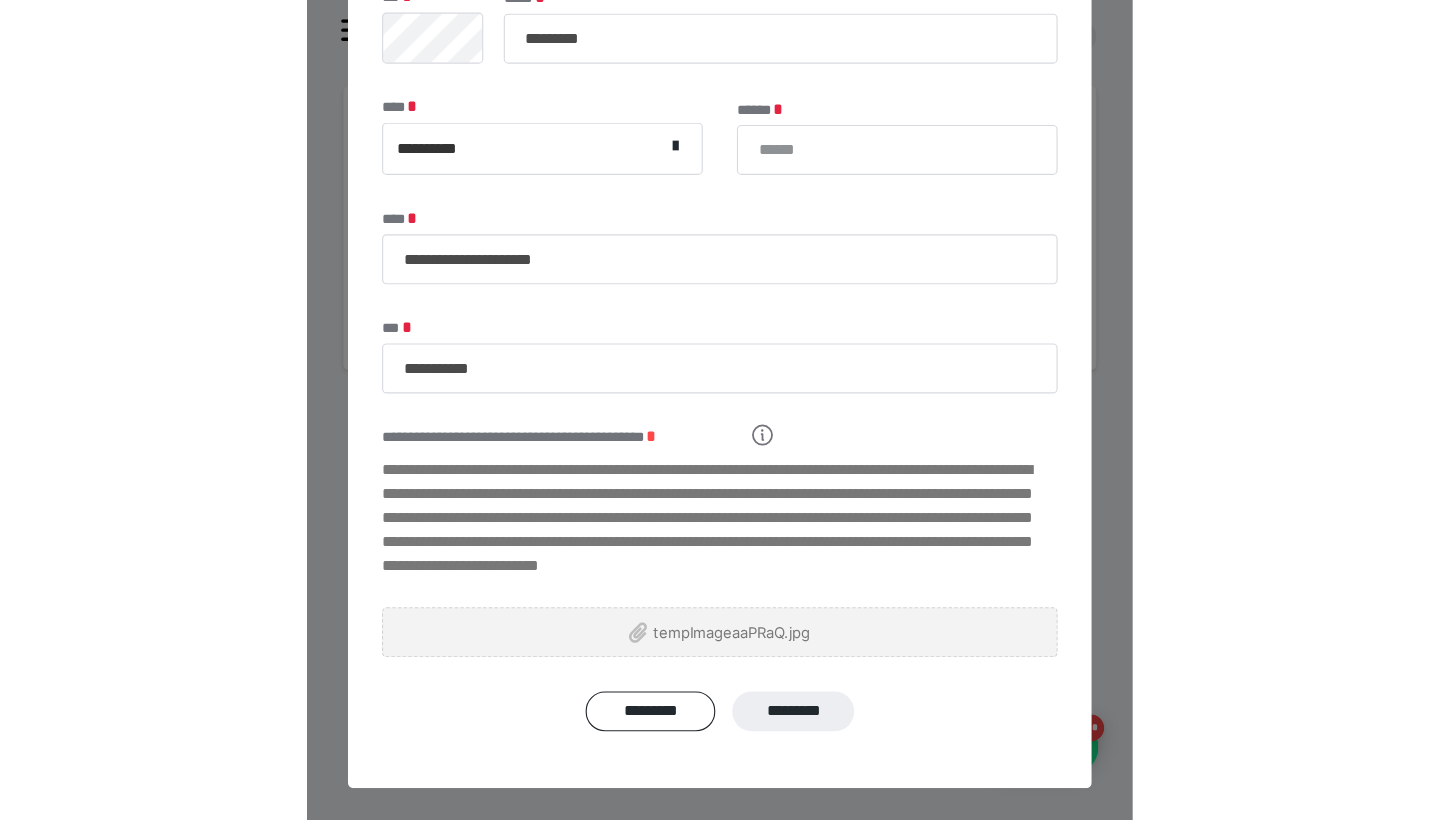 scroll, scrollTop: 322, scrollLeft: 0, axis: vertical 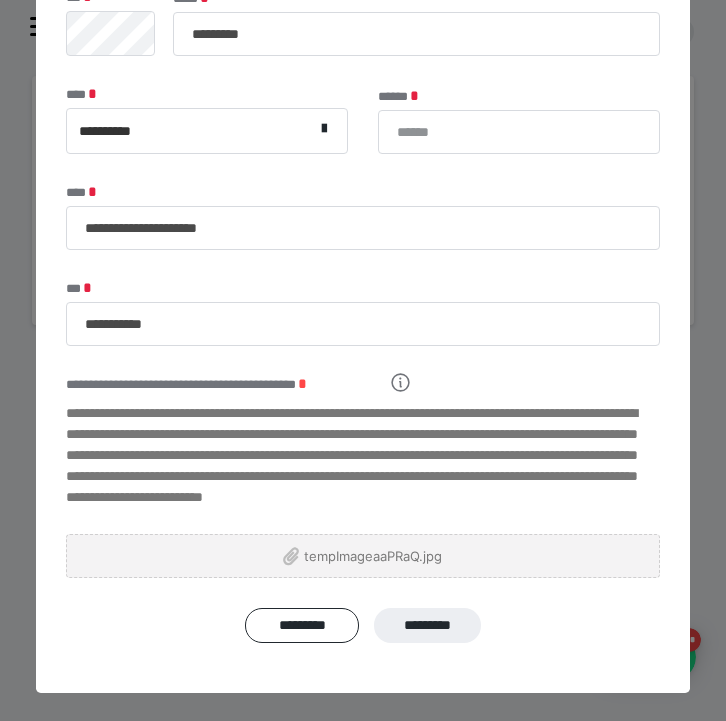 click on "**********" at bounding box center (362, 466) 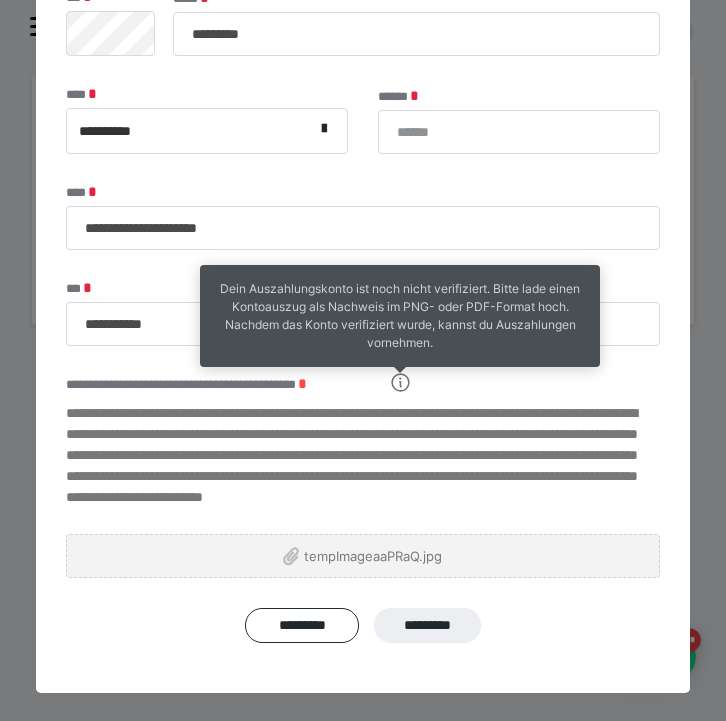 click 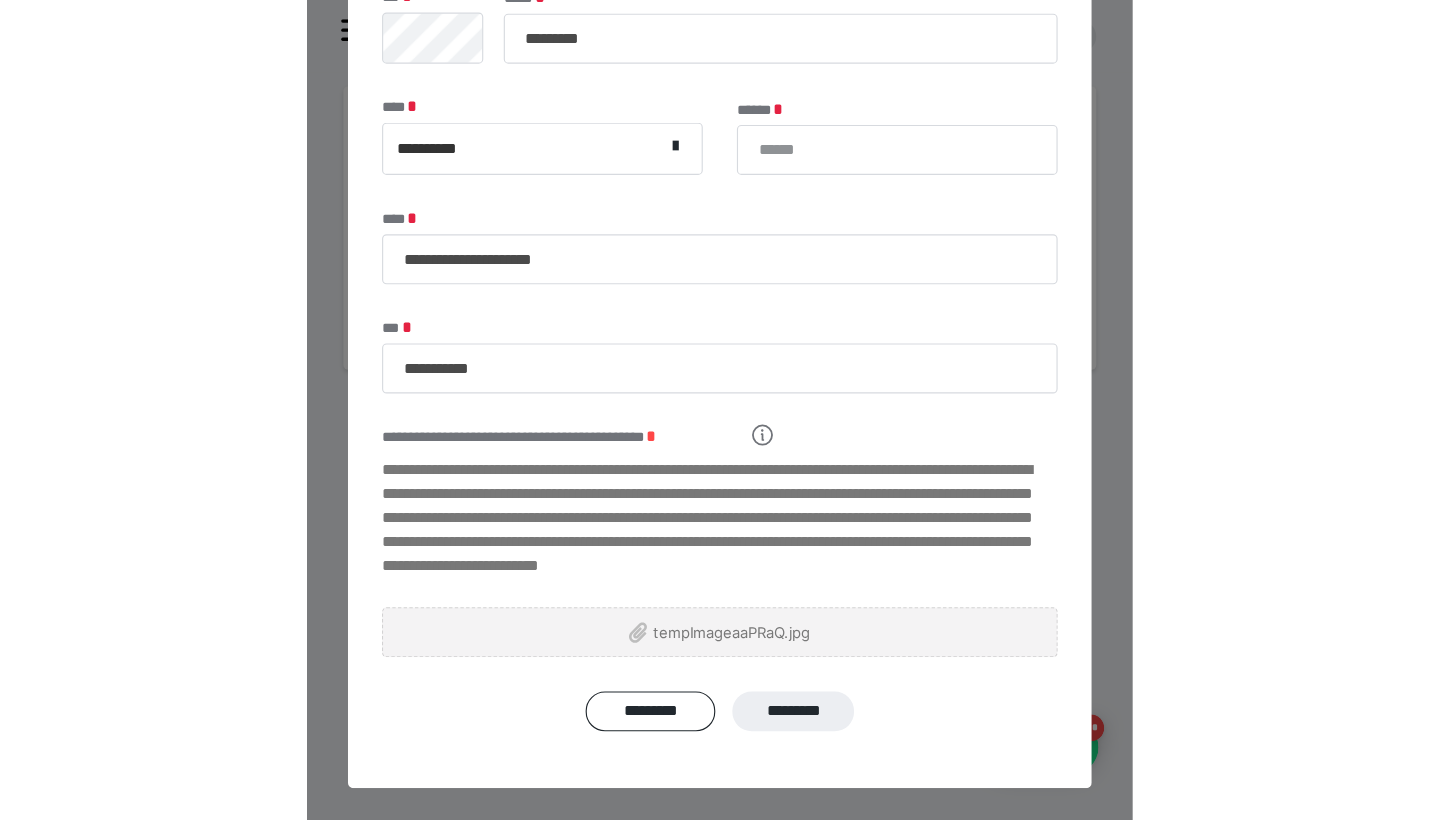 scroll, scrollTop: 223, scrollLeft: 0, axis: vertical 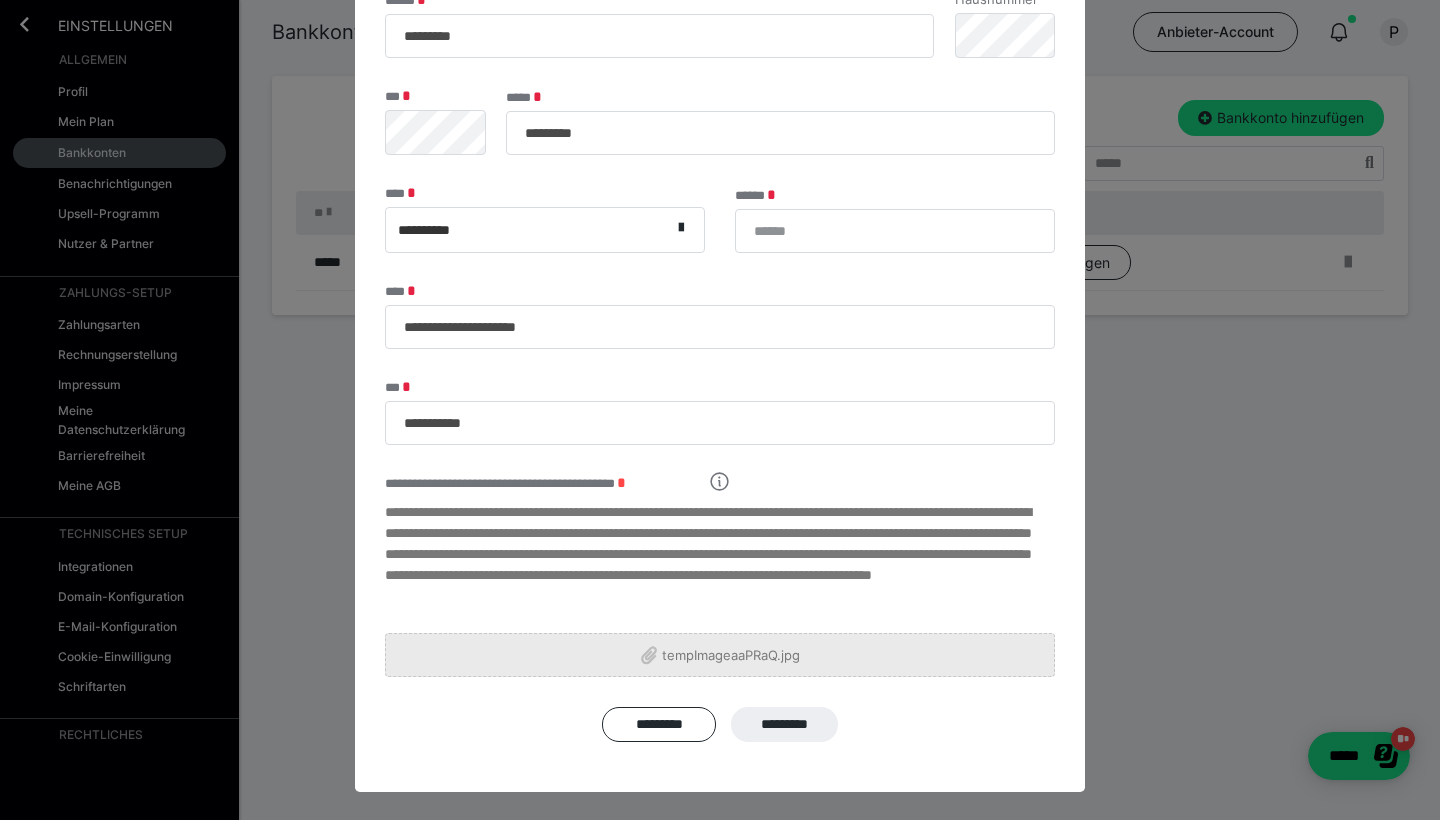 click on "tempImageaaPRaQ.jpg" at bounding box center (728, 655) 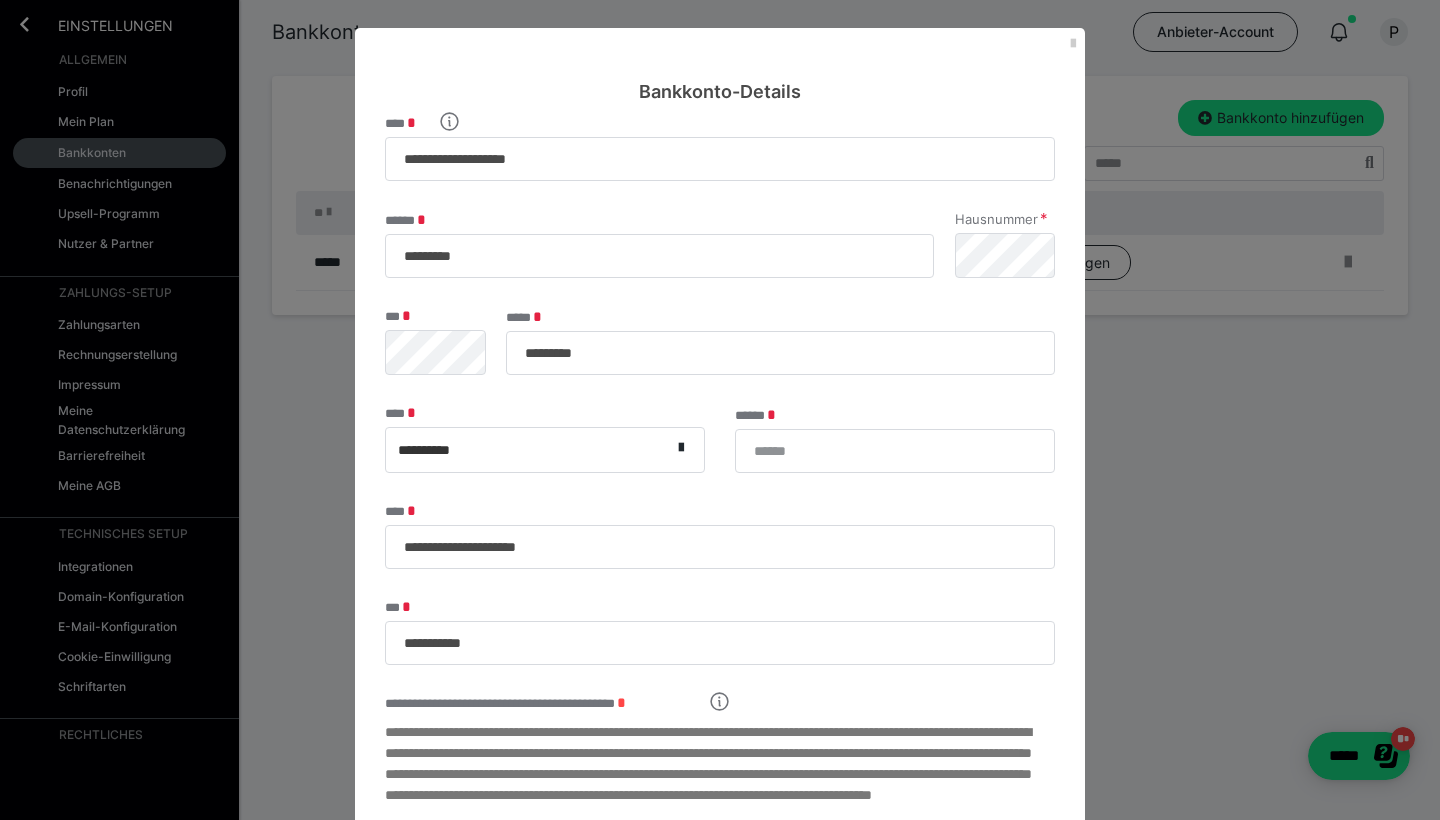 scroll, scrollTop: 0, scrollLeft: 0, axis: both 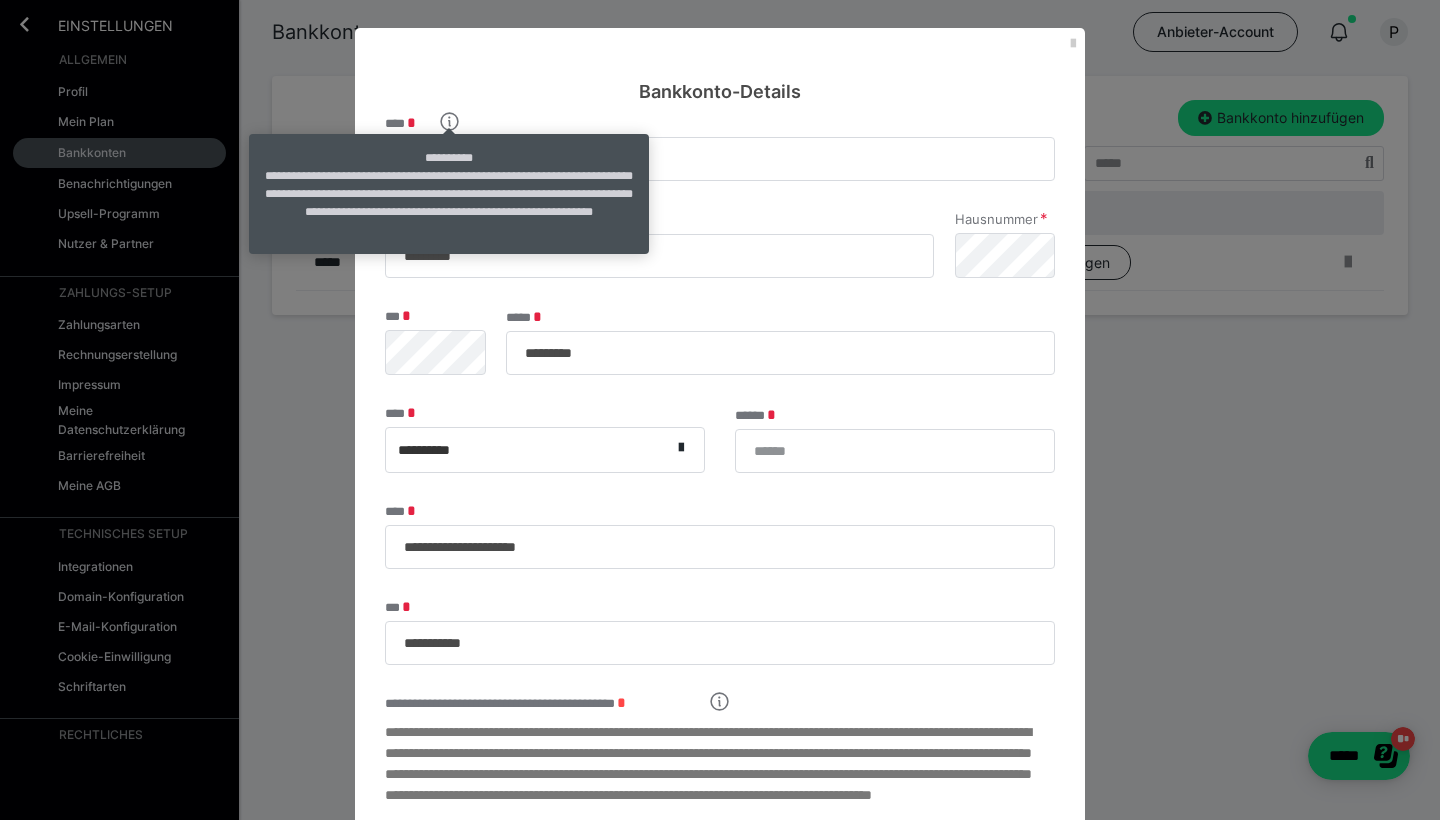 click 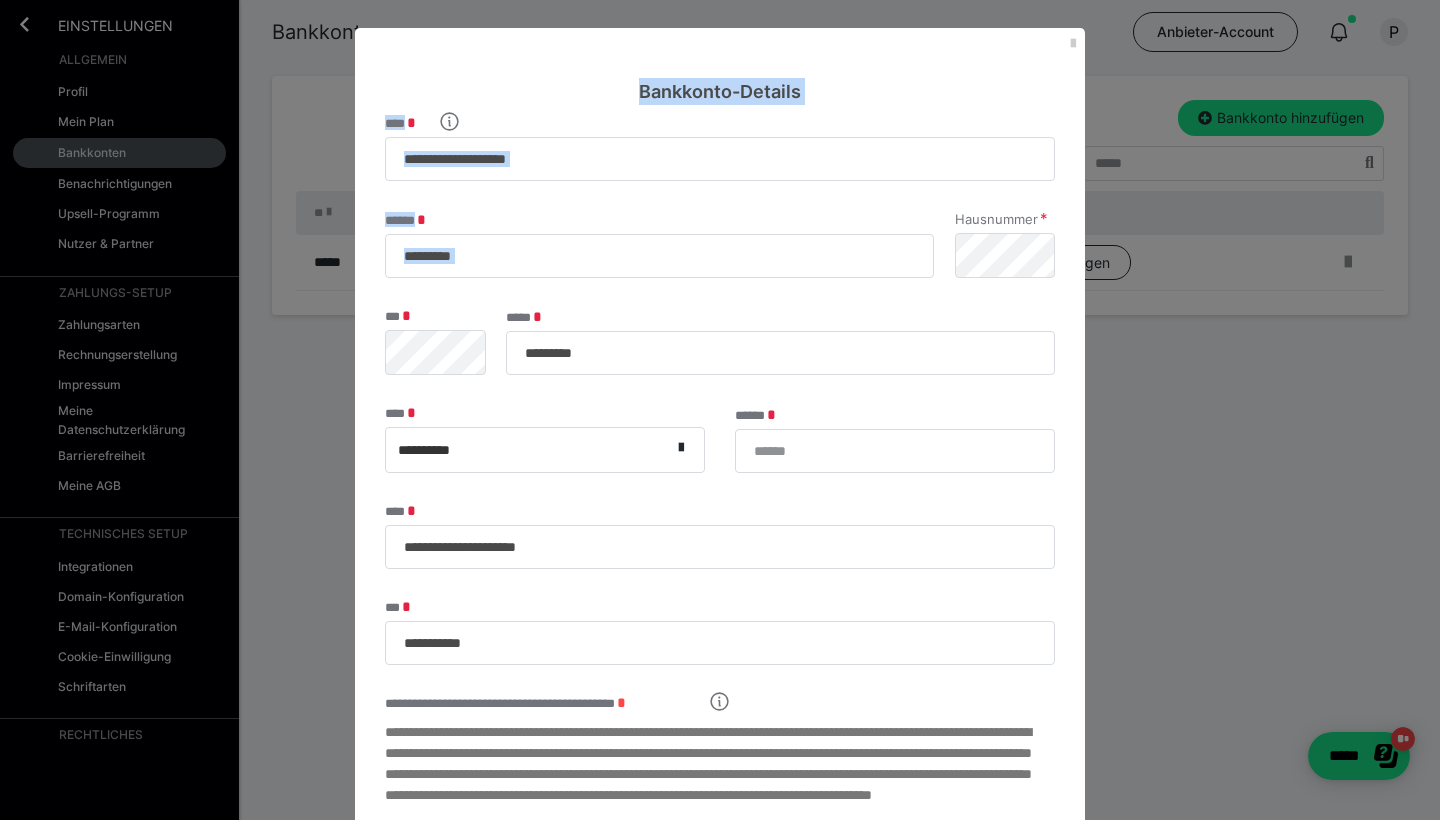 drag, startPoint x: 1026, startPoint y: 49, endPoint x: 1026, endPoint y: 181, distance: 132 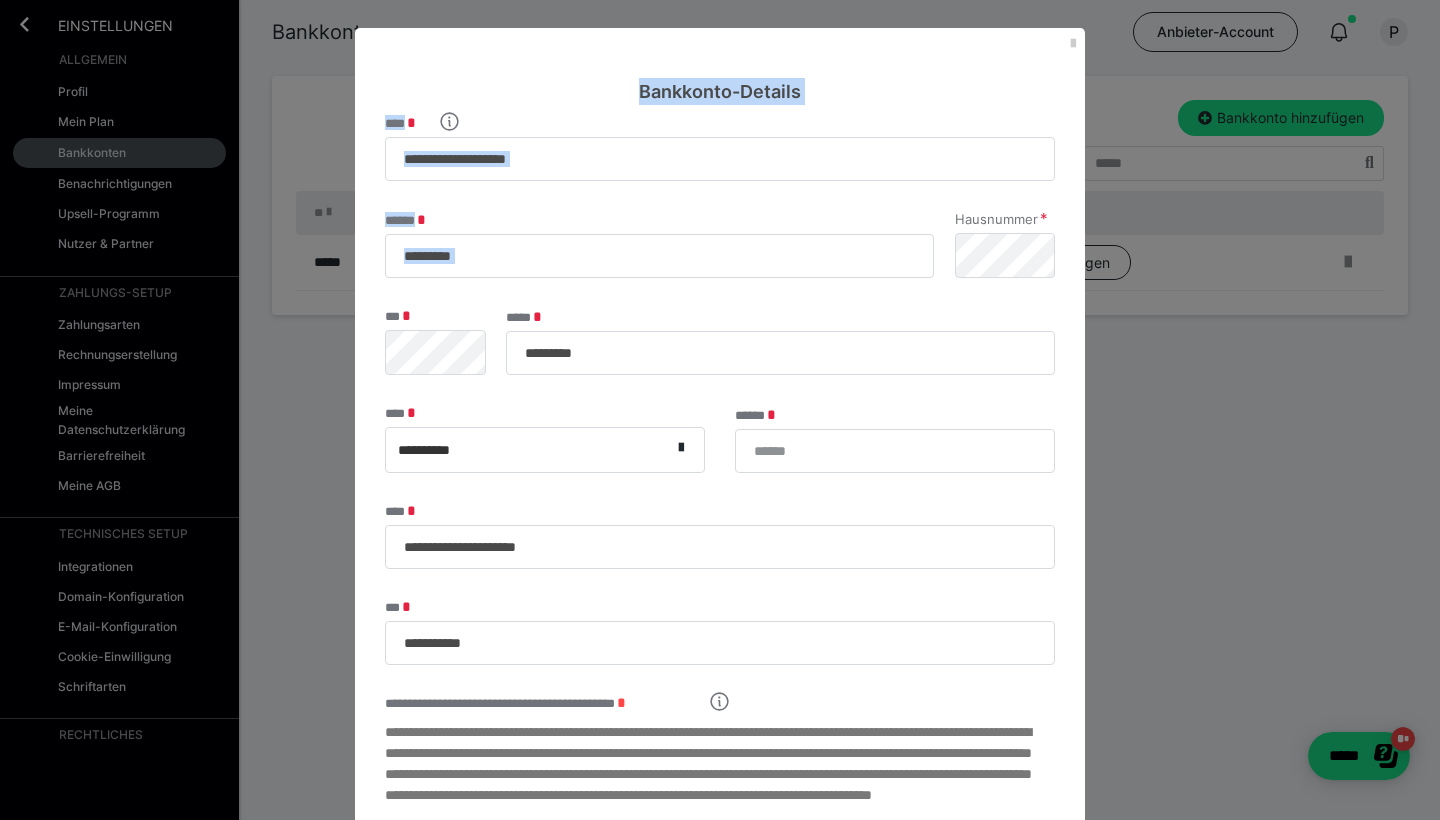 click on "**********" at bounding box center [720, 410] 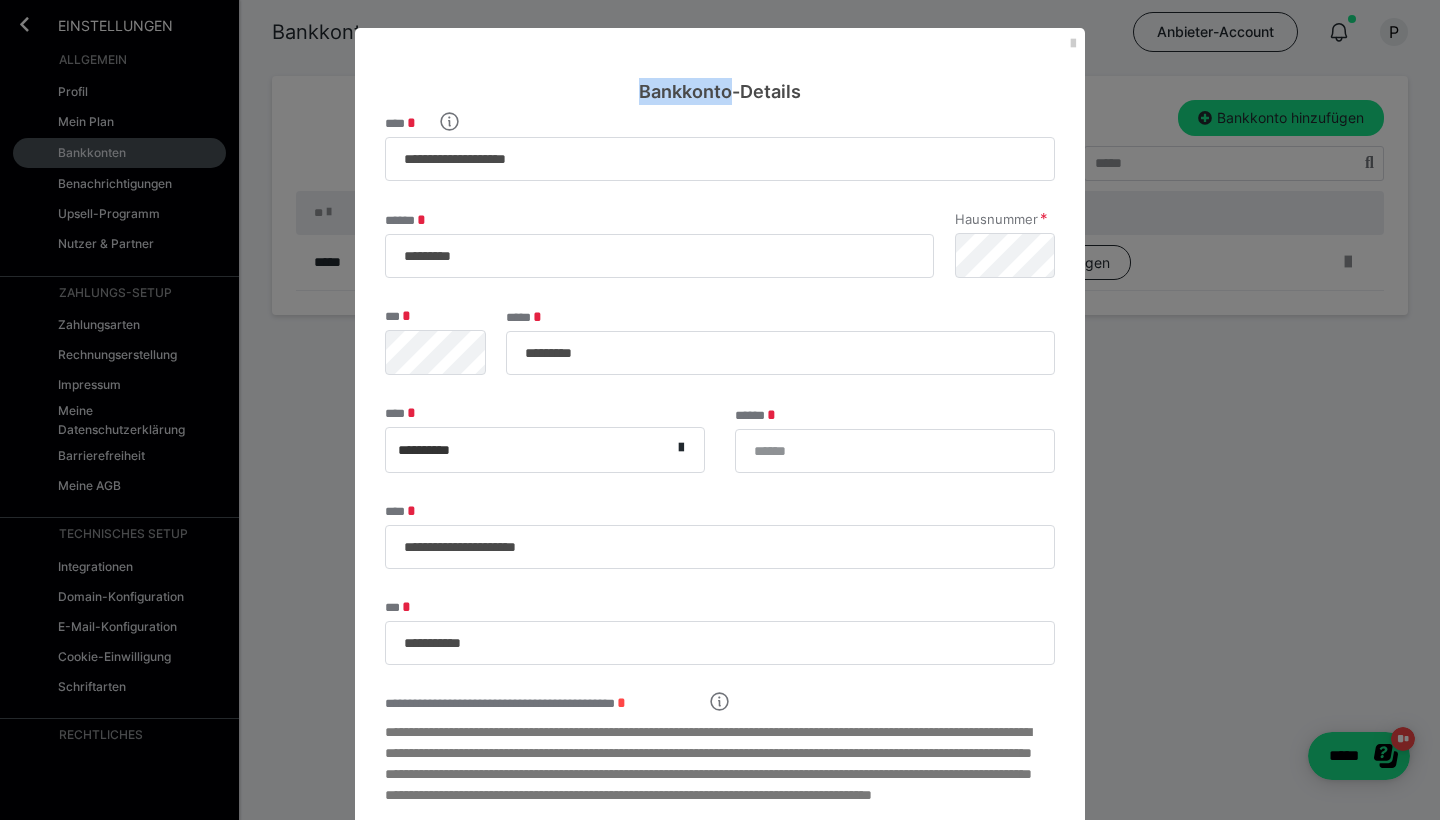 click on "**********" at bounding box center [720, 410] 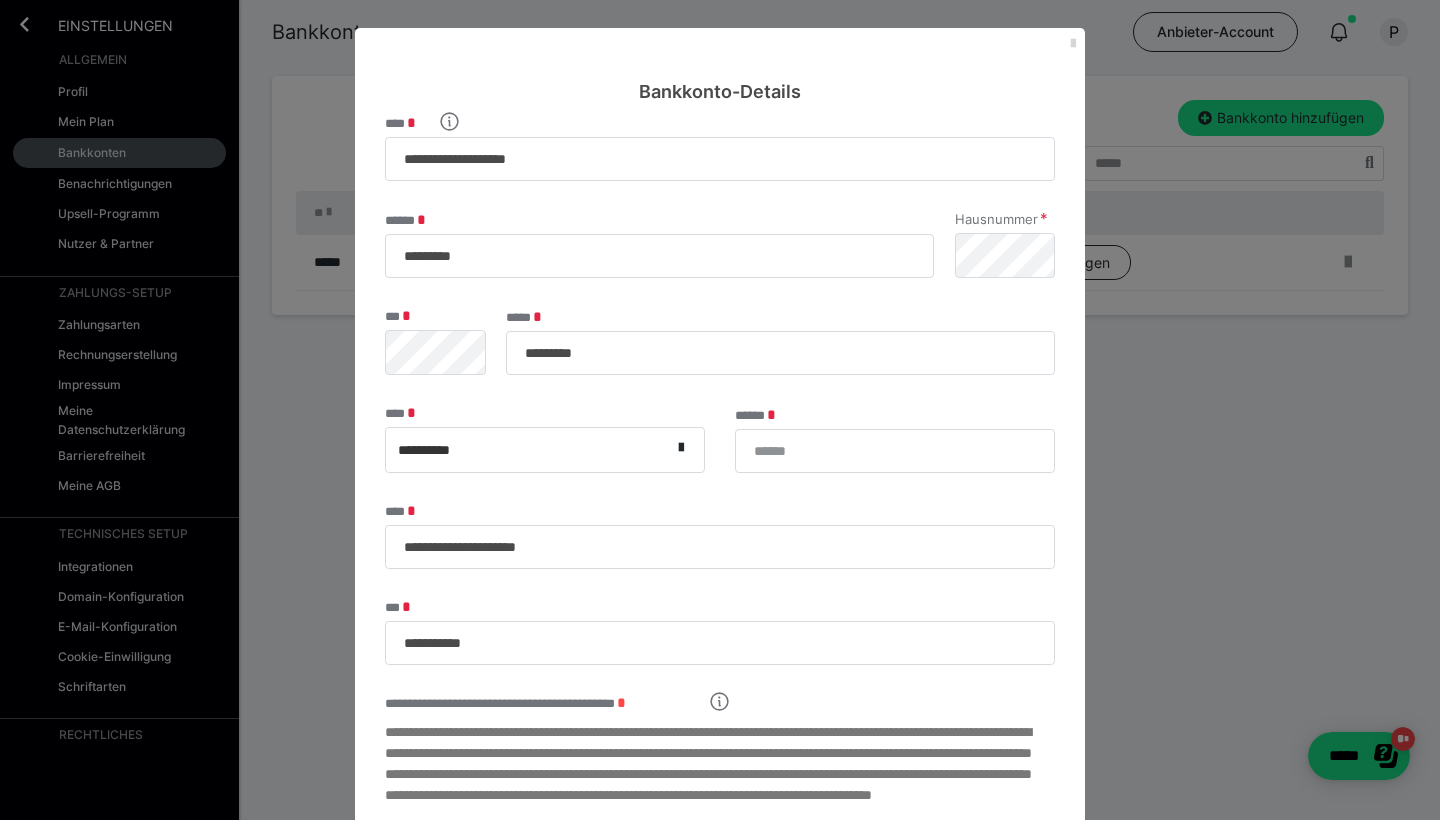 click at bounding box center [1073, 44] 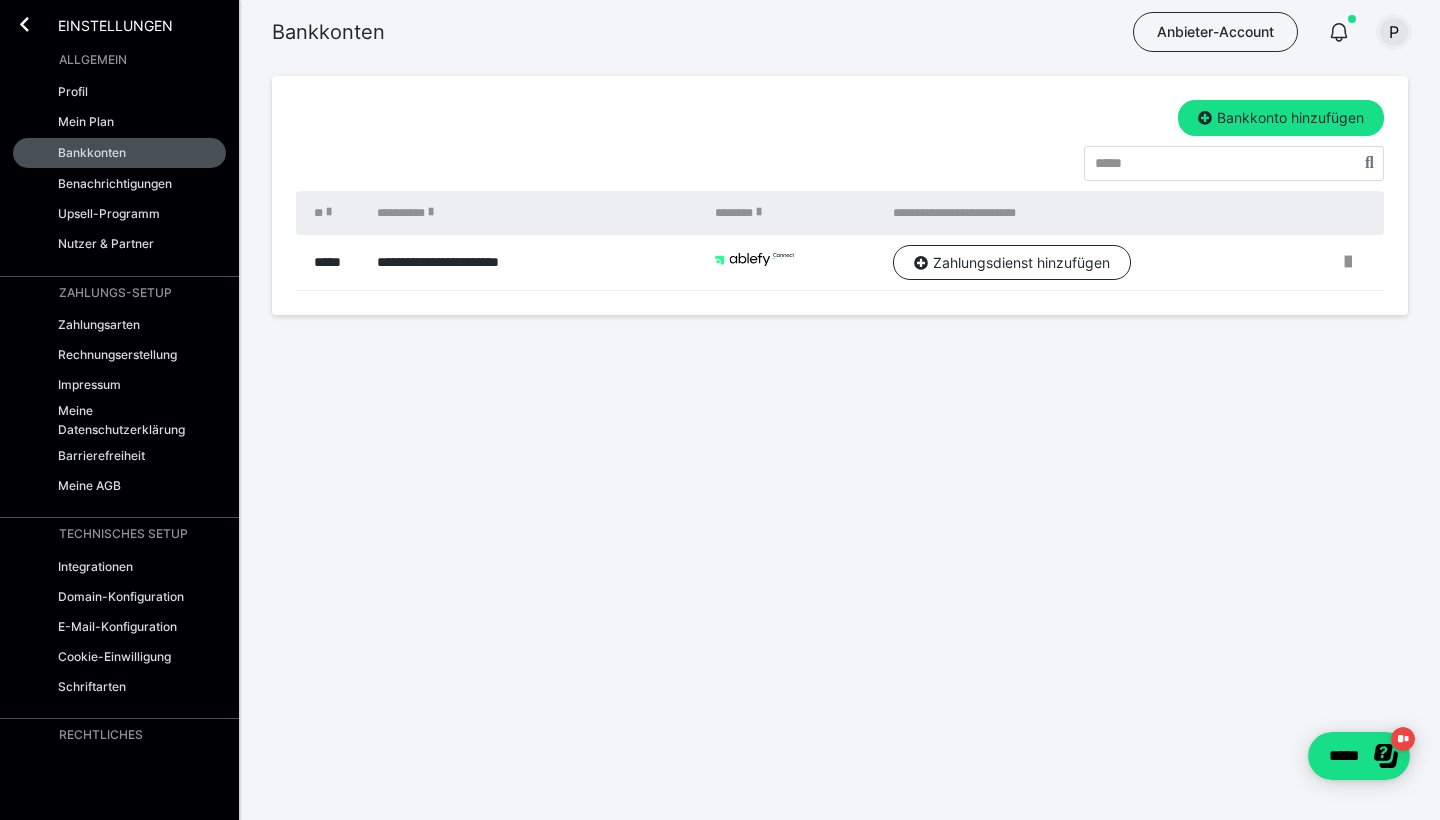 click on "P" at bounding box center (1394, 32) 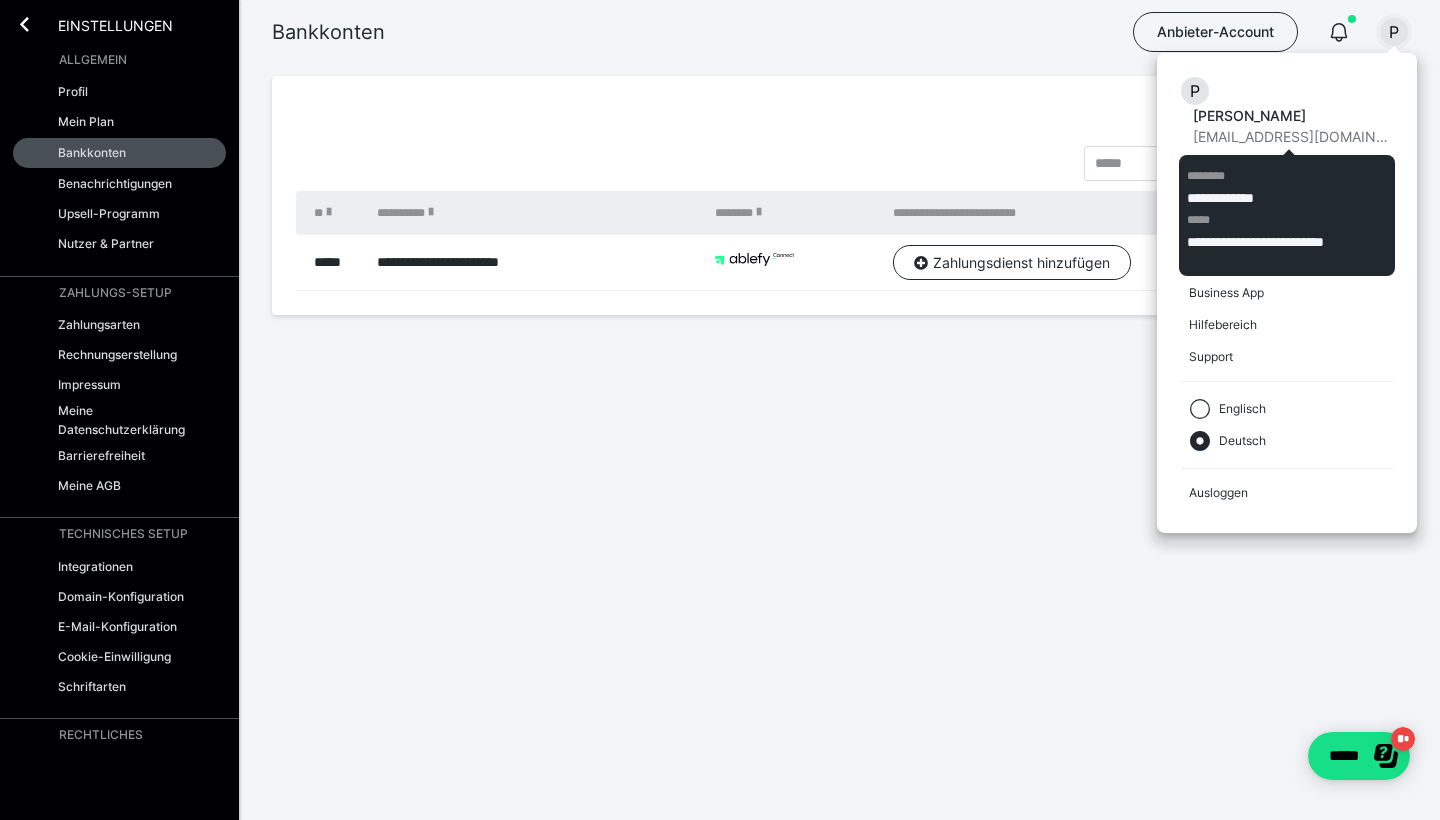click on "Pia Lambacher" at bounding box center [1293, 115] 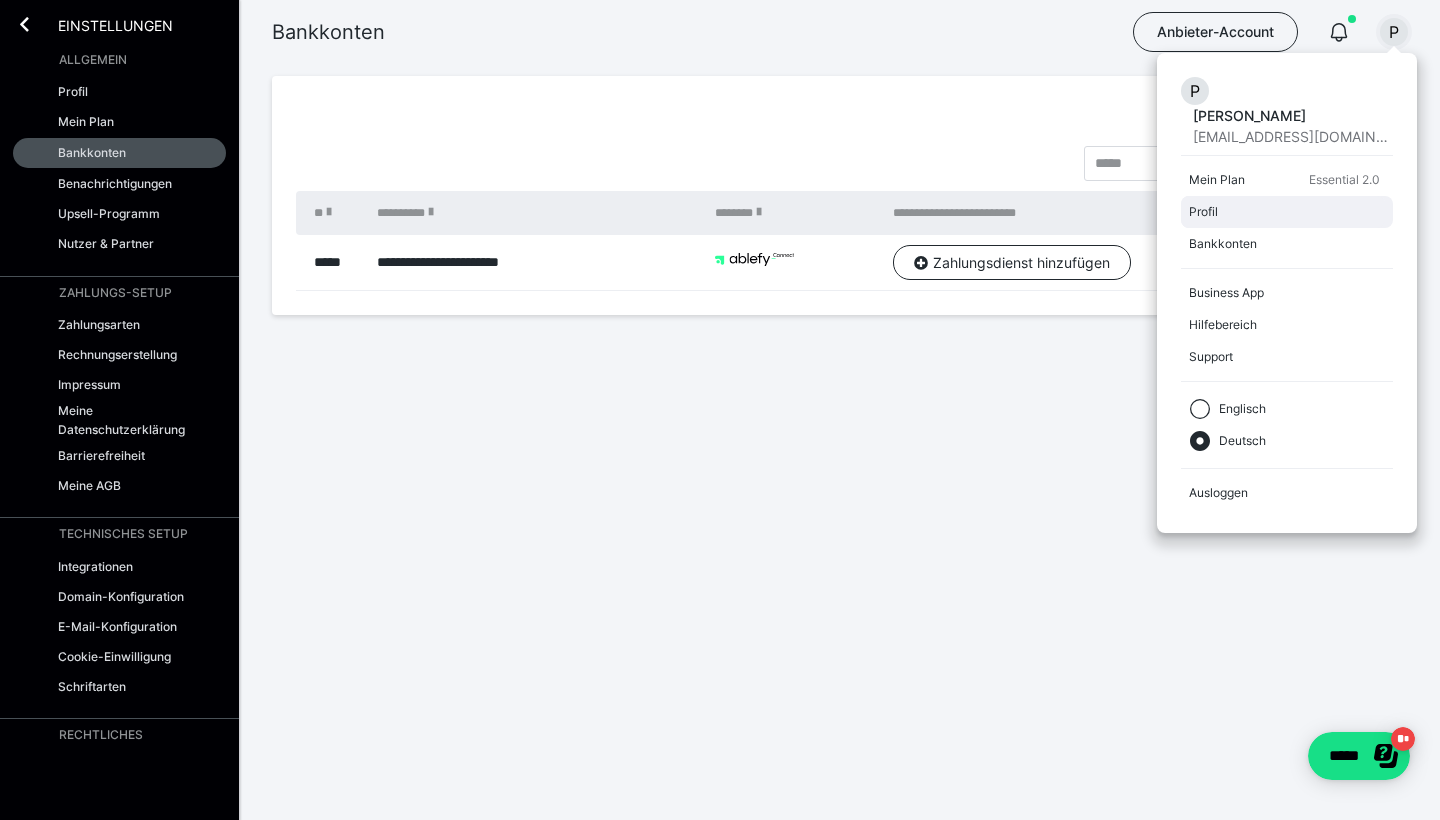 click on "Profil" at bounding box center (1283, 212) 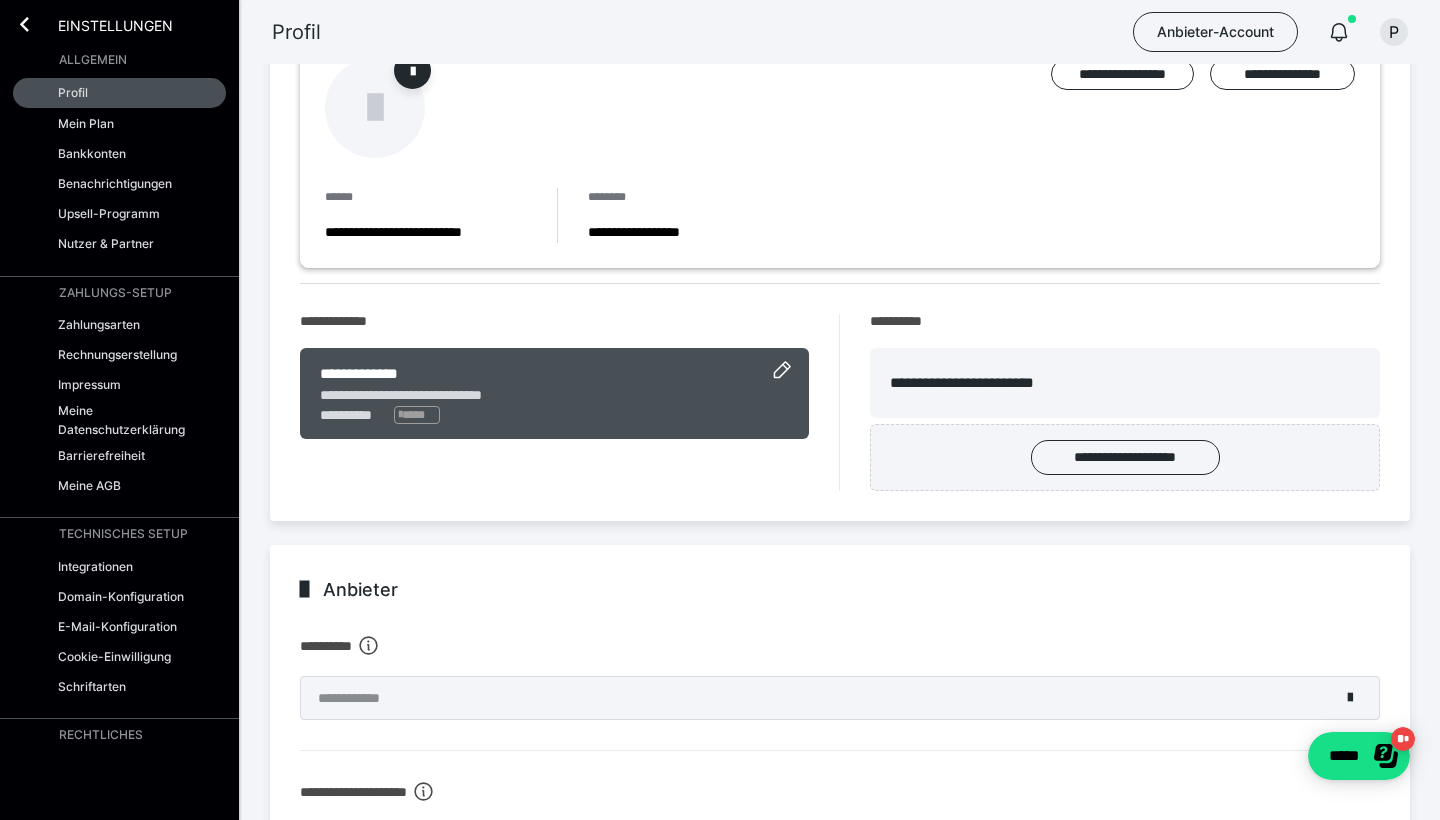 scroll, scrollTop: 89, scrollLeft: 0, axis: vertical 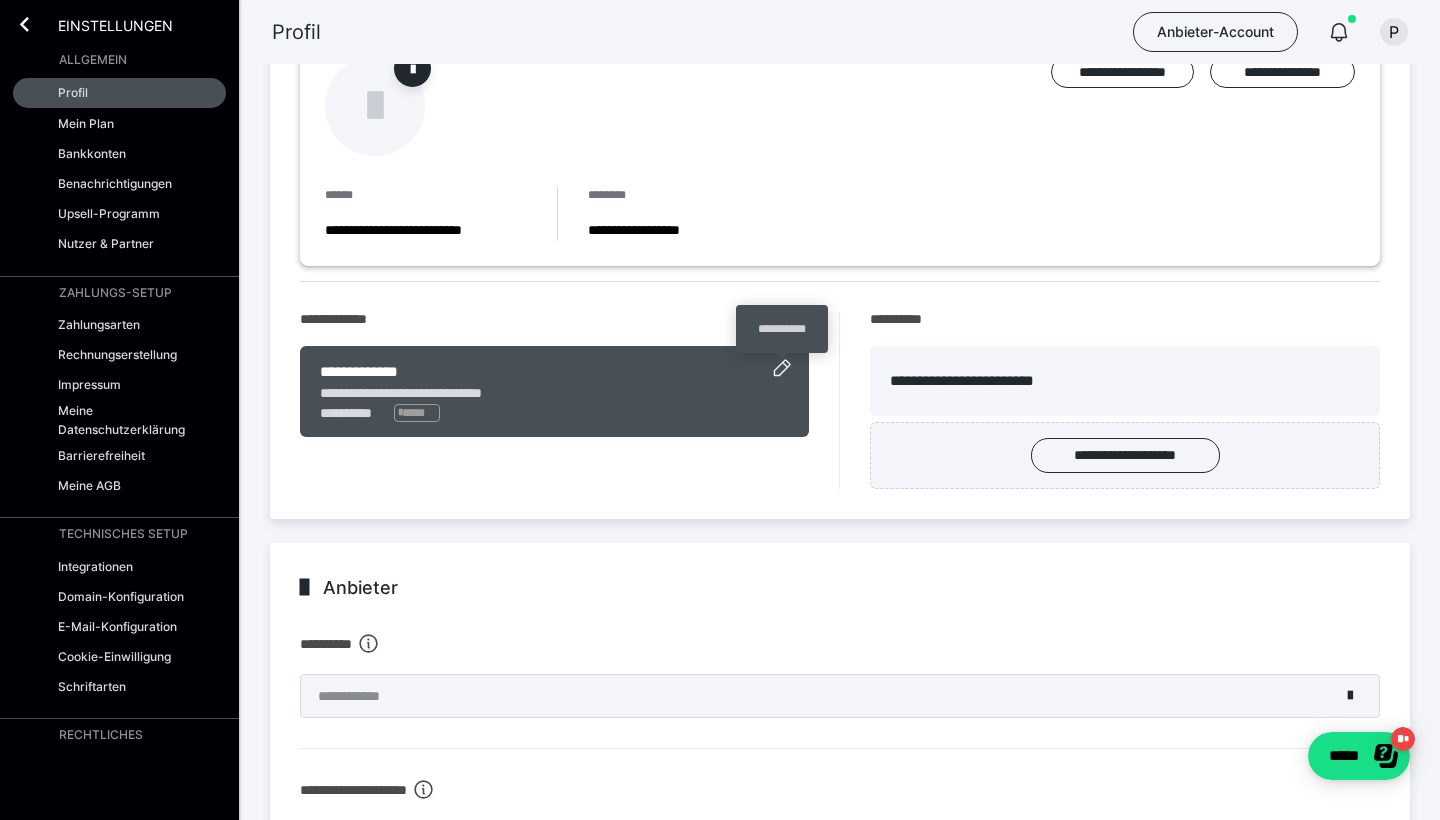 click 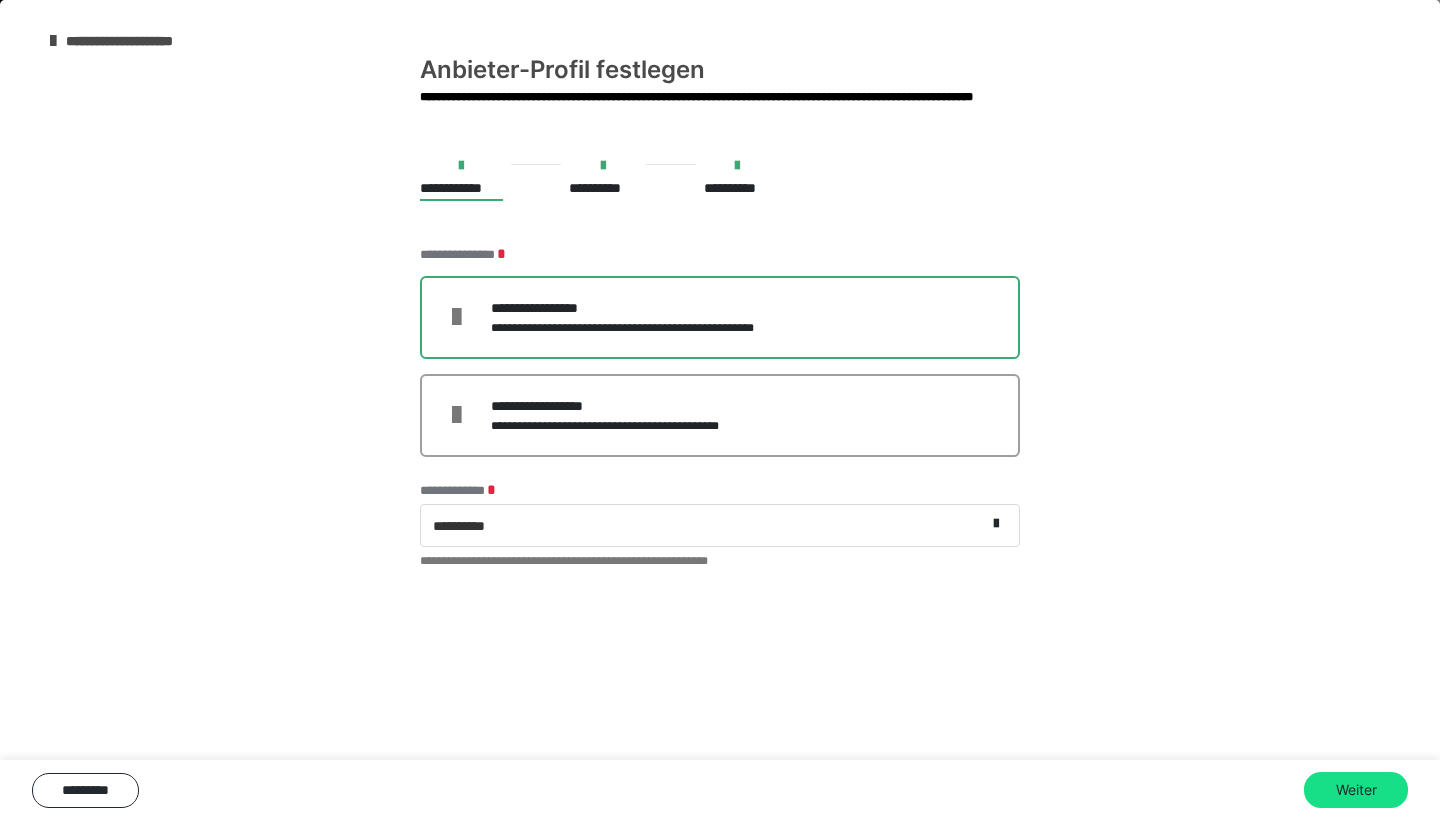 click on "**********" at bounding box center [648, 308] 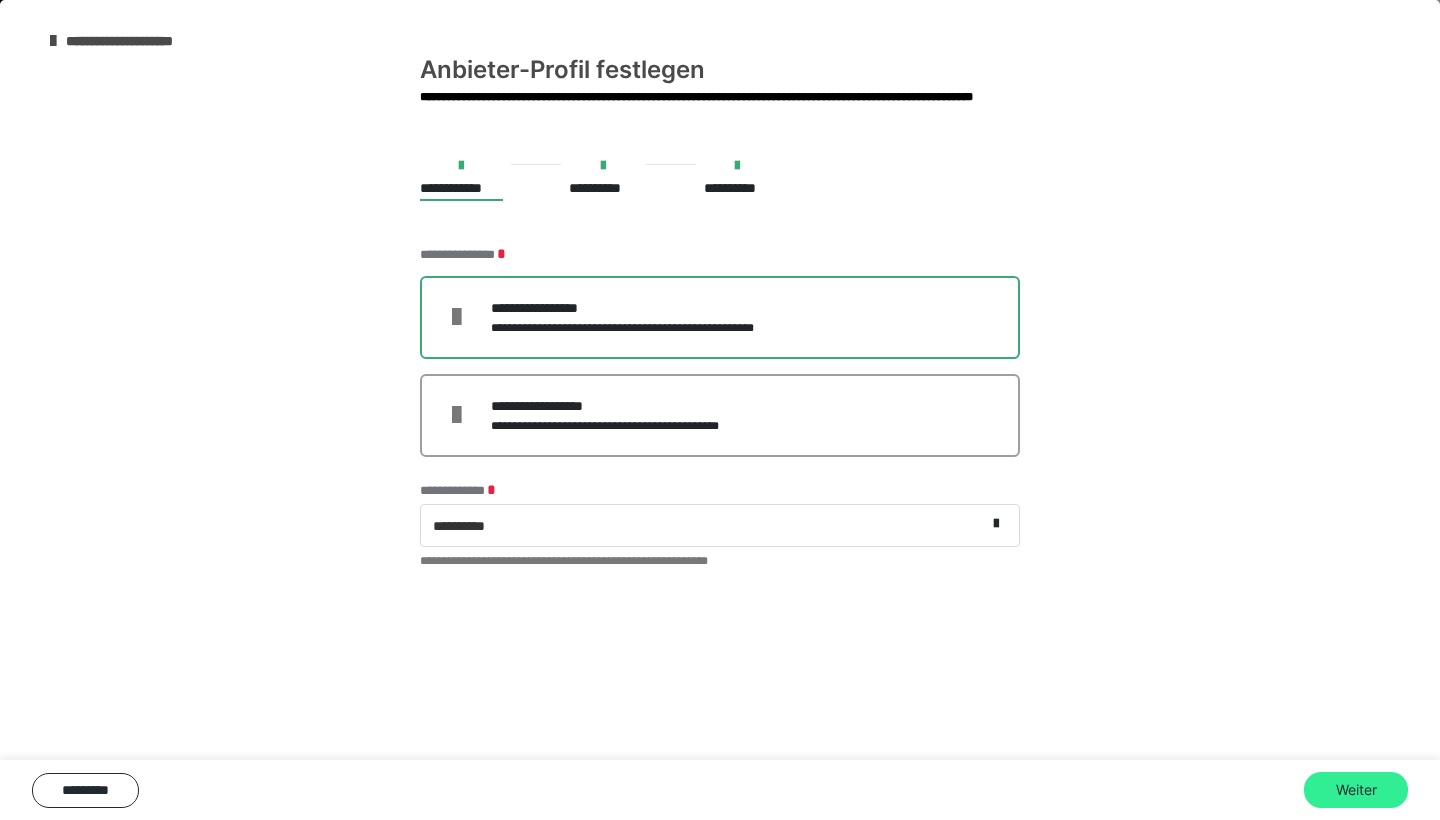 click on "Weiter" at bounding box center (1356, 790) 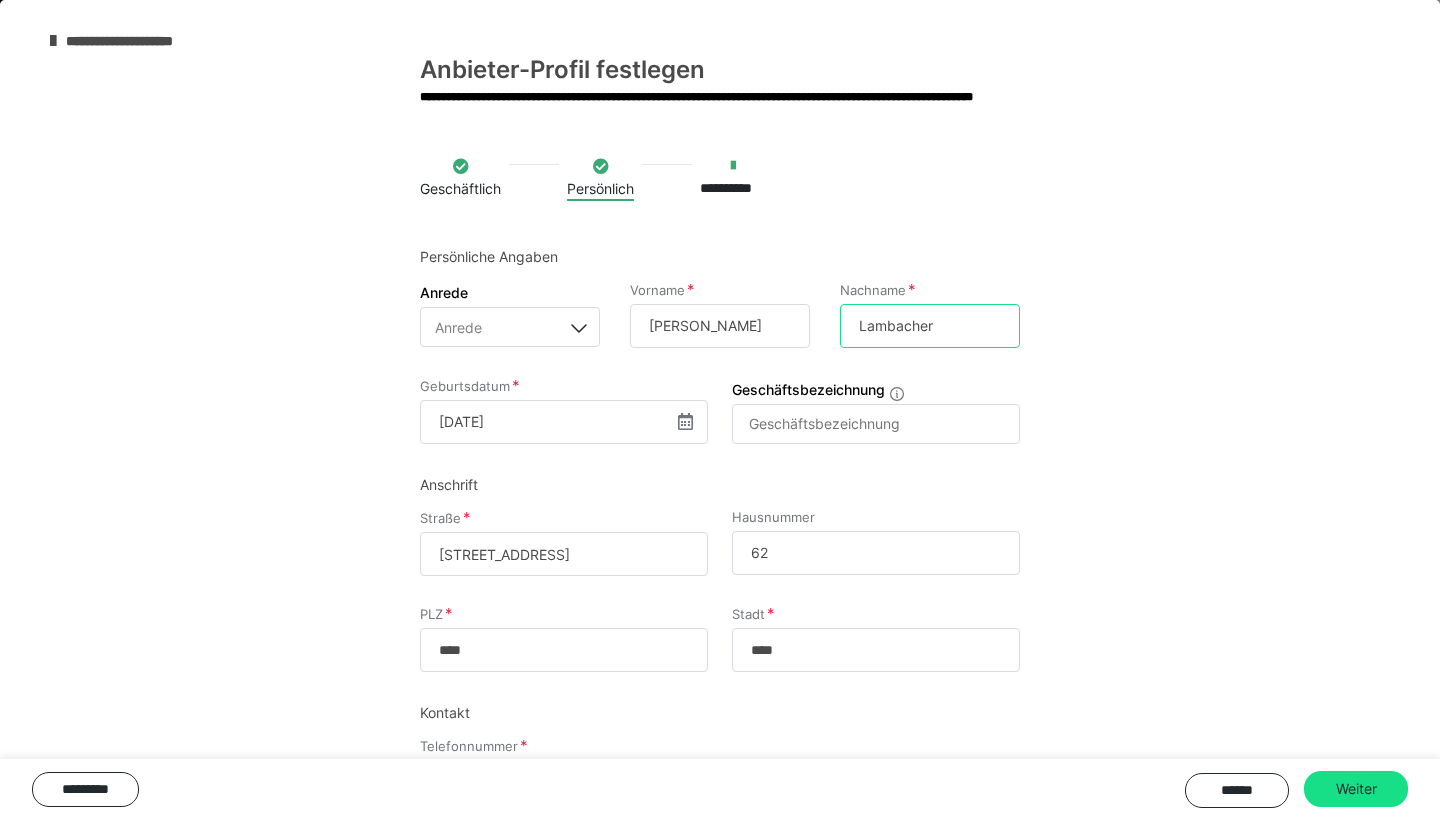 click on "Lambacher" at bounding box center [930, 326] 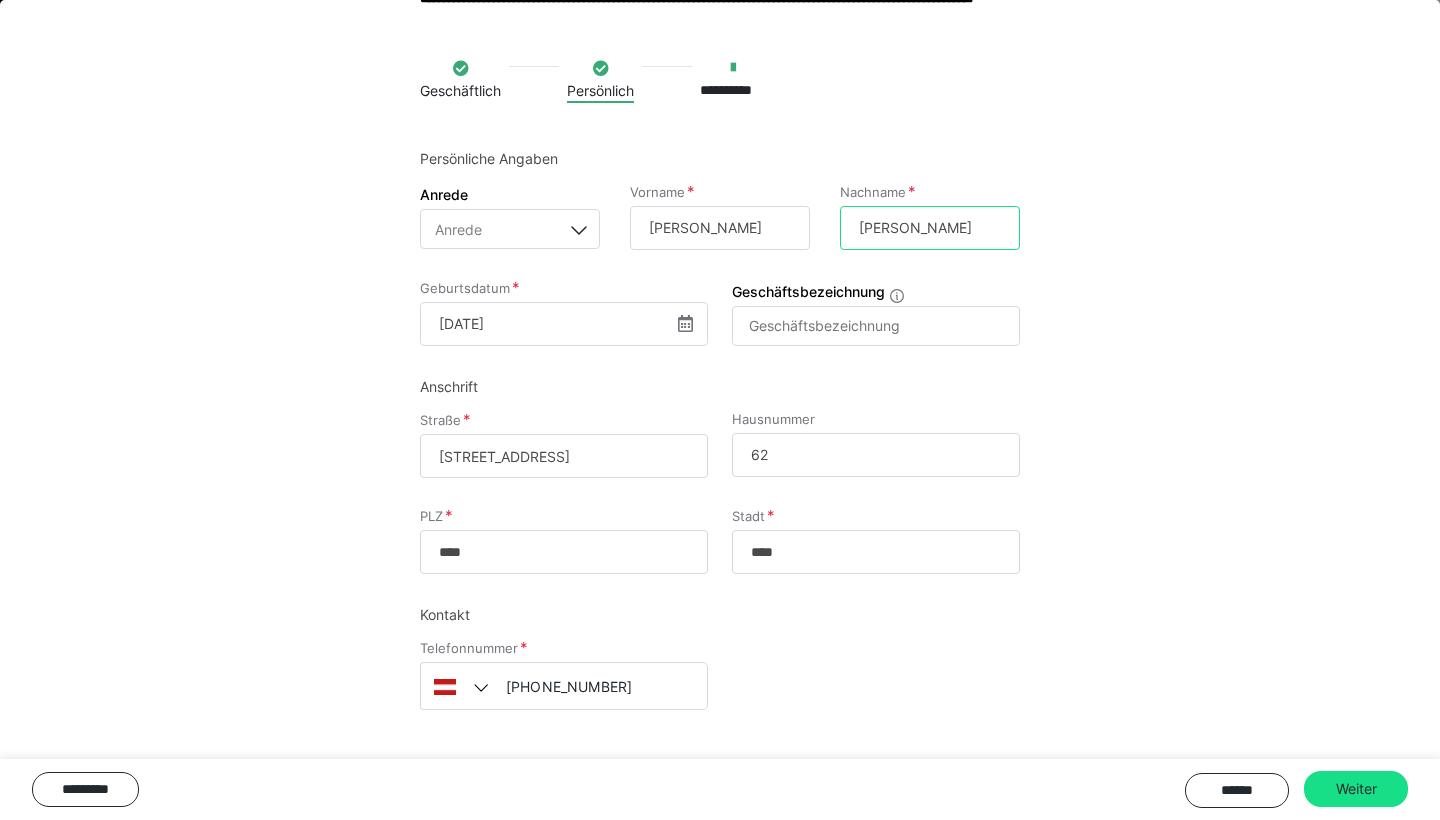scroll, scrollTop: 100, scrollLeft: 0, axis: vertical 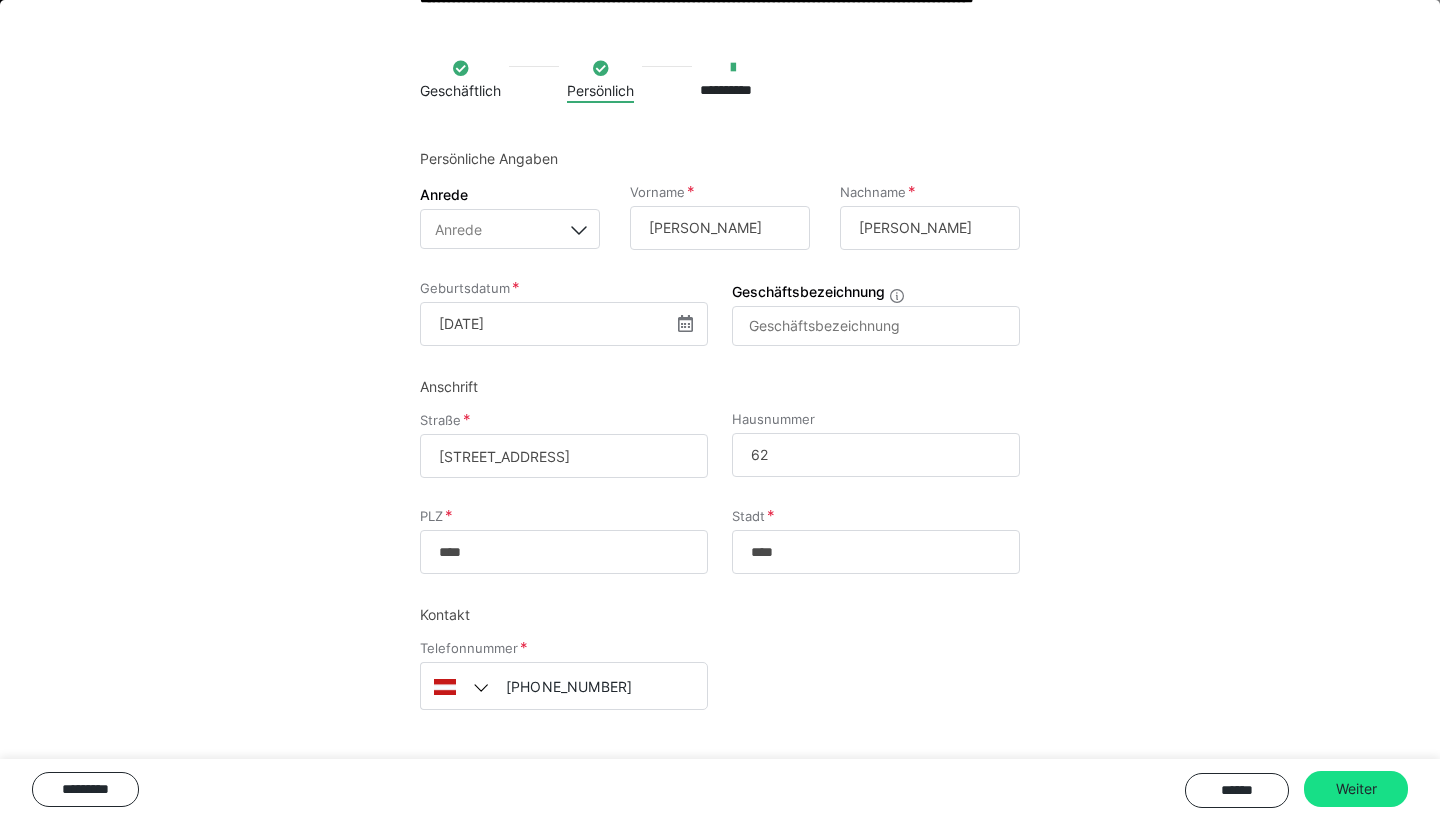 drag, startPoint x: 643, startPoint y: 457, endPoint x: 409, endPoint y: 460, distance: 234.01923 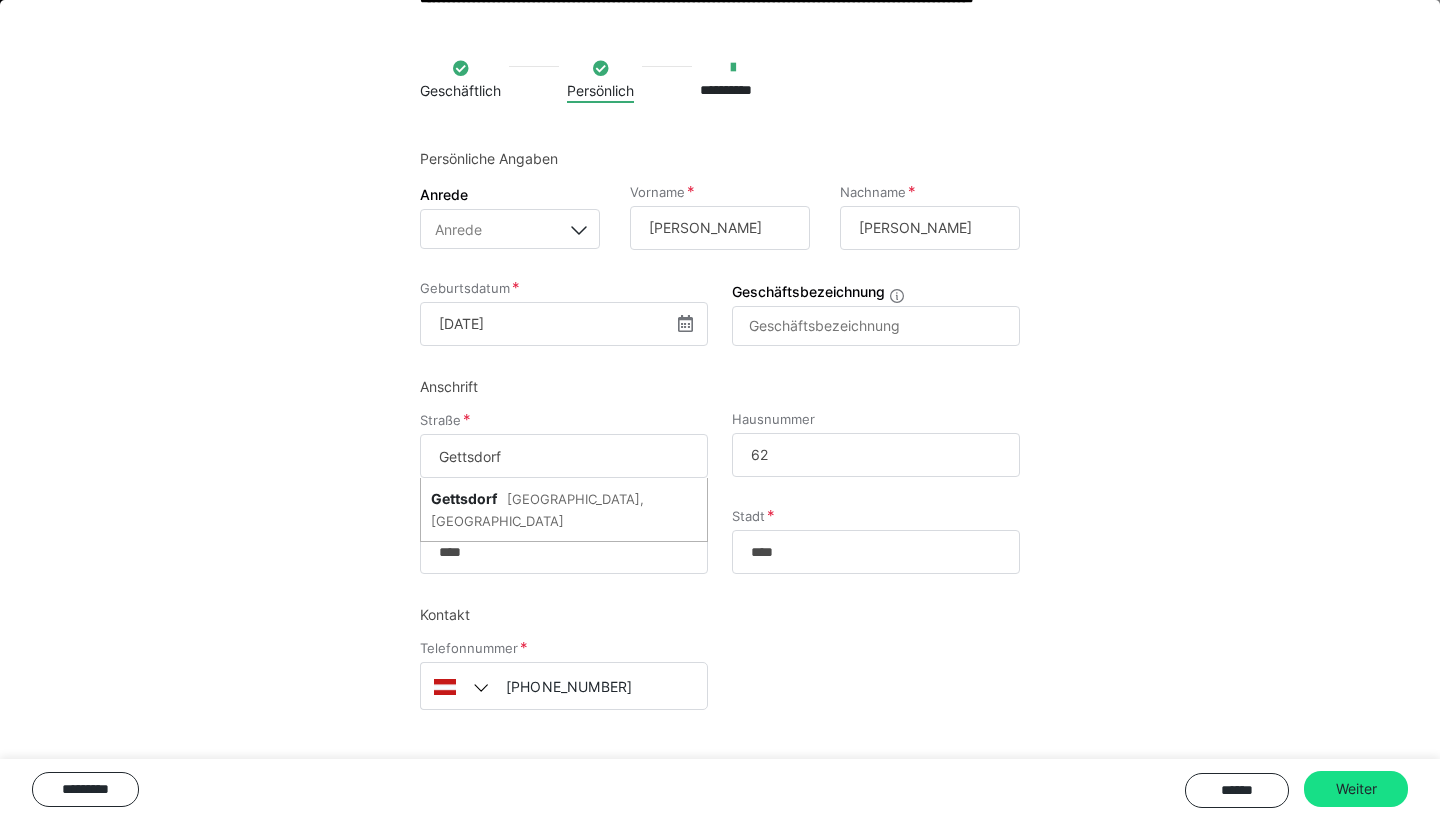 type on "Gettsdorf" 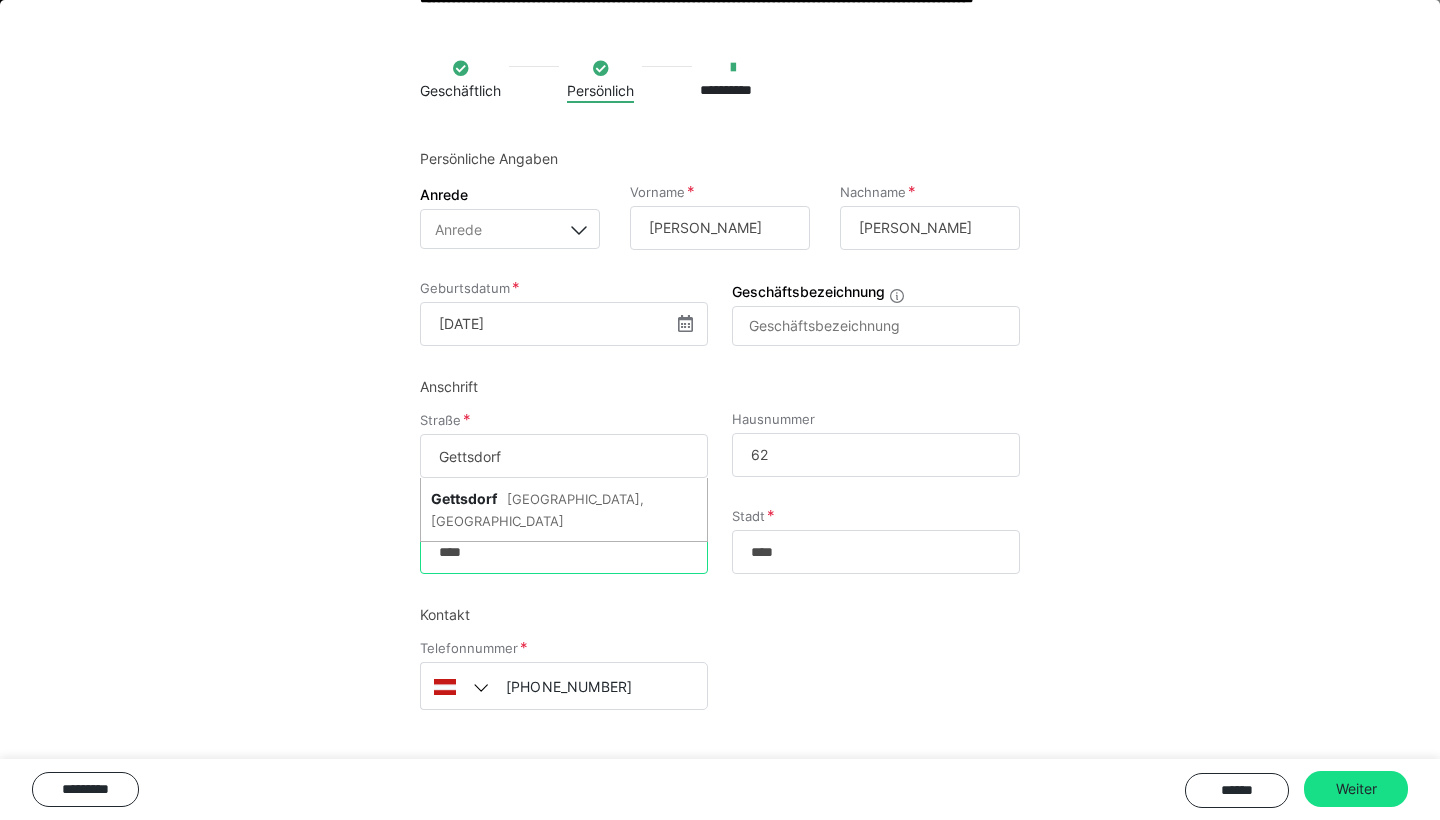click on "****" at bounding box center (564, 552) 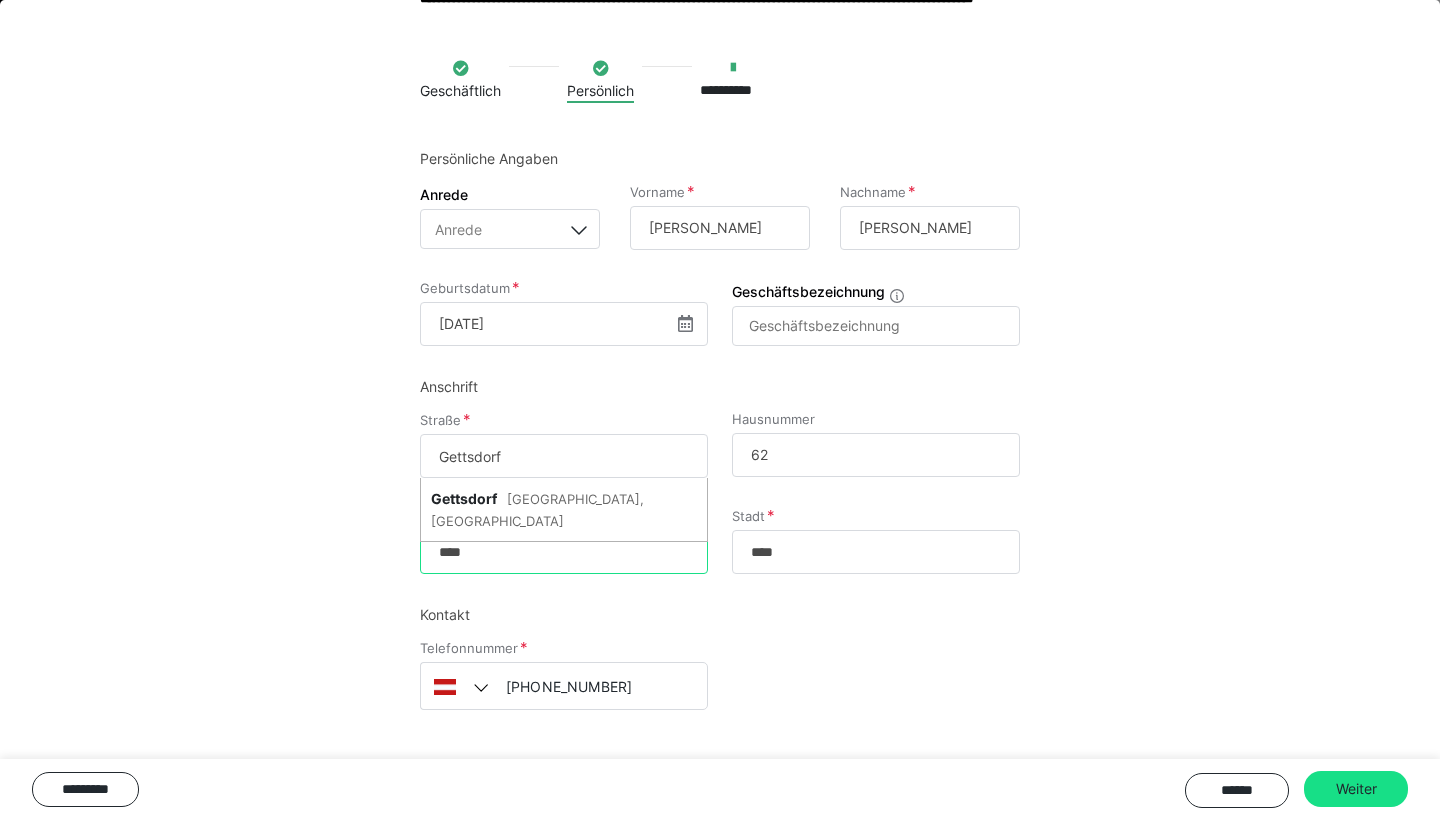 type on "****" 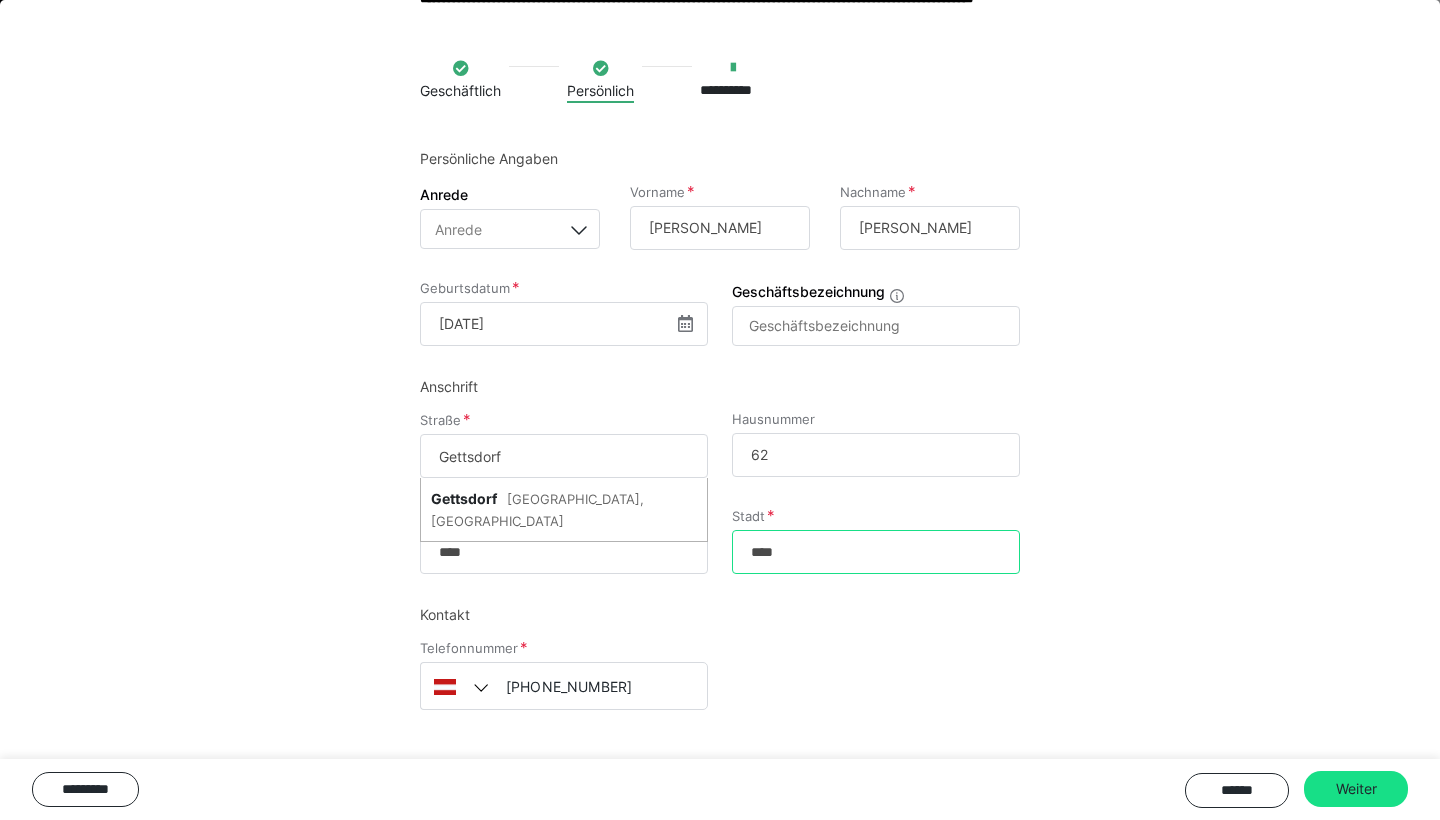 click on "****" at bounding box center (876, 552) 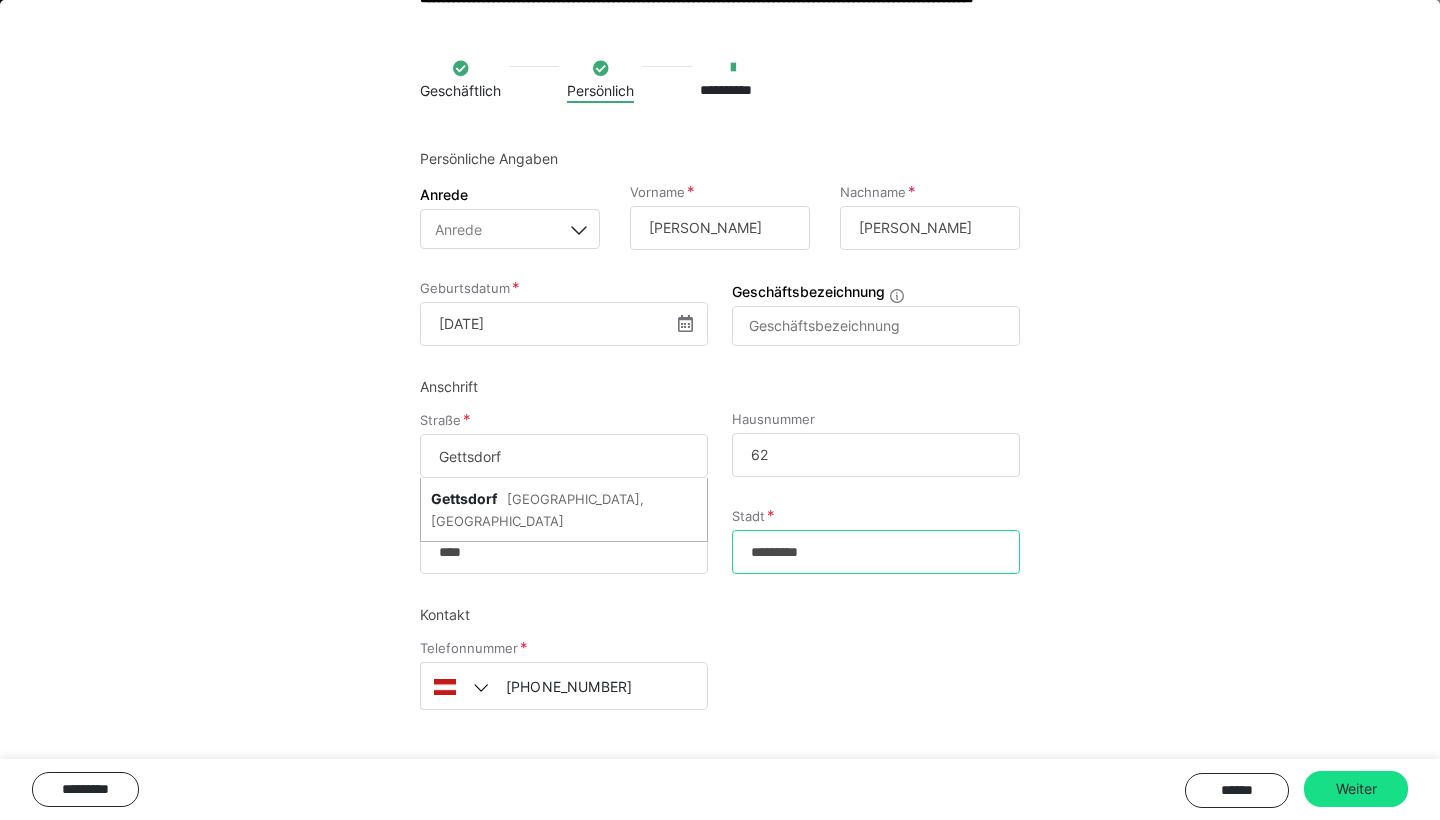 scroll, scrollTop: 268, scrollLeft: 0, axis: vertical 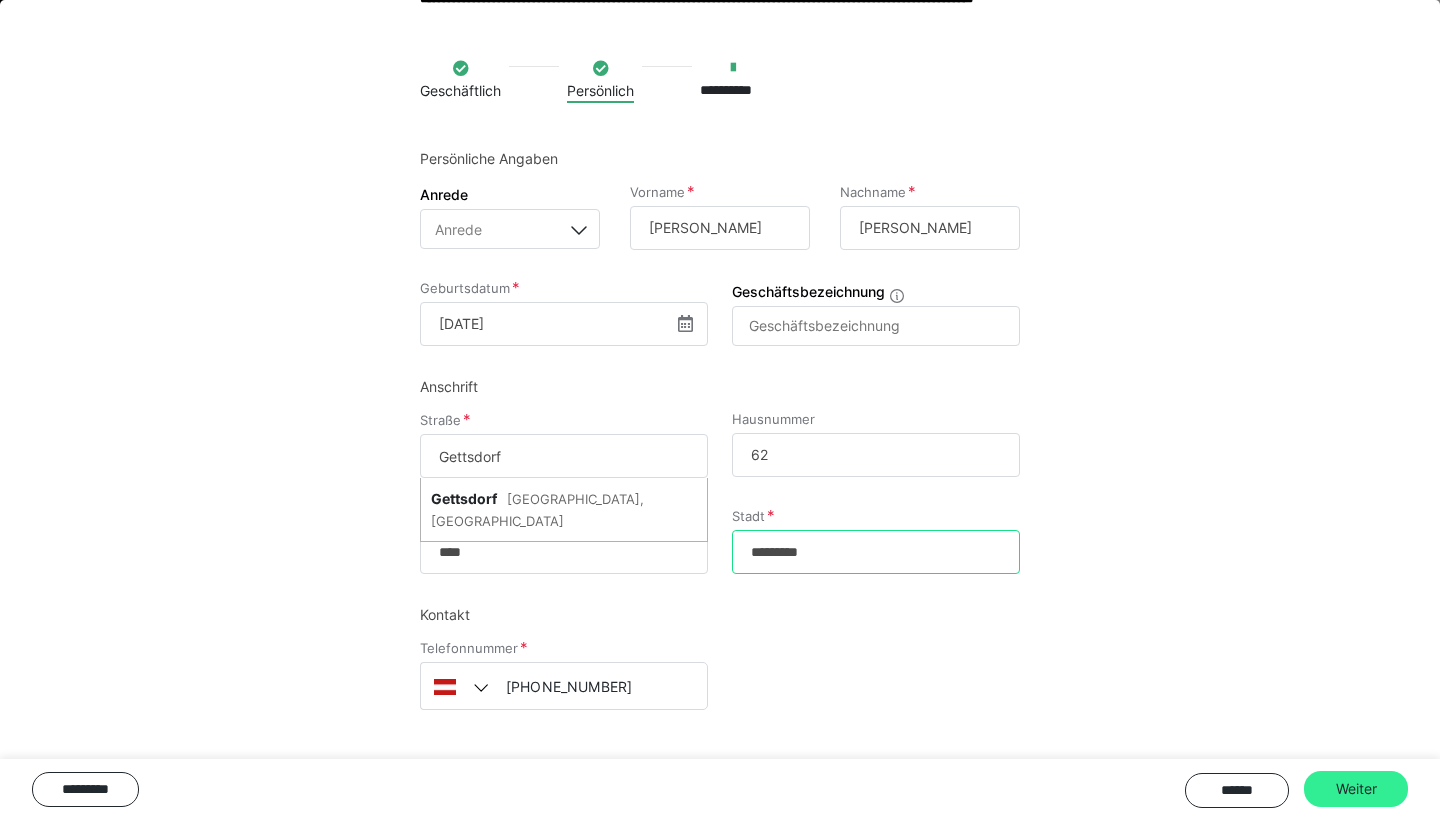 type on "*********" 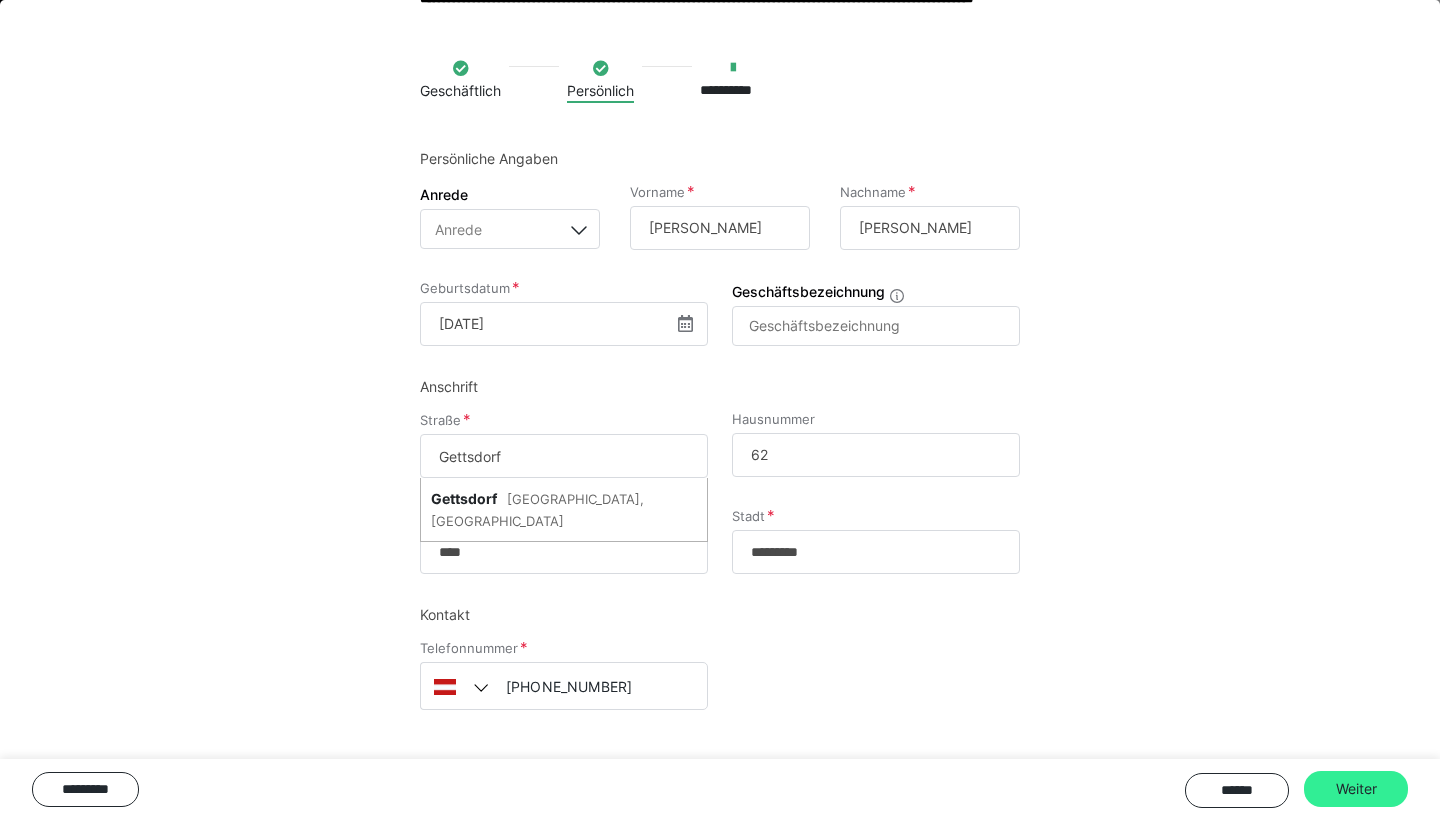 click on "Weiter" at bounding box center (1356, 789) 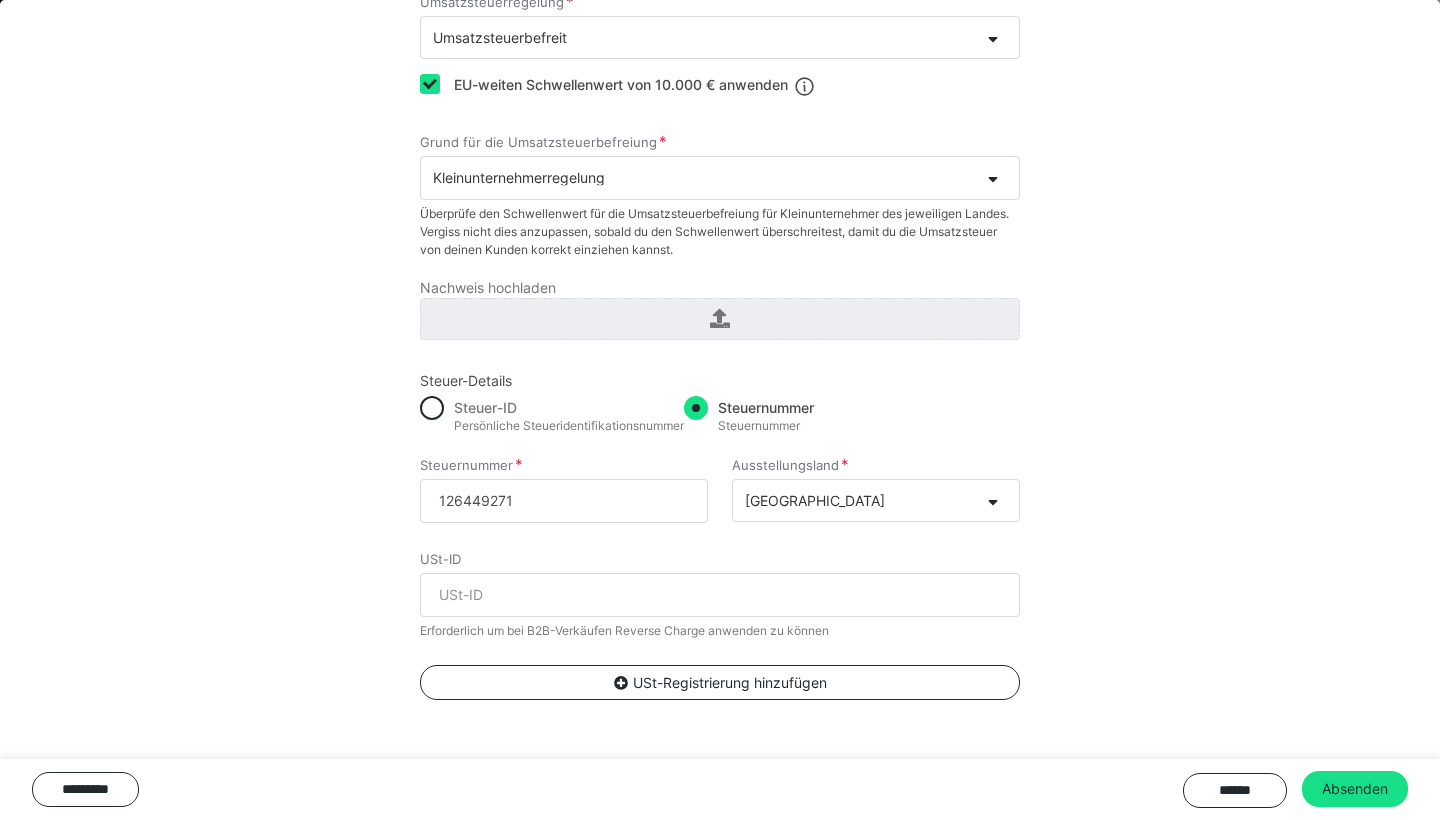 scroll, scrollTop: 293, scrollLeft: 0, axis: vertical 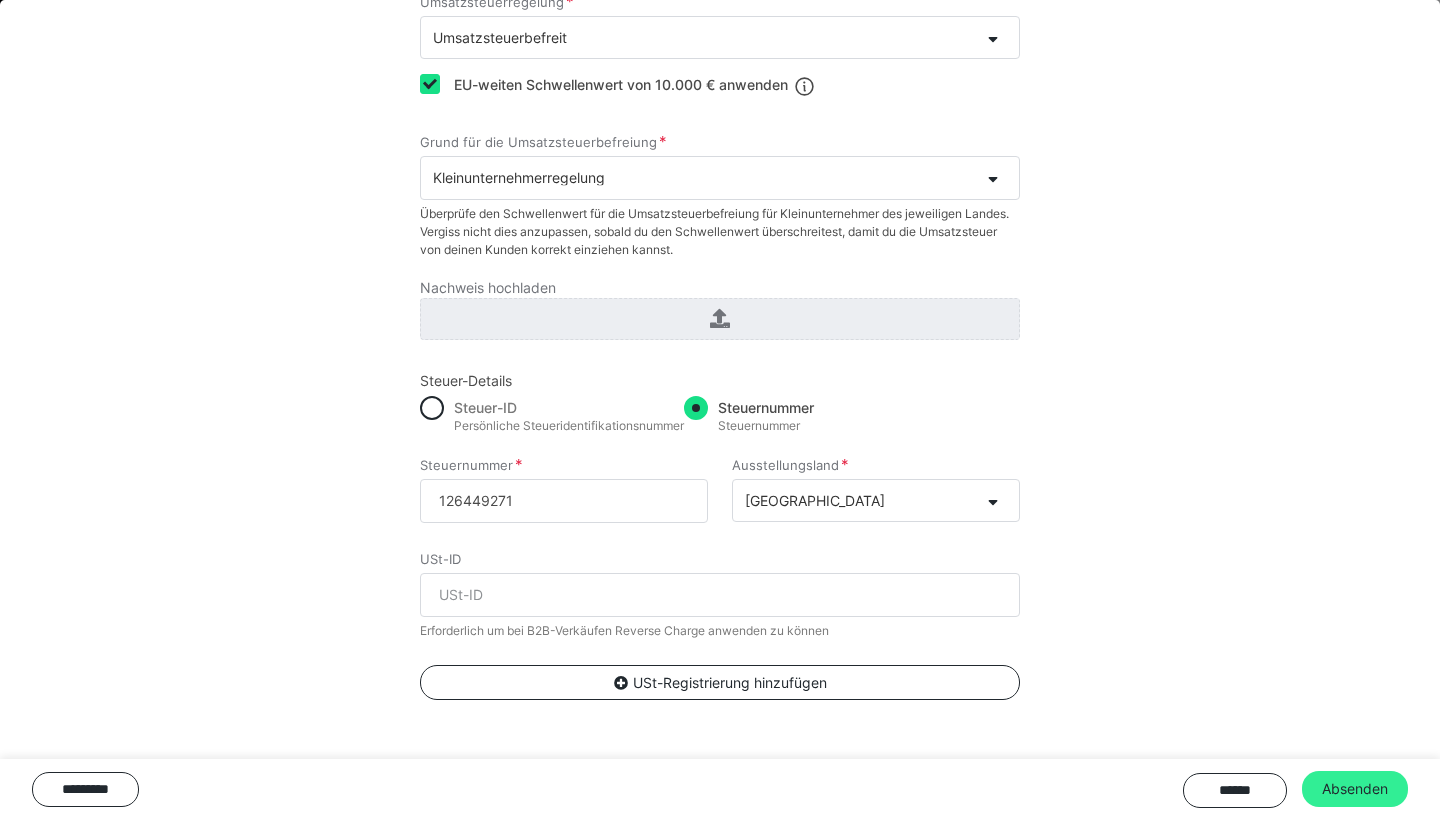 click on "Absenden" at bounding box center (1355, 789) 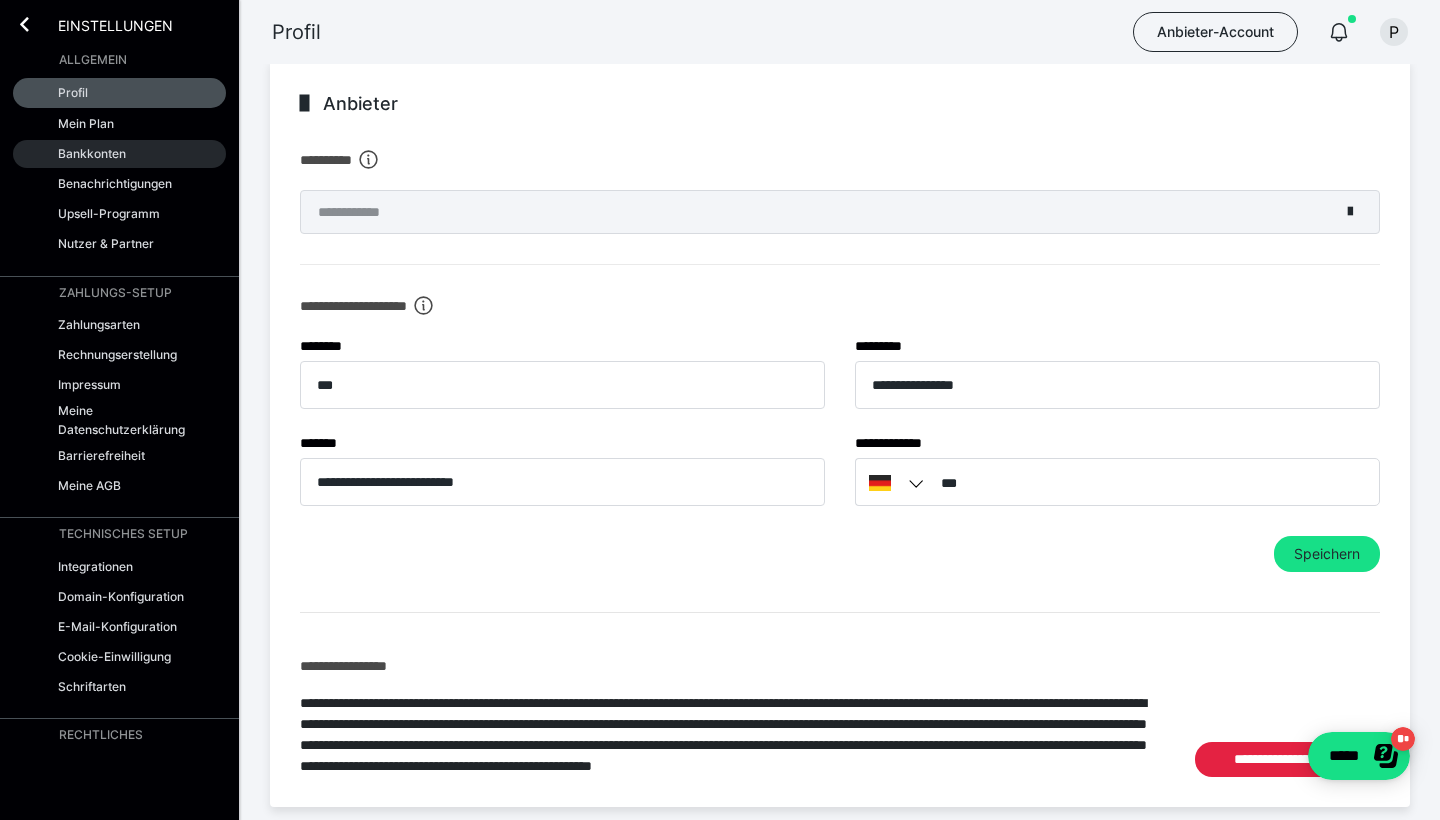 click on "Bankkonten" at bounding box center (92, 153) 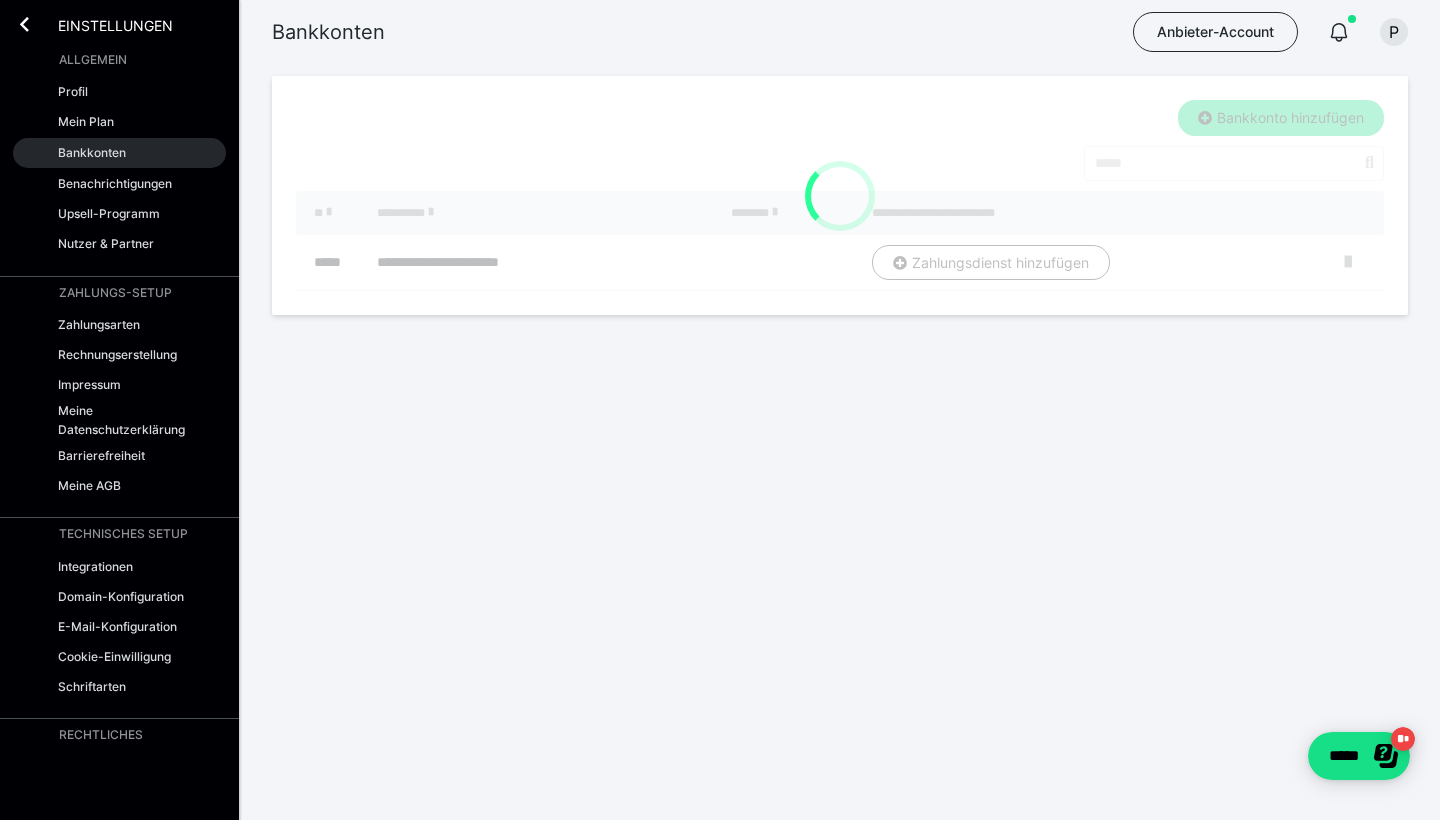 scroll, scrollTop: 0, scrollLeft: 0, axis: both 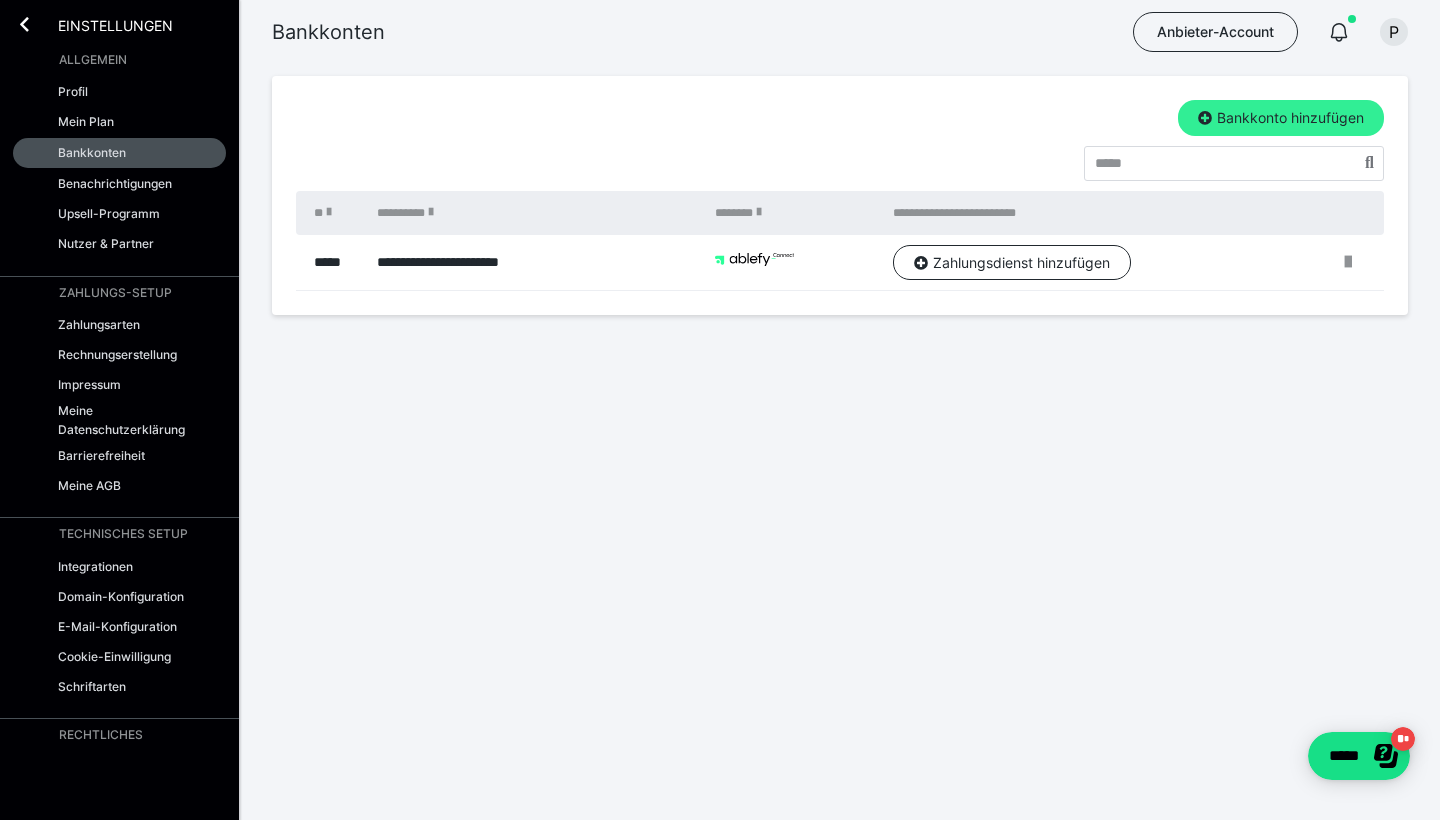 click on "Bankkonto hinzufügen" at bounding box center (1281, 118) 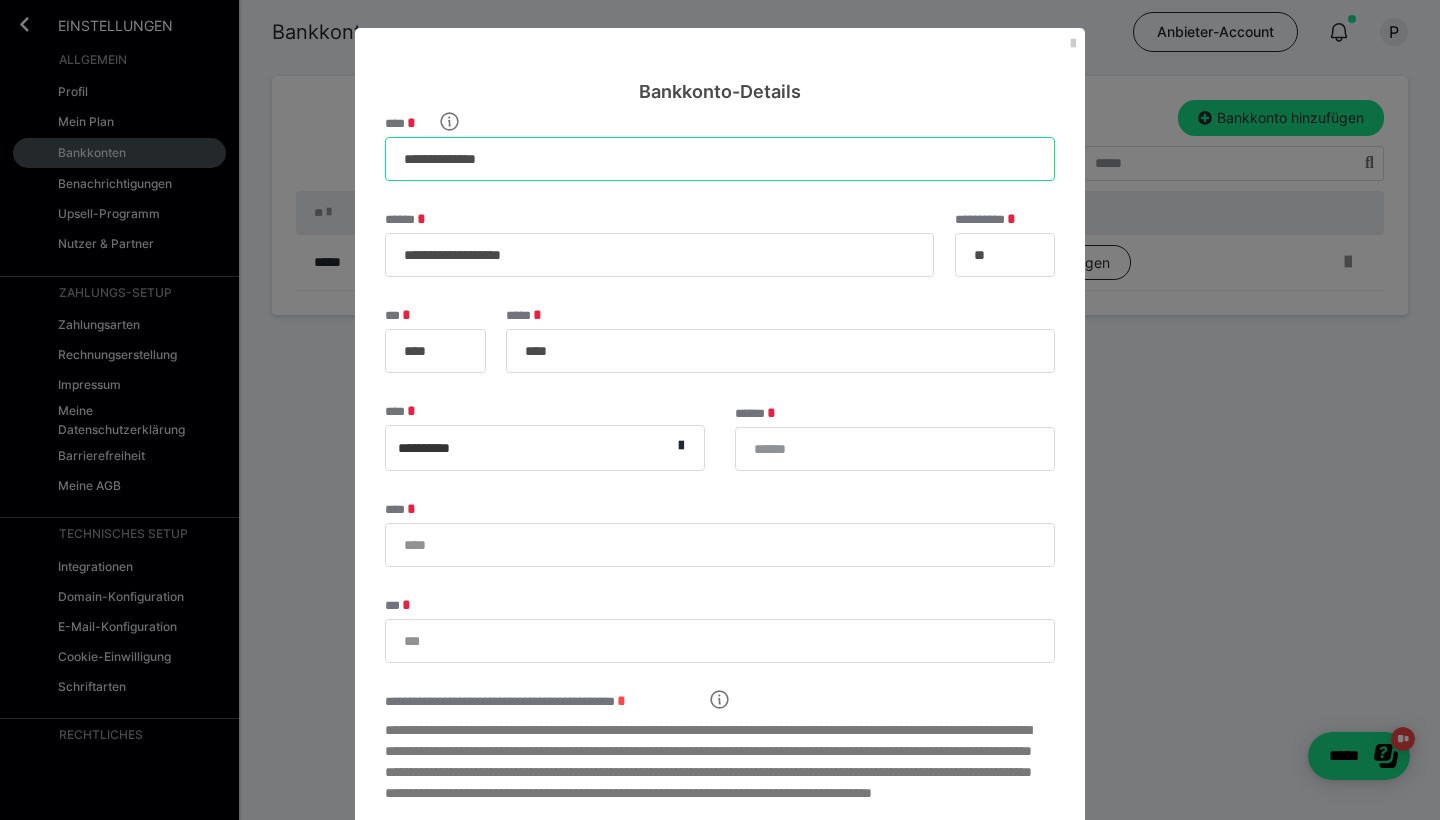type on "**********" 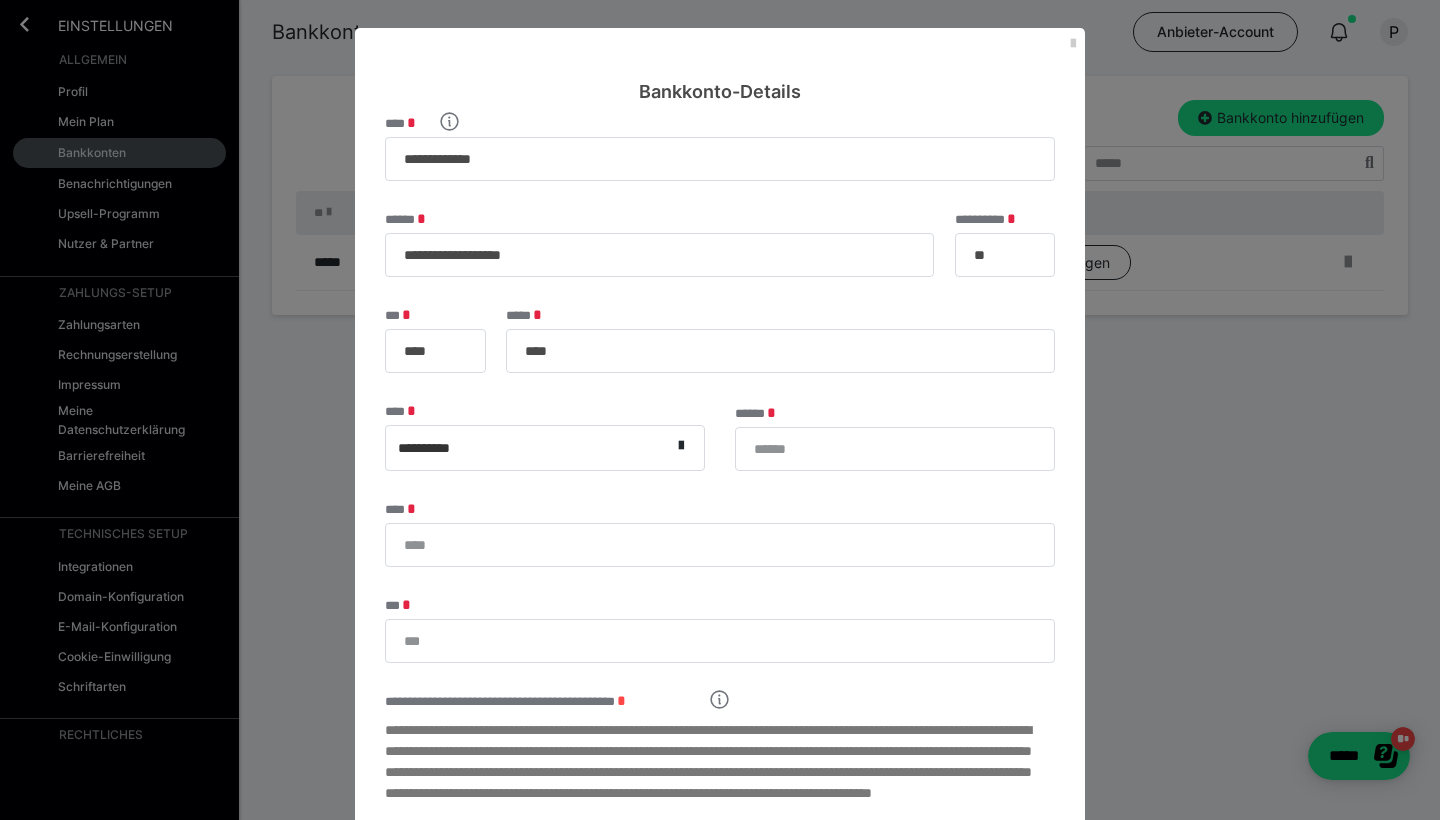 click on "Bankkonto-Details" at bounding box center [720, 66] 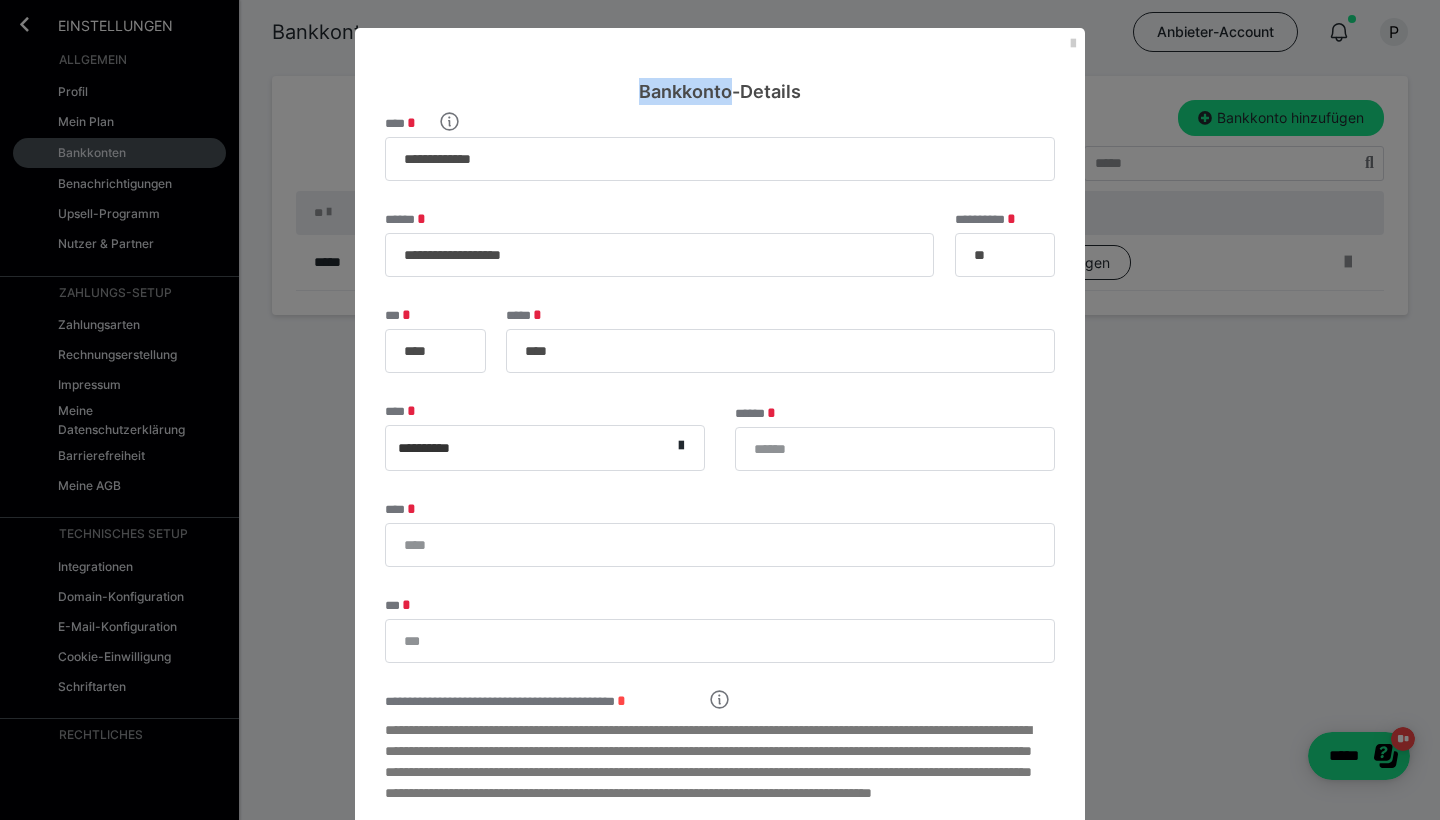 click on "Bankkonto-Details" at bounding box center [720, 66] 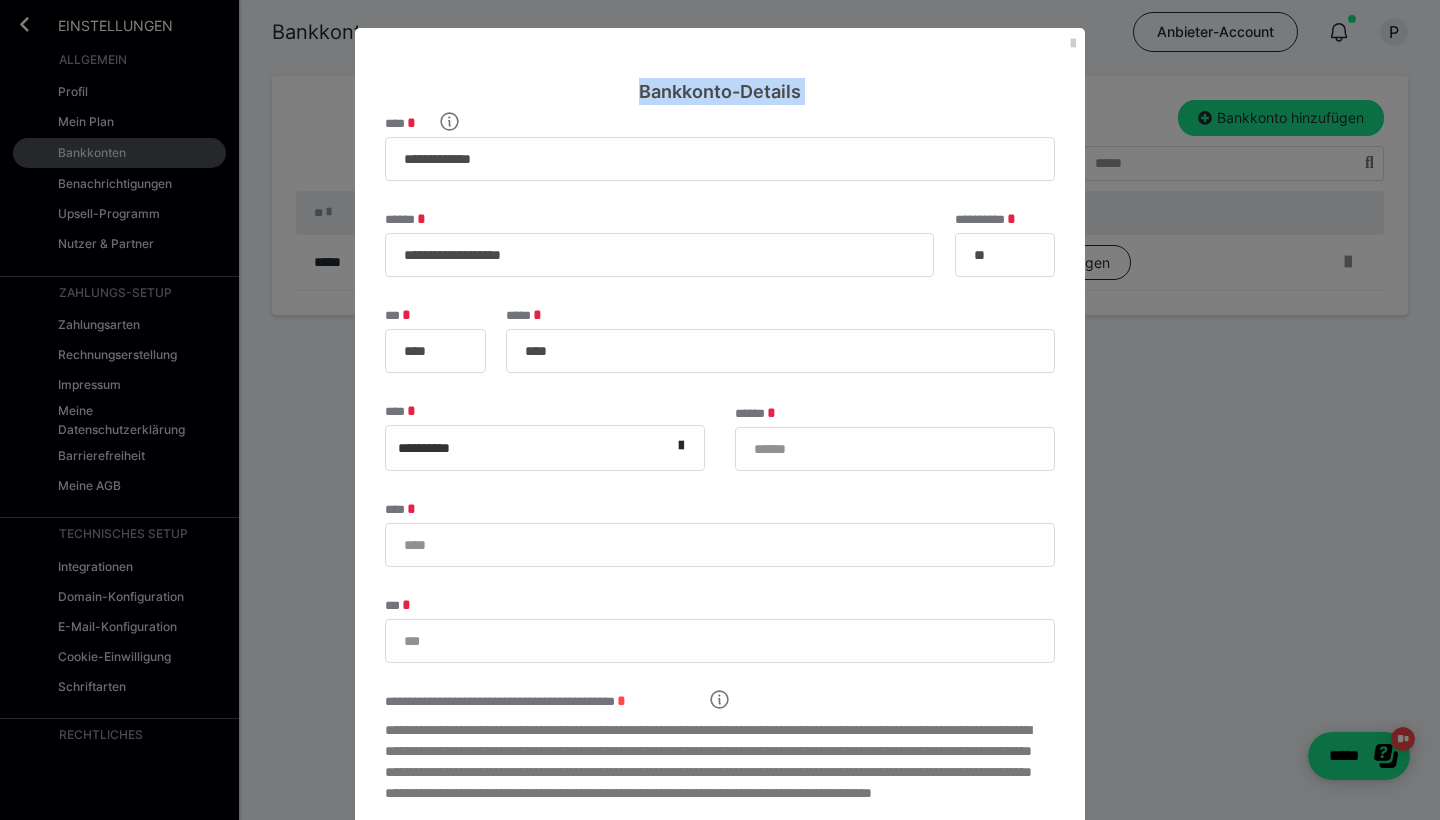 click on "Bankkonto-Details" at bounding box center [720, 66] 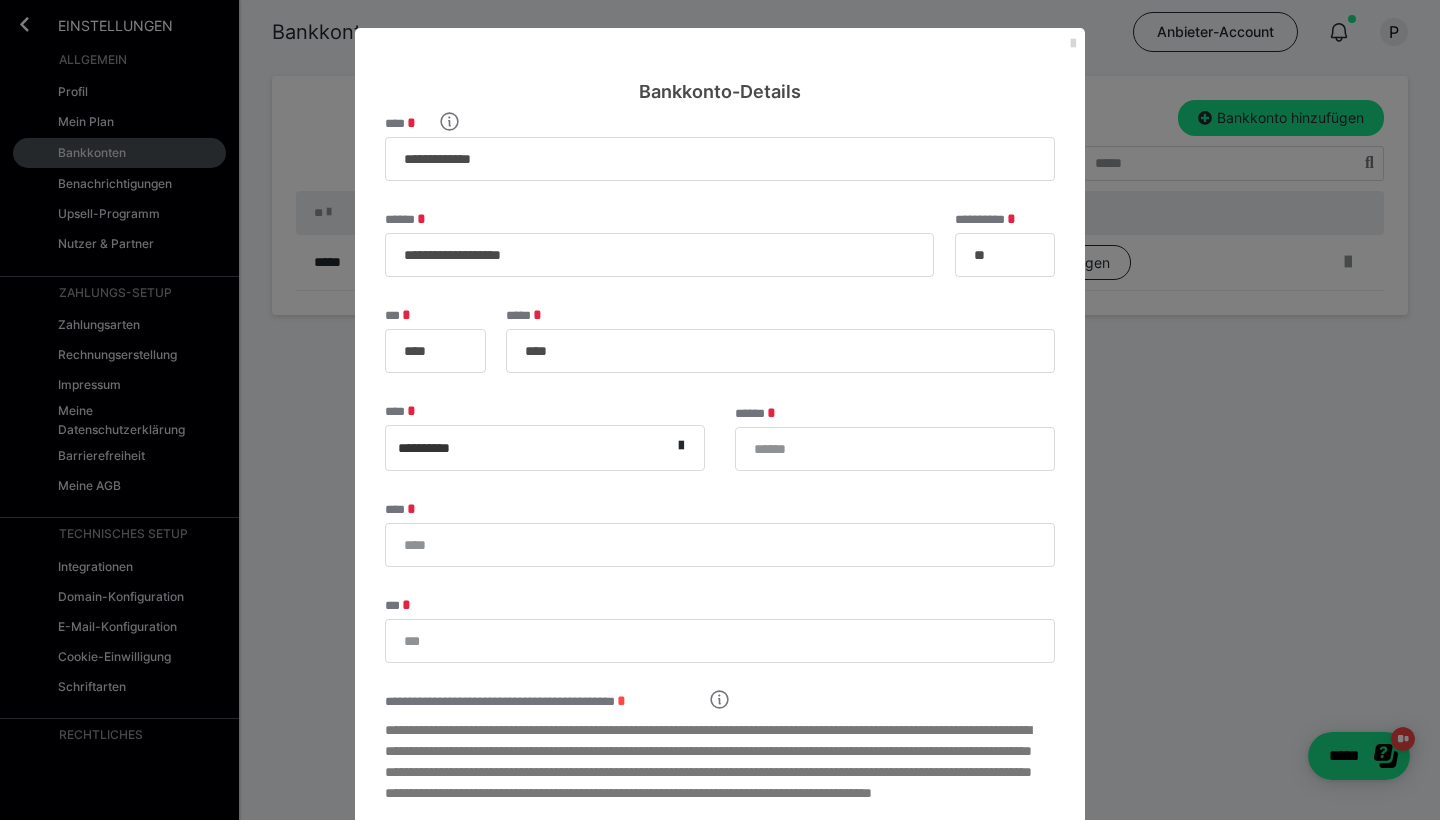 click at bounding box center (1073, 44) 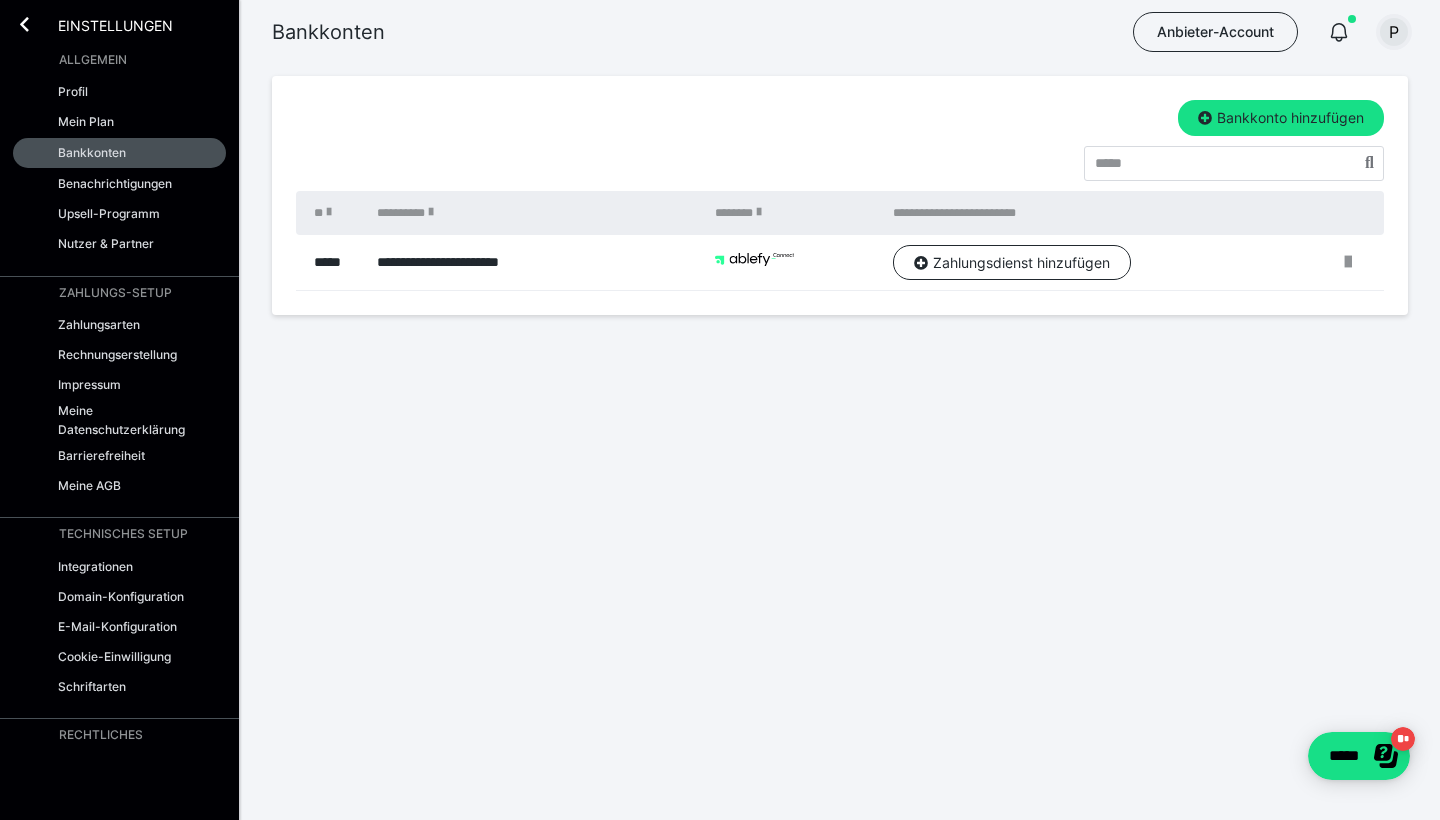 click on "P" at bounding box center (1394, 32) 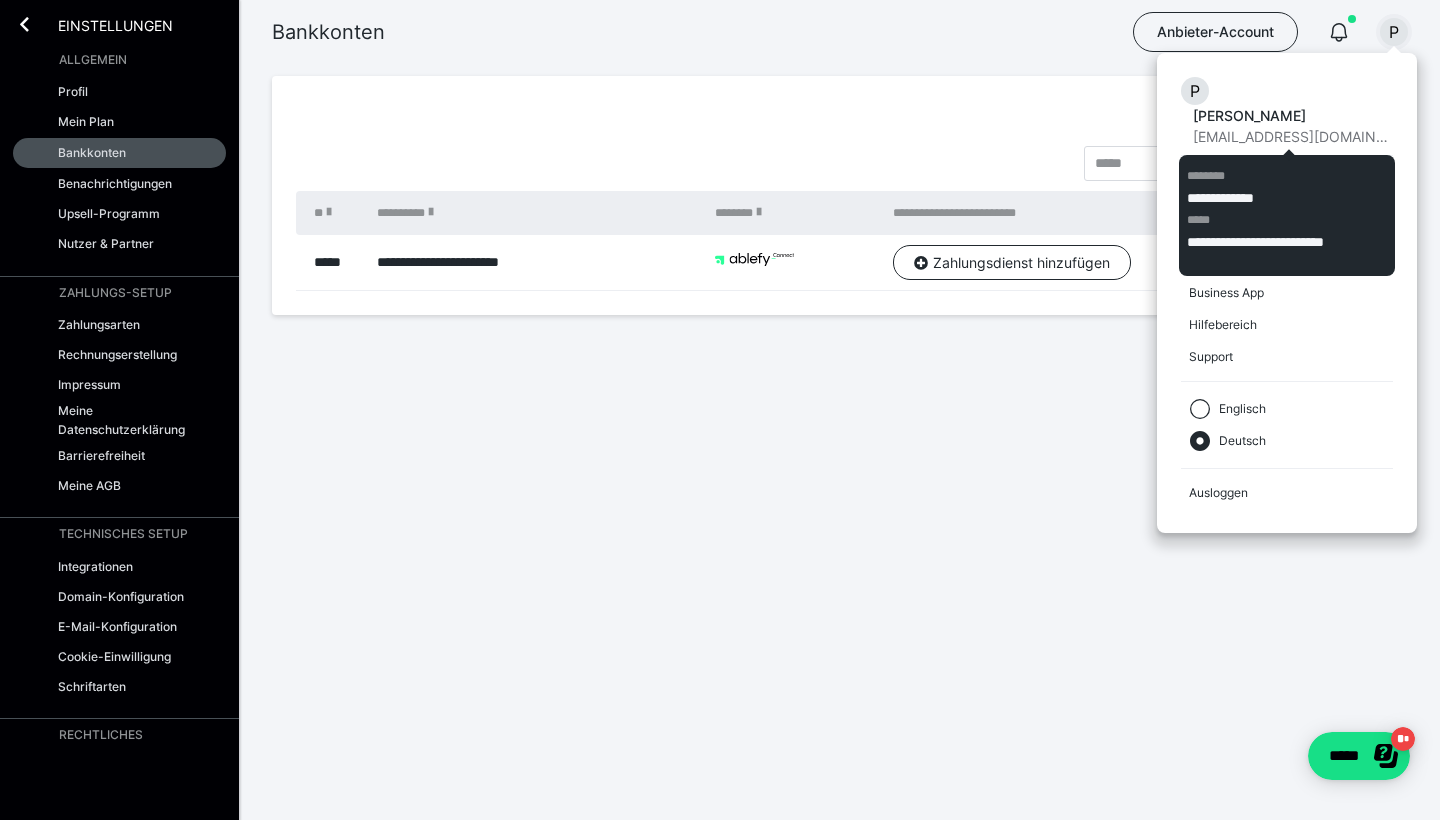 click on "kontakt@diepfotentruppe.com" at bounding box center (1293, 136) 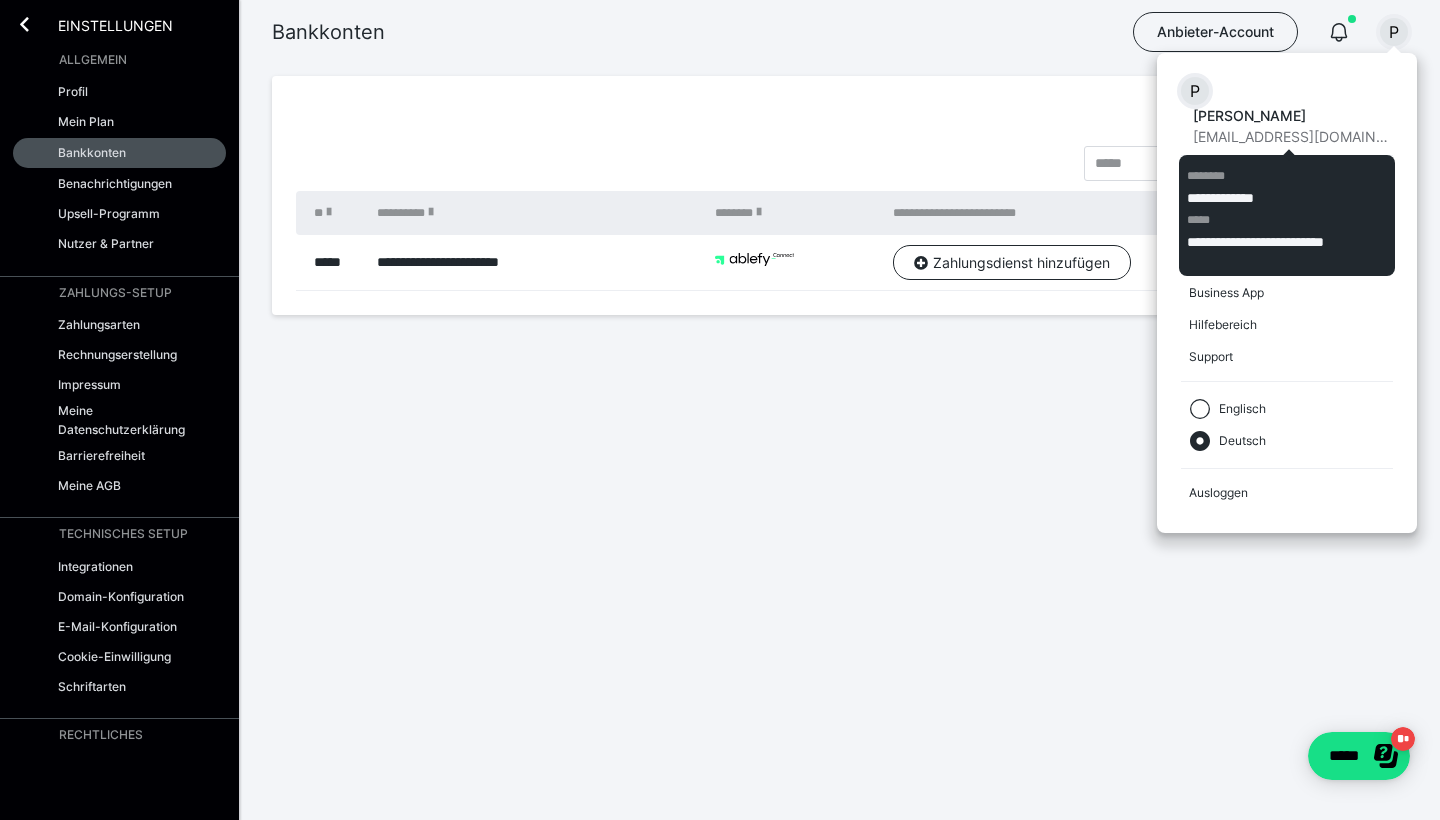 click on "P" at bounding box center (1195, 91) 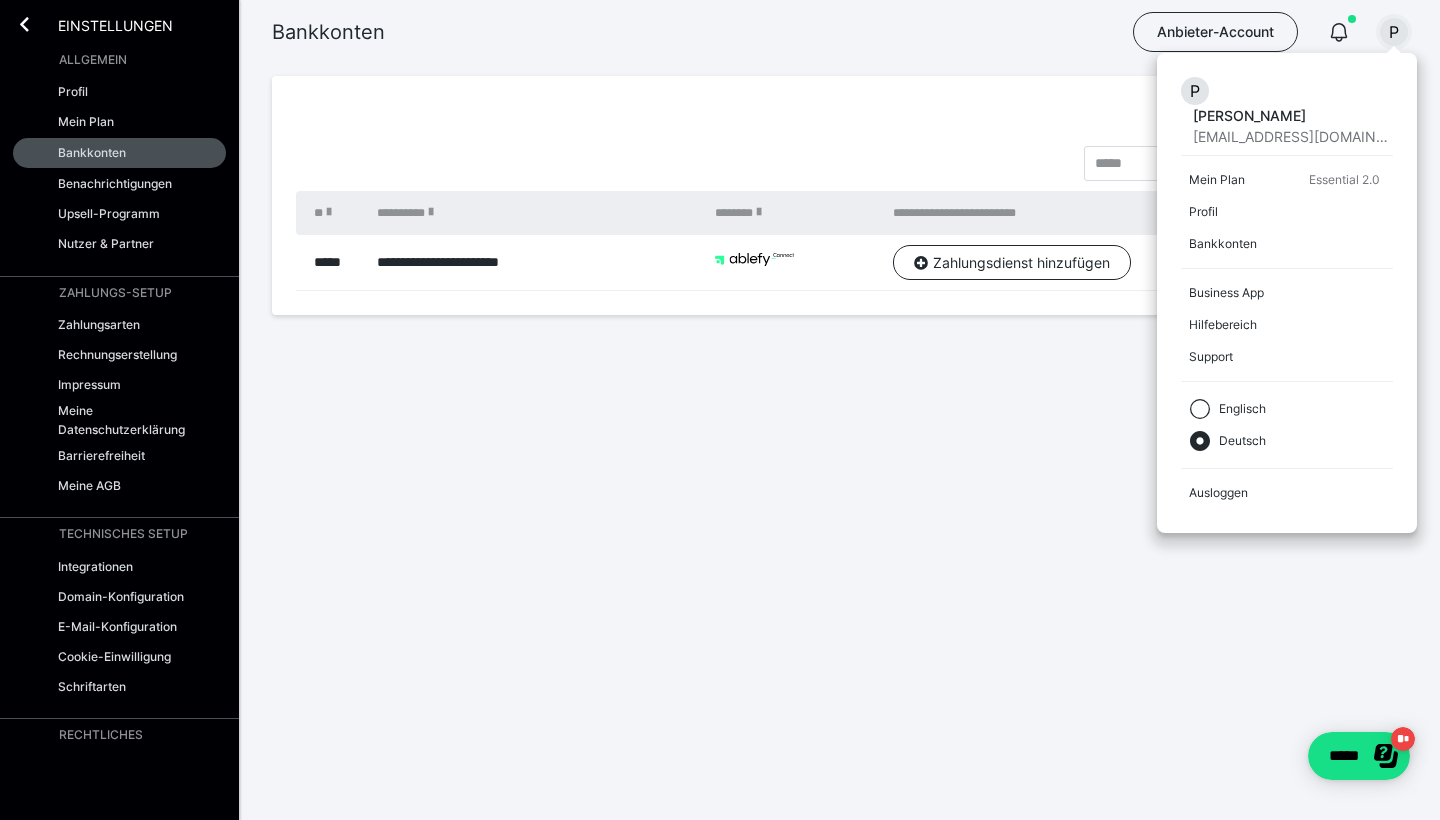 click on "P Pia Lambacher kontakt@diepfotentruppe.com Mein Plan Essential 2.0 Profil Bankkonten Business App Hilfebereich Support Englisch Deutsch Ausloggen" at bounding box center (1287, 293) 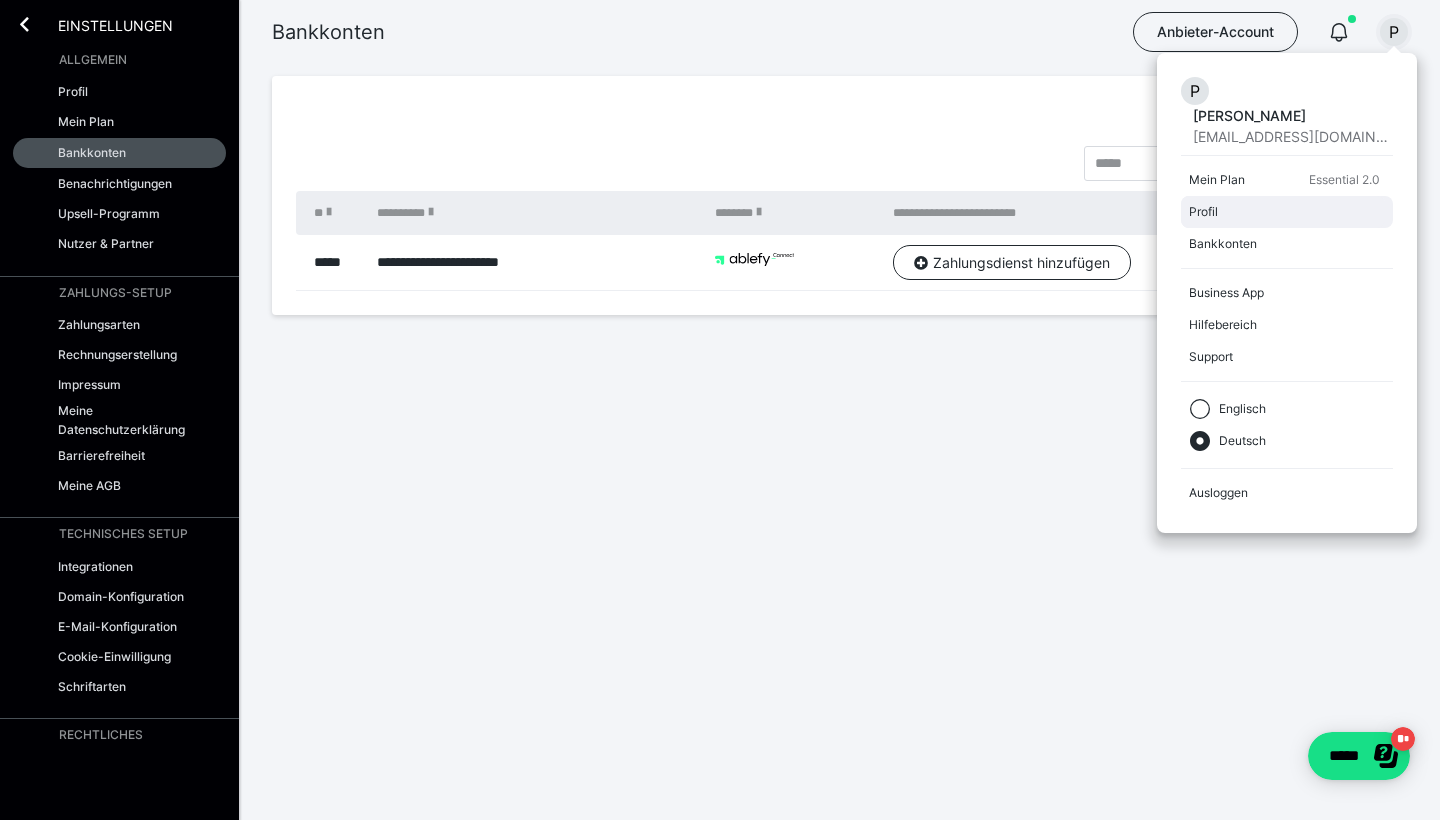 click on "Profil" at bounding box center (1283, 212) 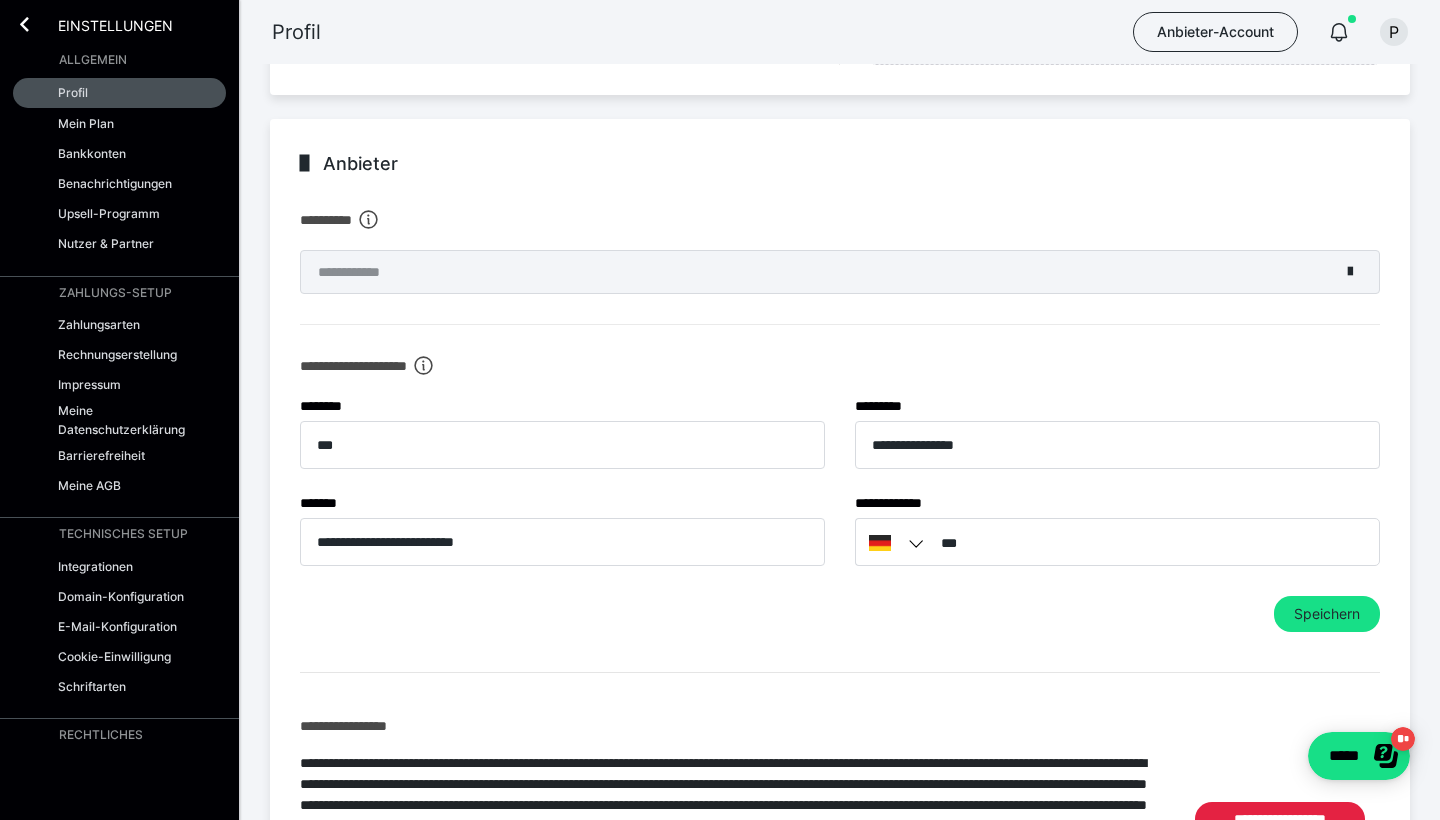 scroll, scrollTop: 551, scrollLeft: 0, axis: vertical 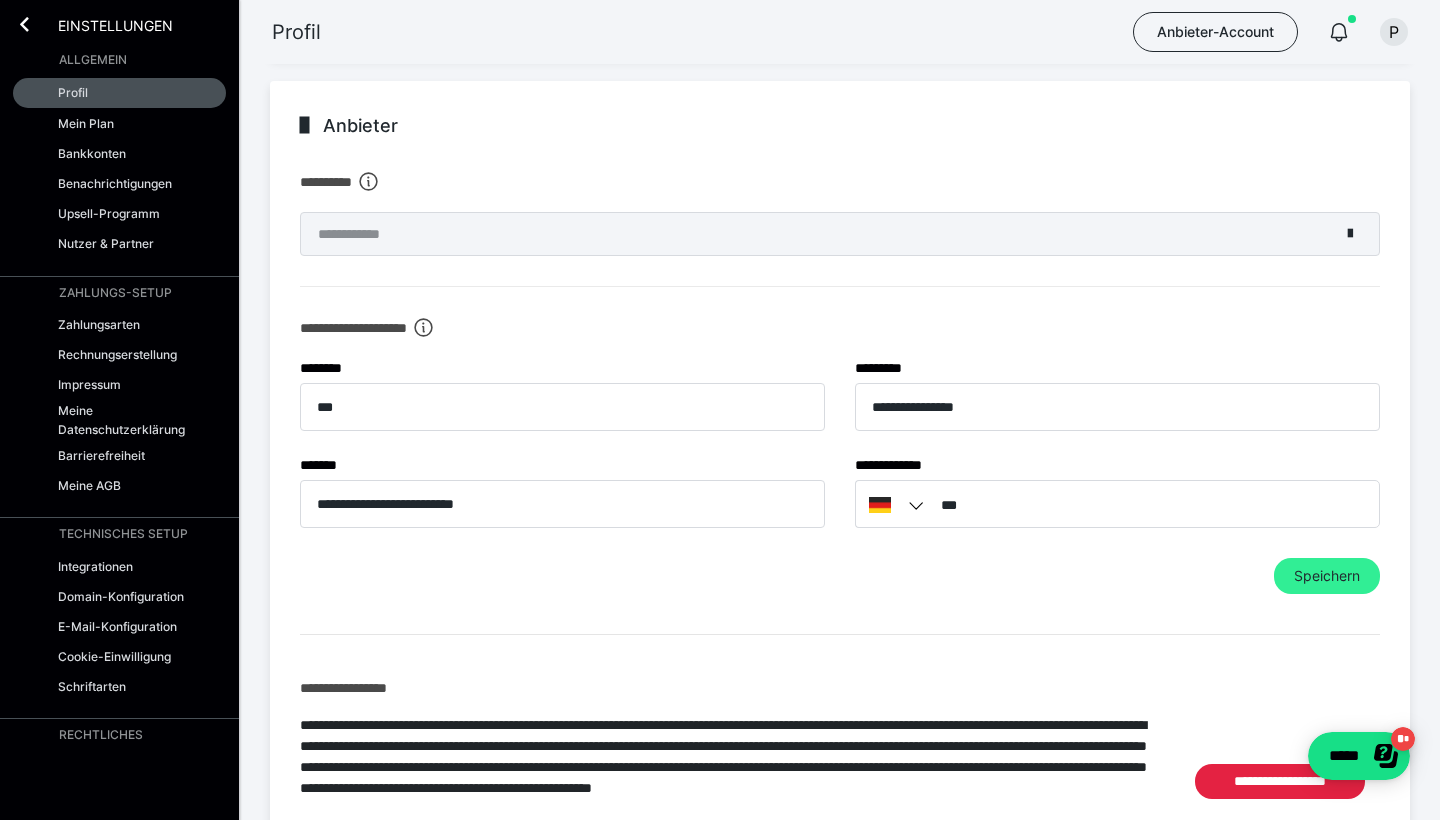 click on "Speichern" at bounding box center (1327, 576) 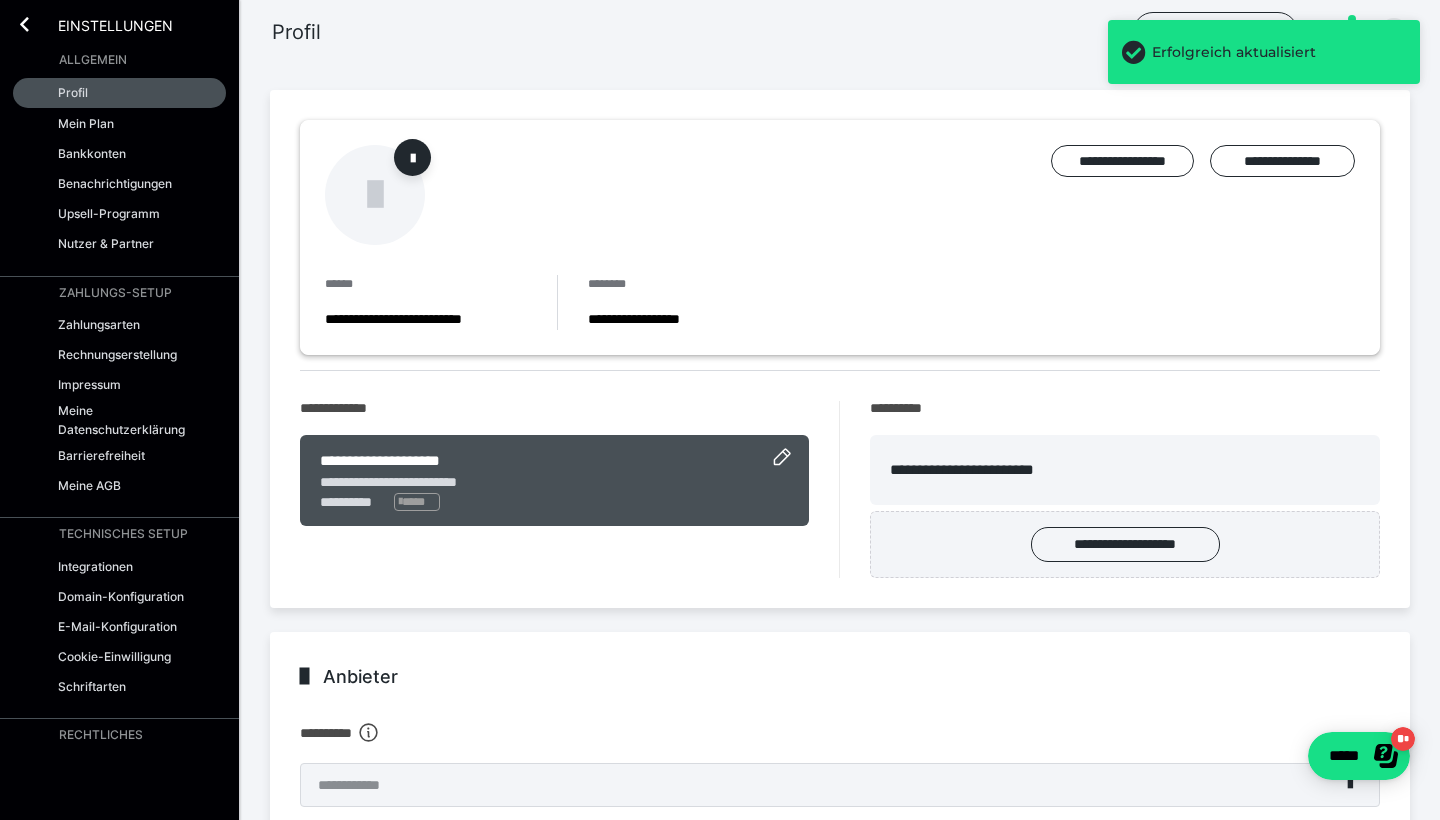 scroll, scrollTop: 0, scrollLeft: 0, axis: both 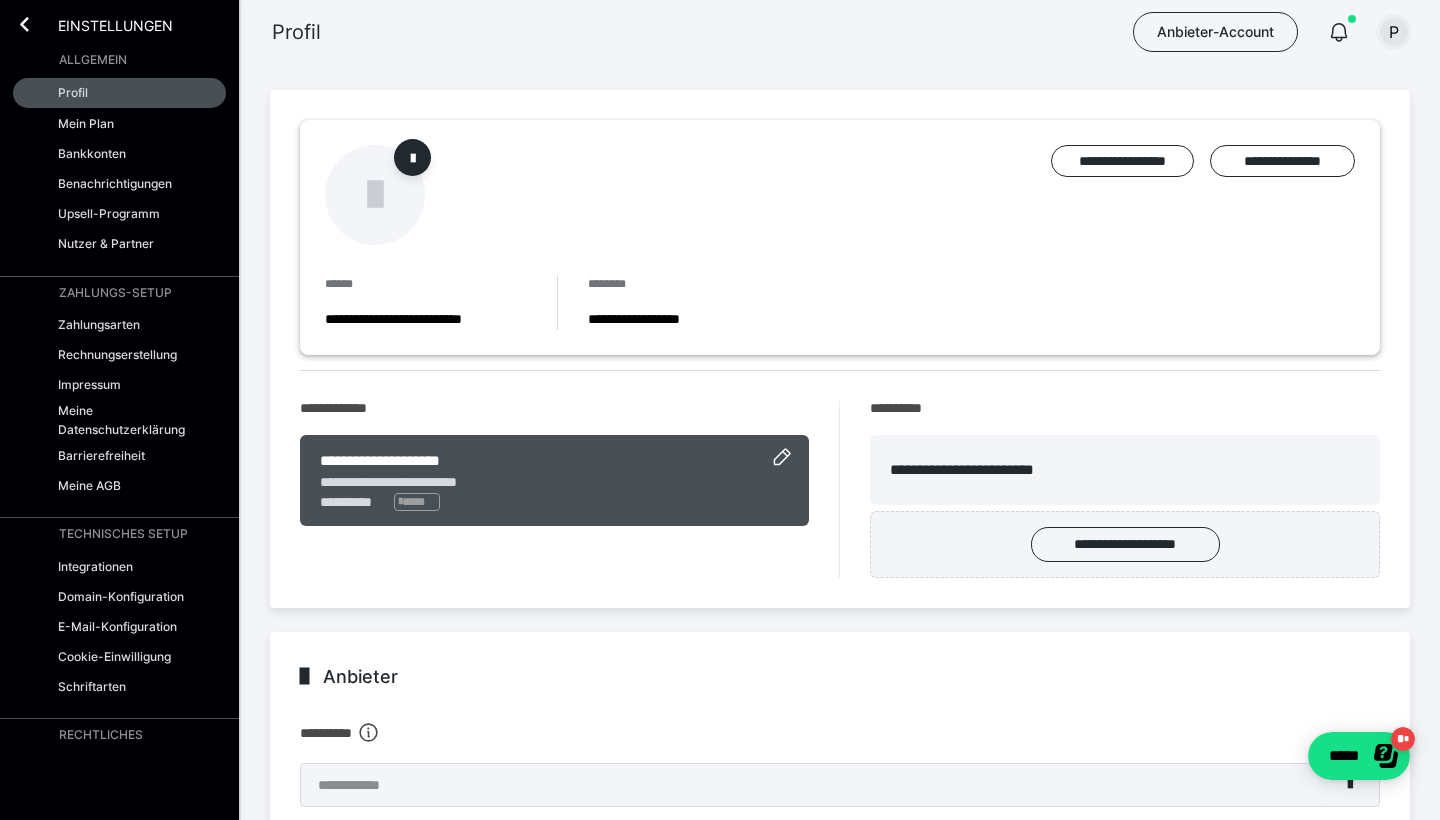 click on "P" at bounding box center (1394, 32) 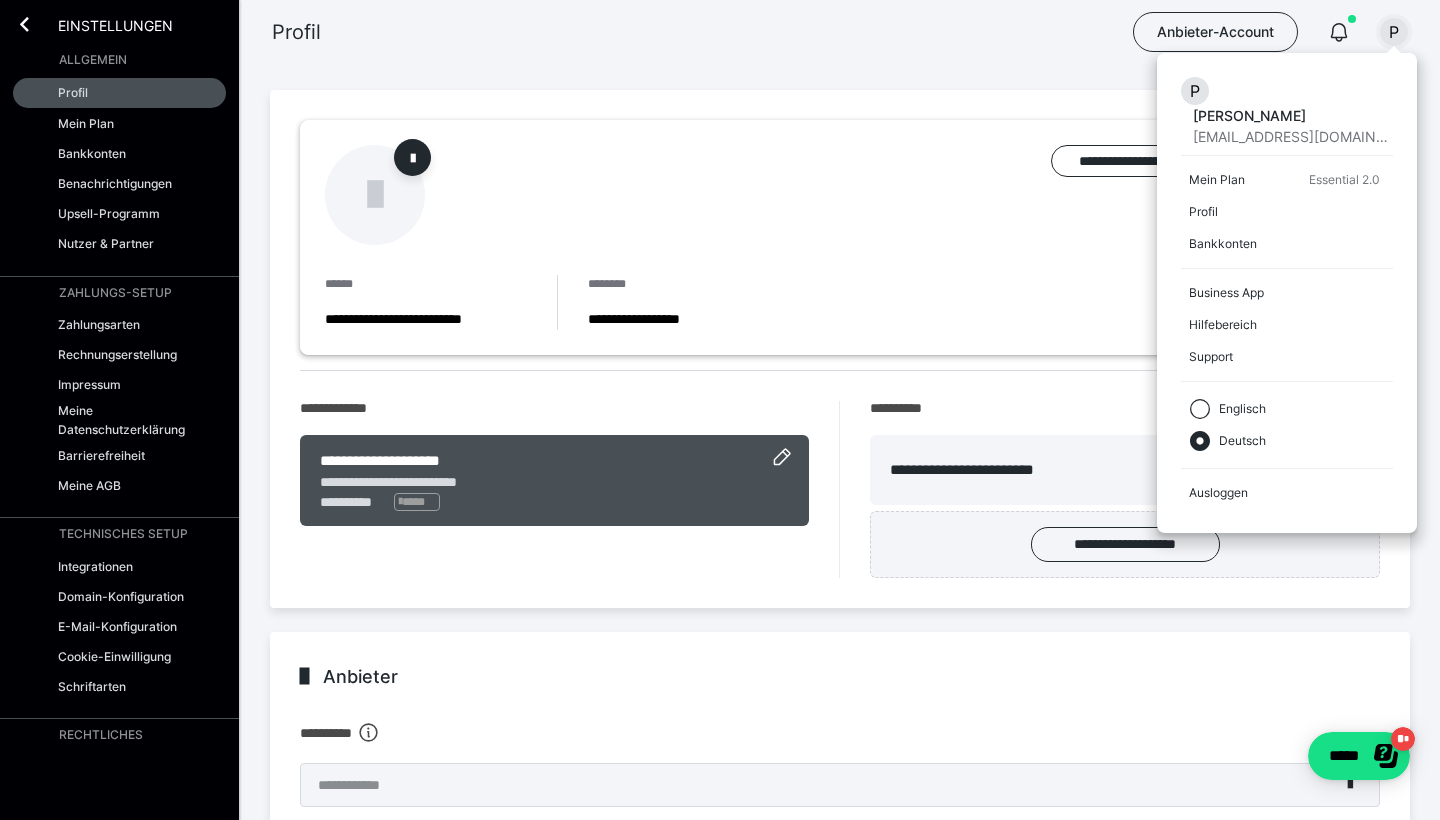 click on "P Pia Lambacher-Zovkic kontakt@diepfotentruppe.com Mein Plan Essential 2.0 Profil Bankkonten Business App Hilfebereich Support Englisch Deutsch Ausloggen" at bounding box center [1287, 293] 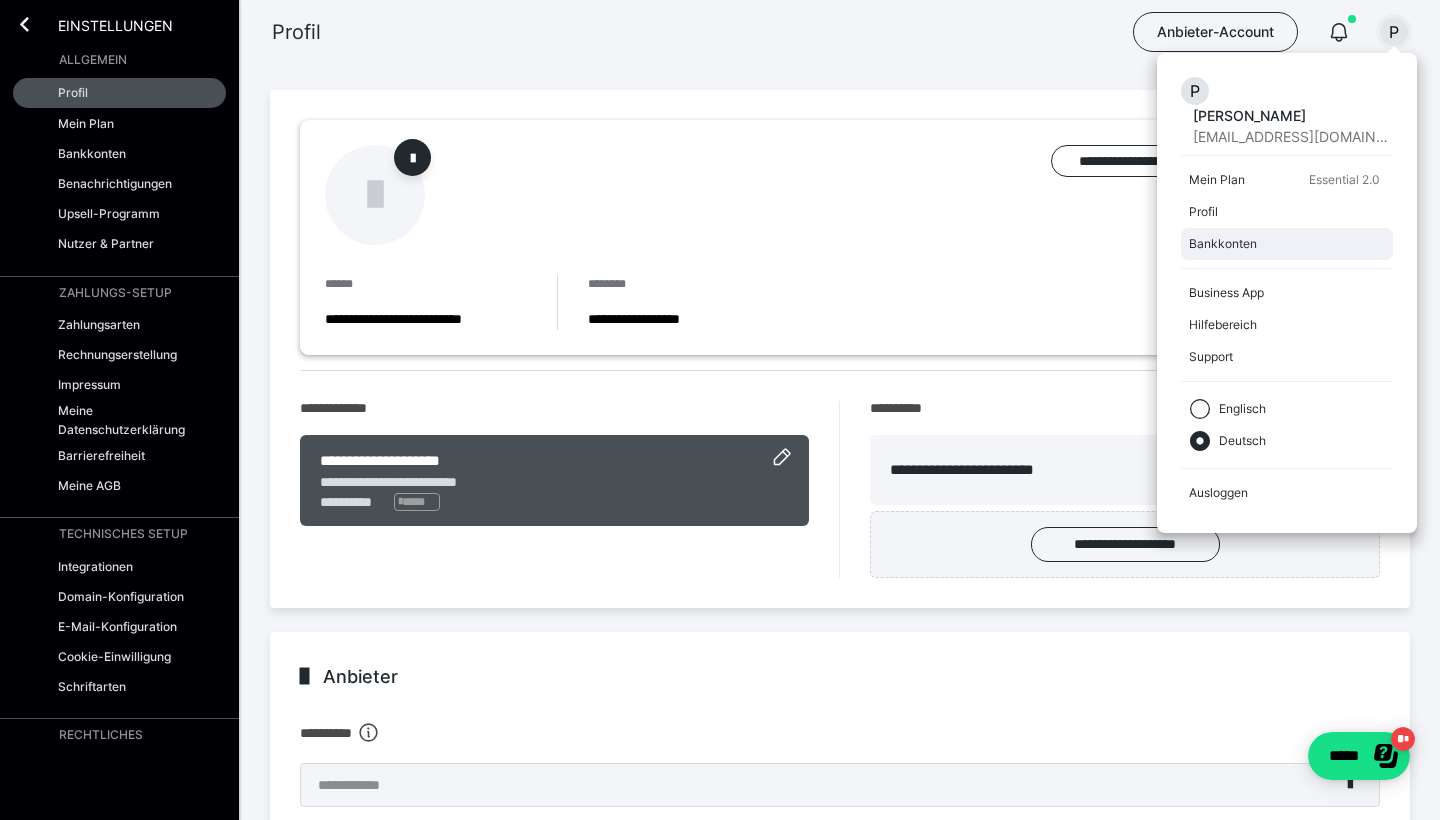 click on "Bankkonten" at bounding box center (1283, 244) 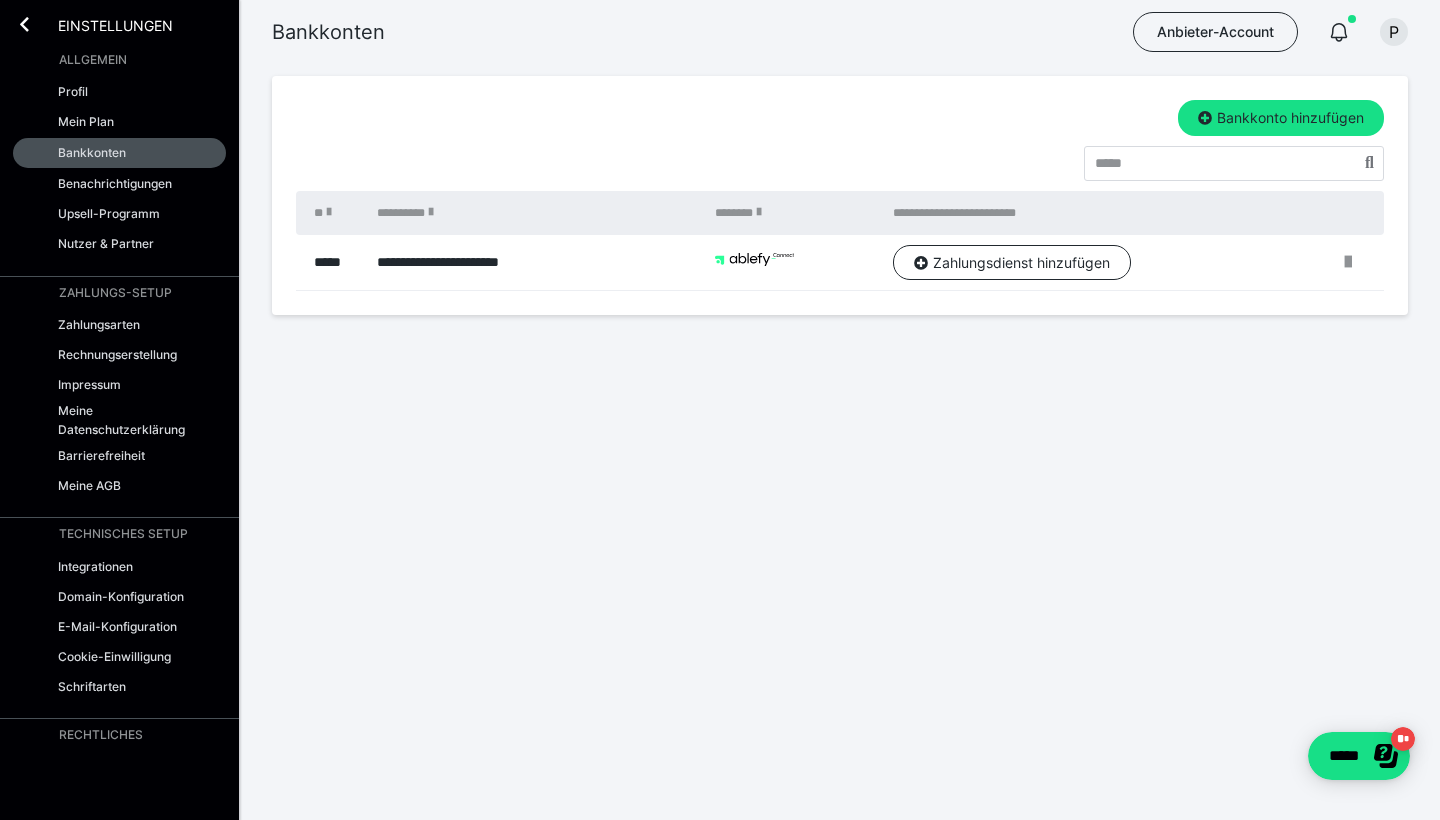 click on "**********" at bounding box center (840, 195) 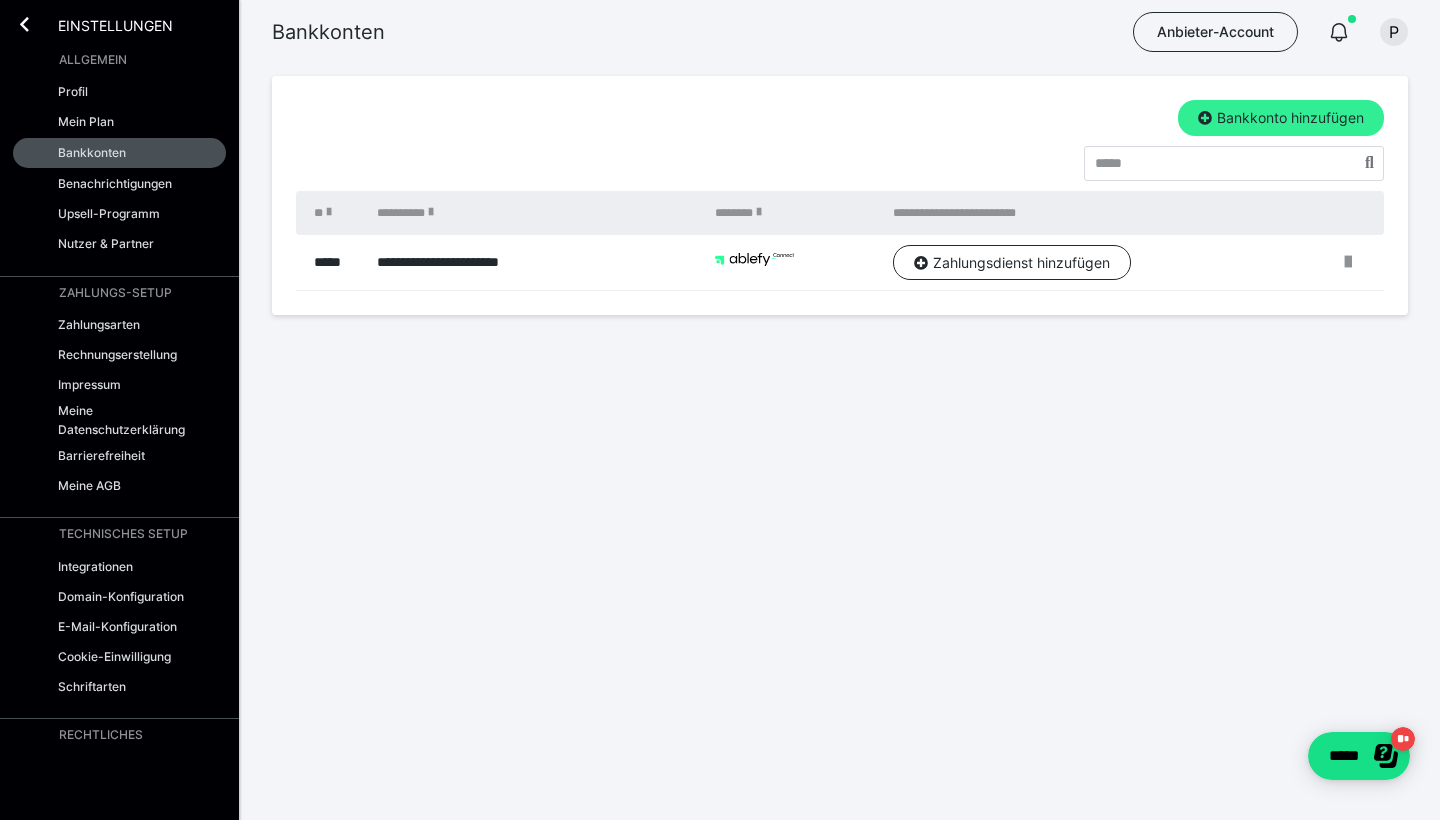 click on "Bankkonto hinzufügen" at bounding box center (1281, 118) 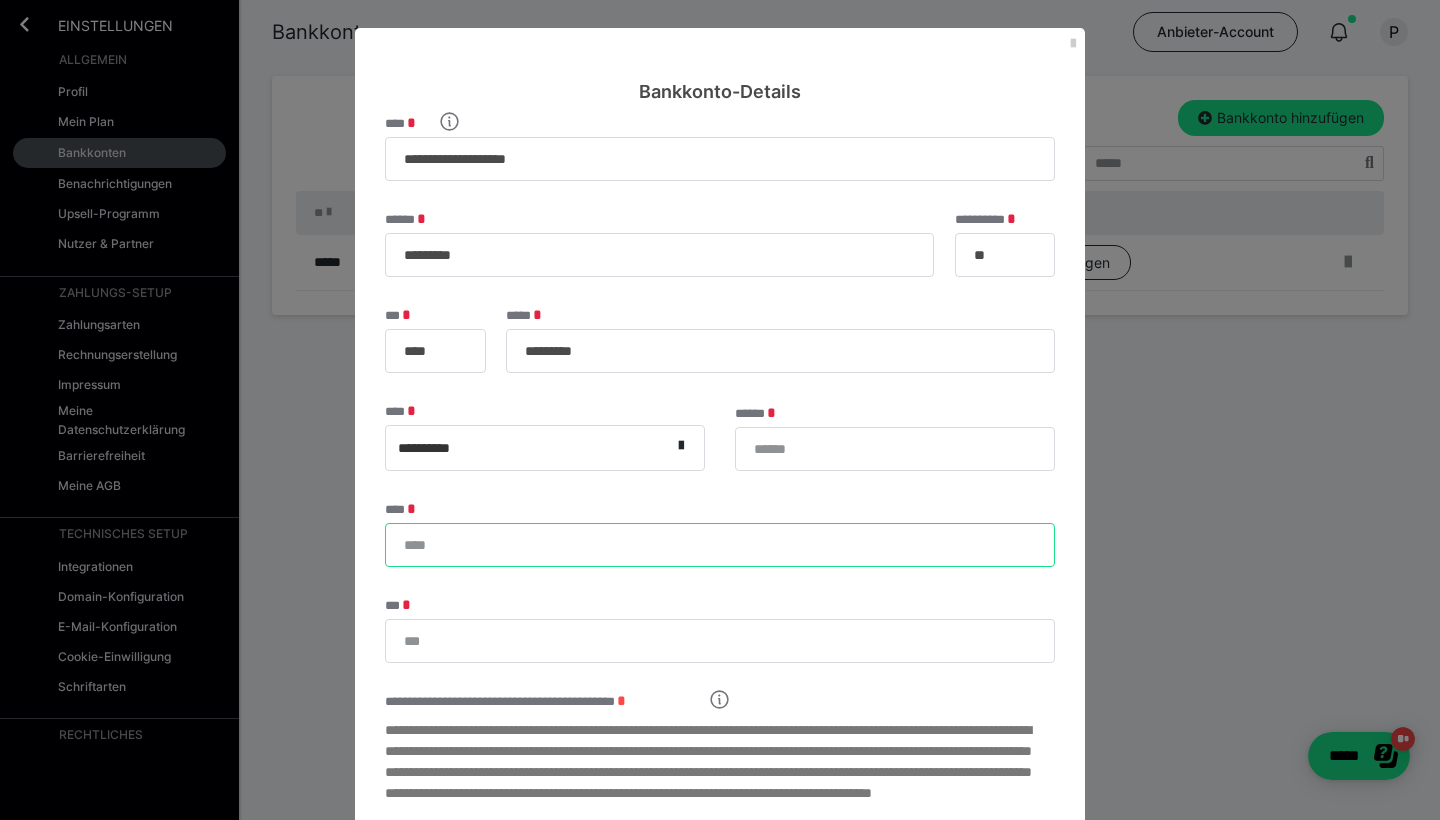 click on "****" at bounding box center (720, 545) 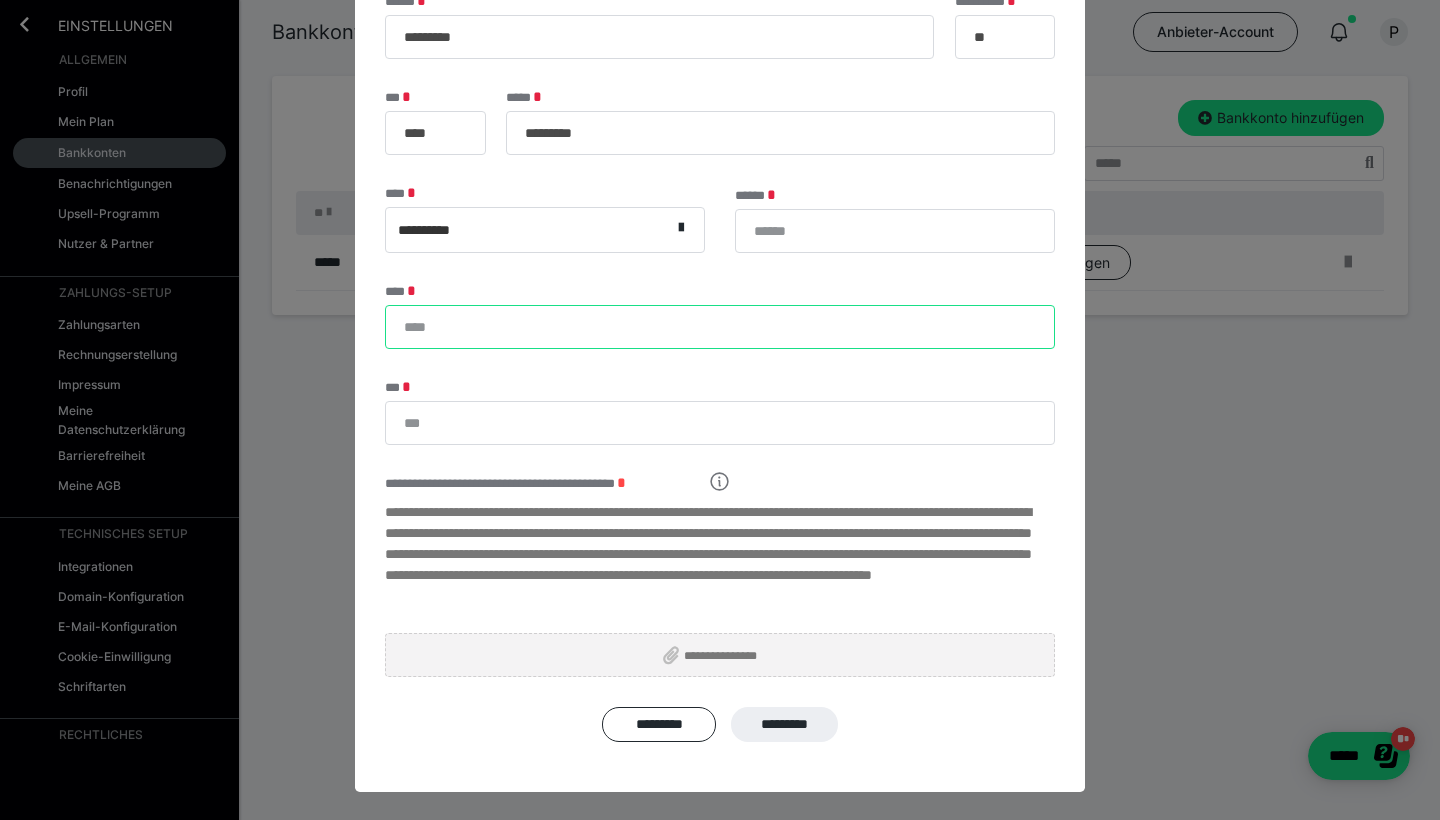scroll, scrollTop: 223, scrollLeft: 0, axis: vertical 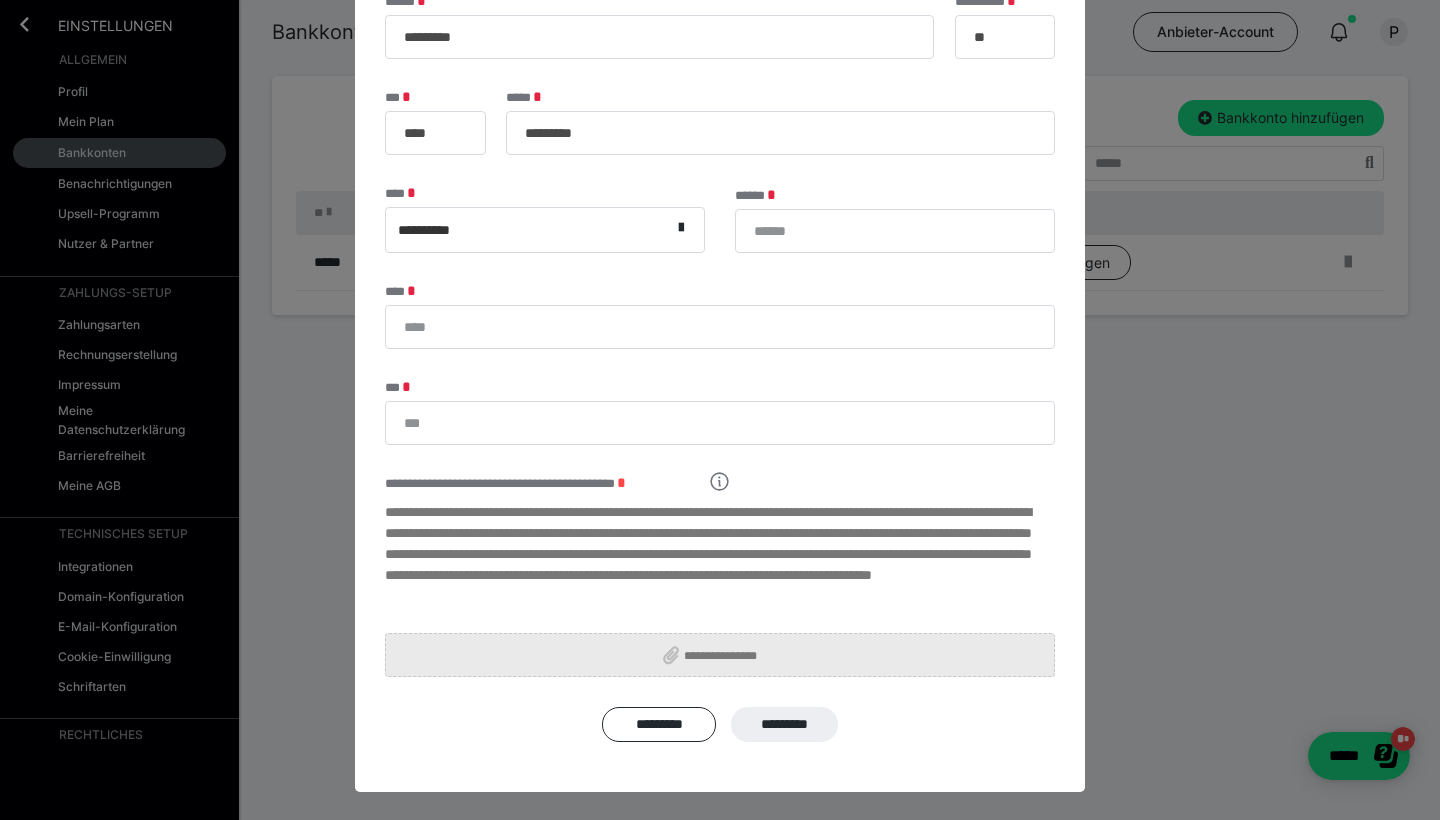 click on "**********" at bounding box center (720, 655) 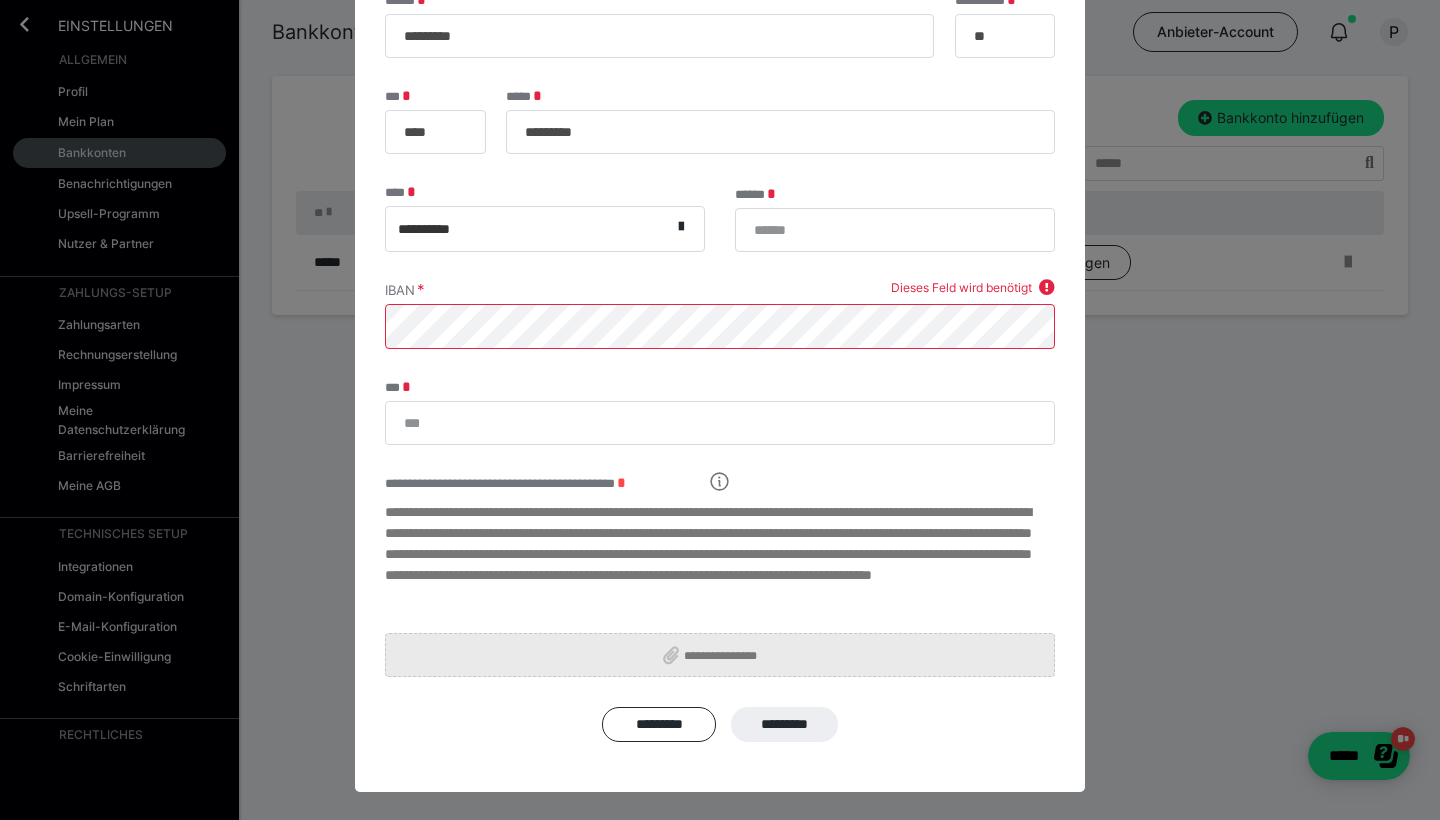 type on "**********" 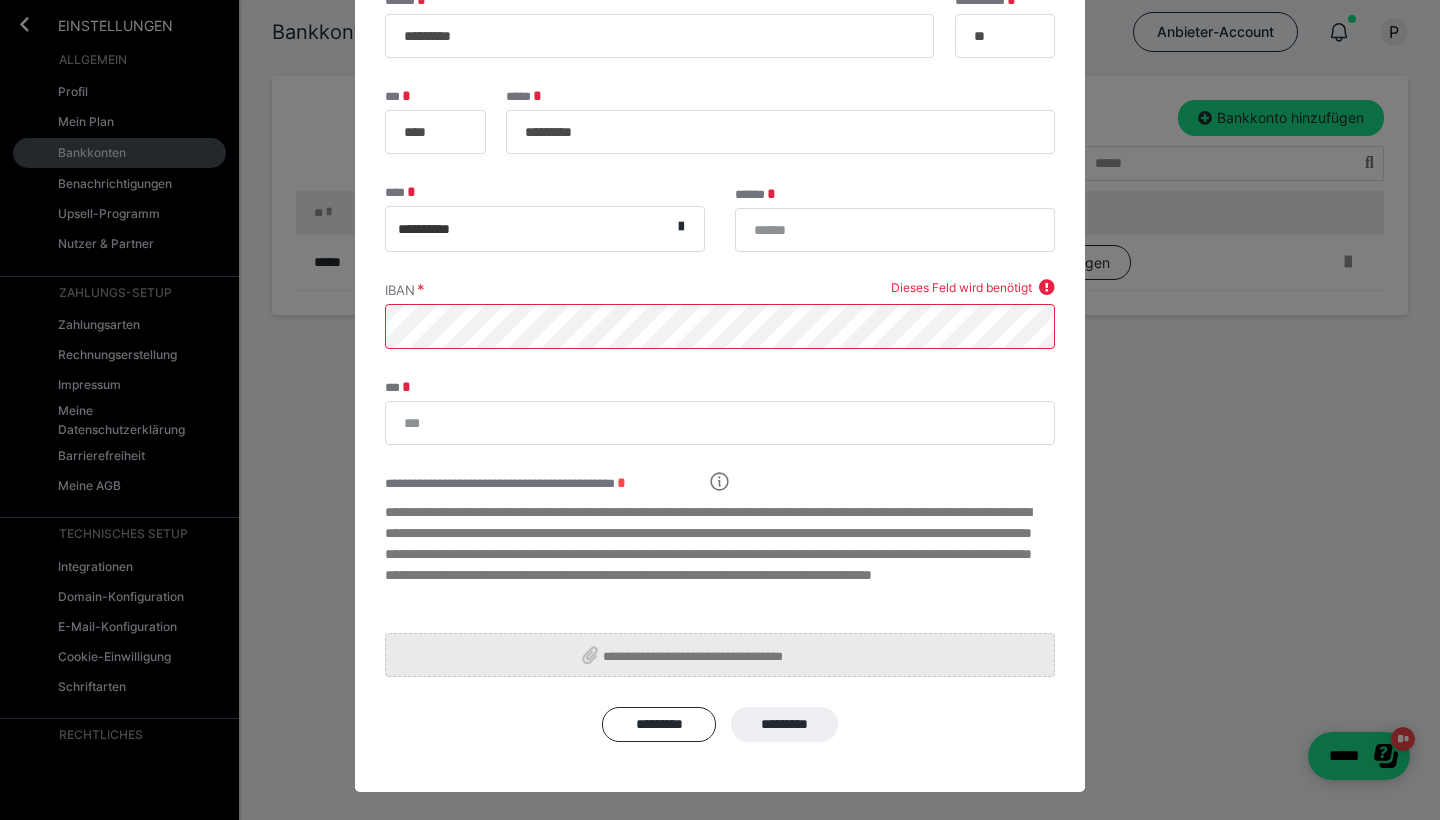 click on "**********" at bounding box center [720, 655] 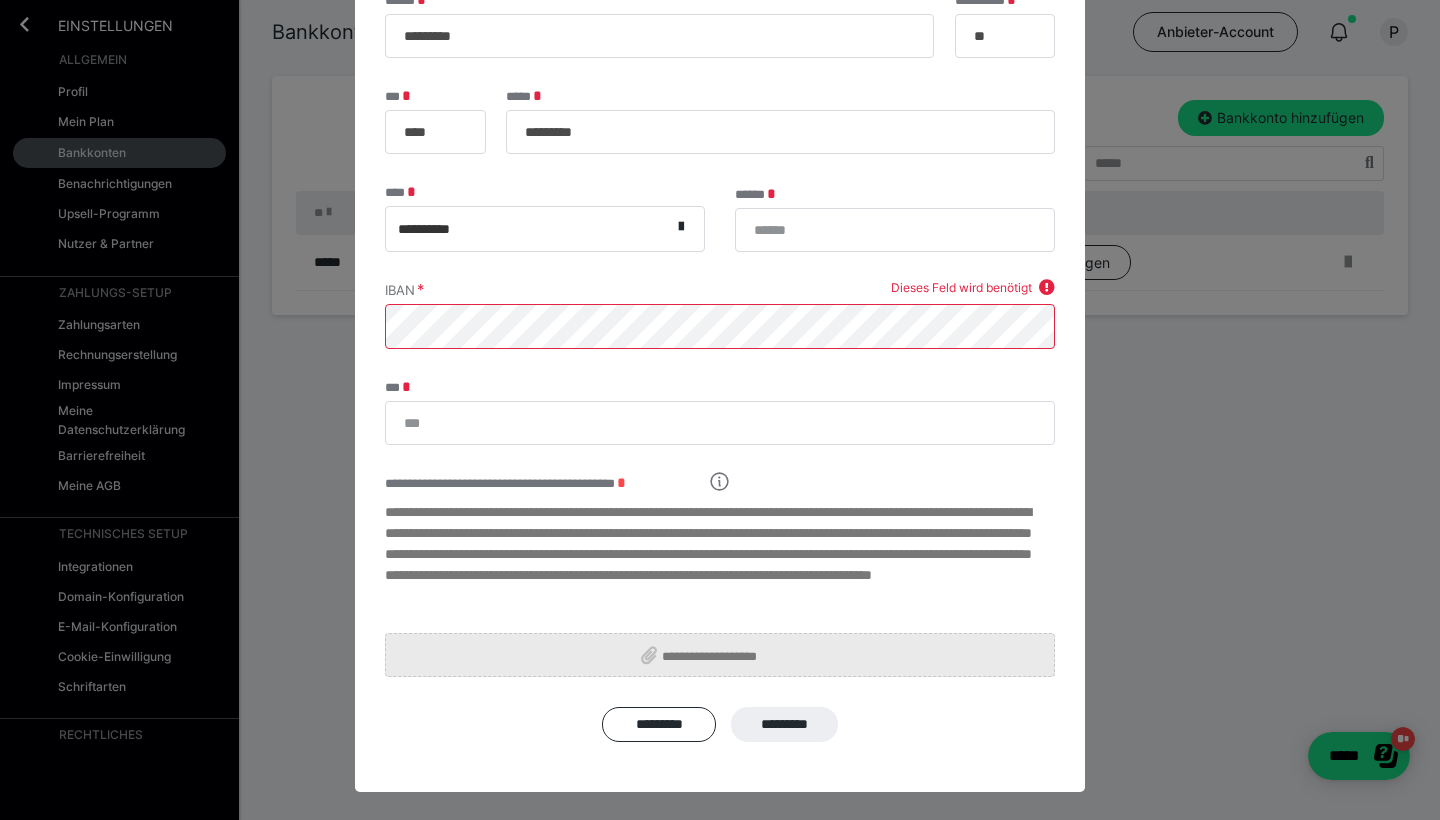 click on "**********" at bounding box center (720, 655) 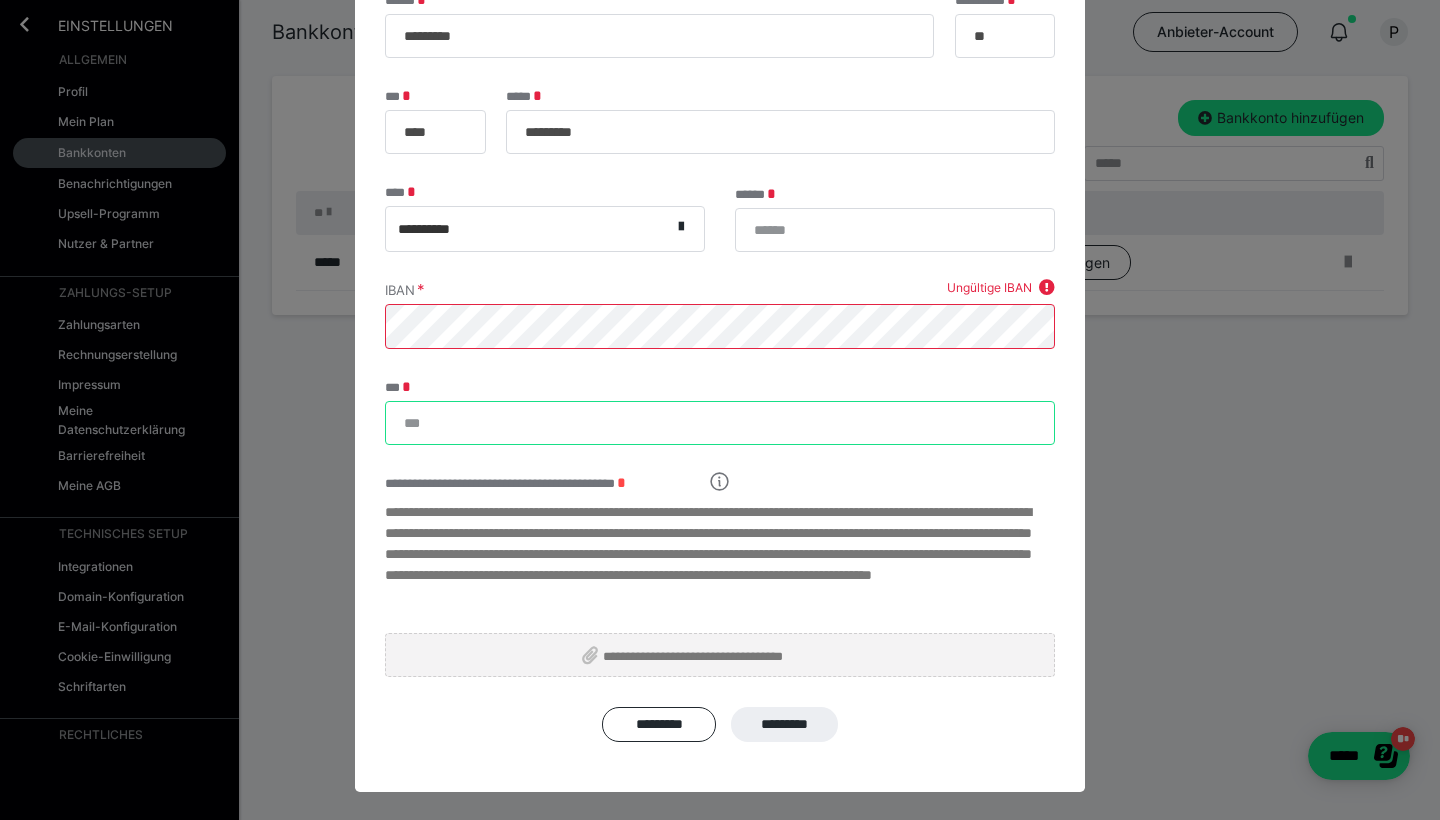 click on "***" at bounding box center (720, 423) 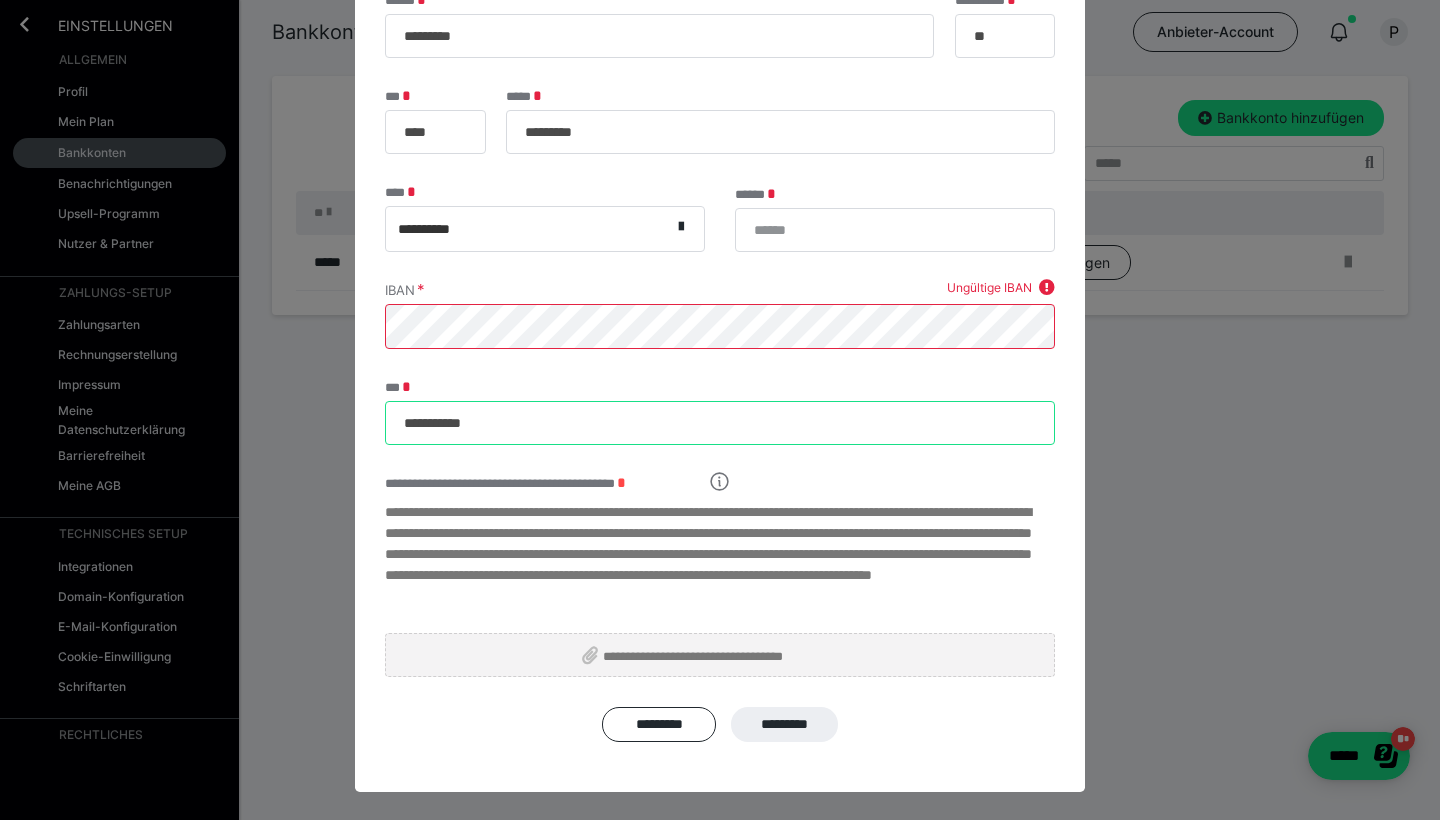 type on "**********" 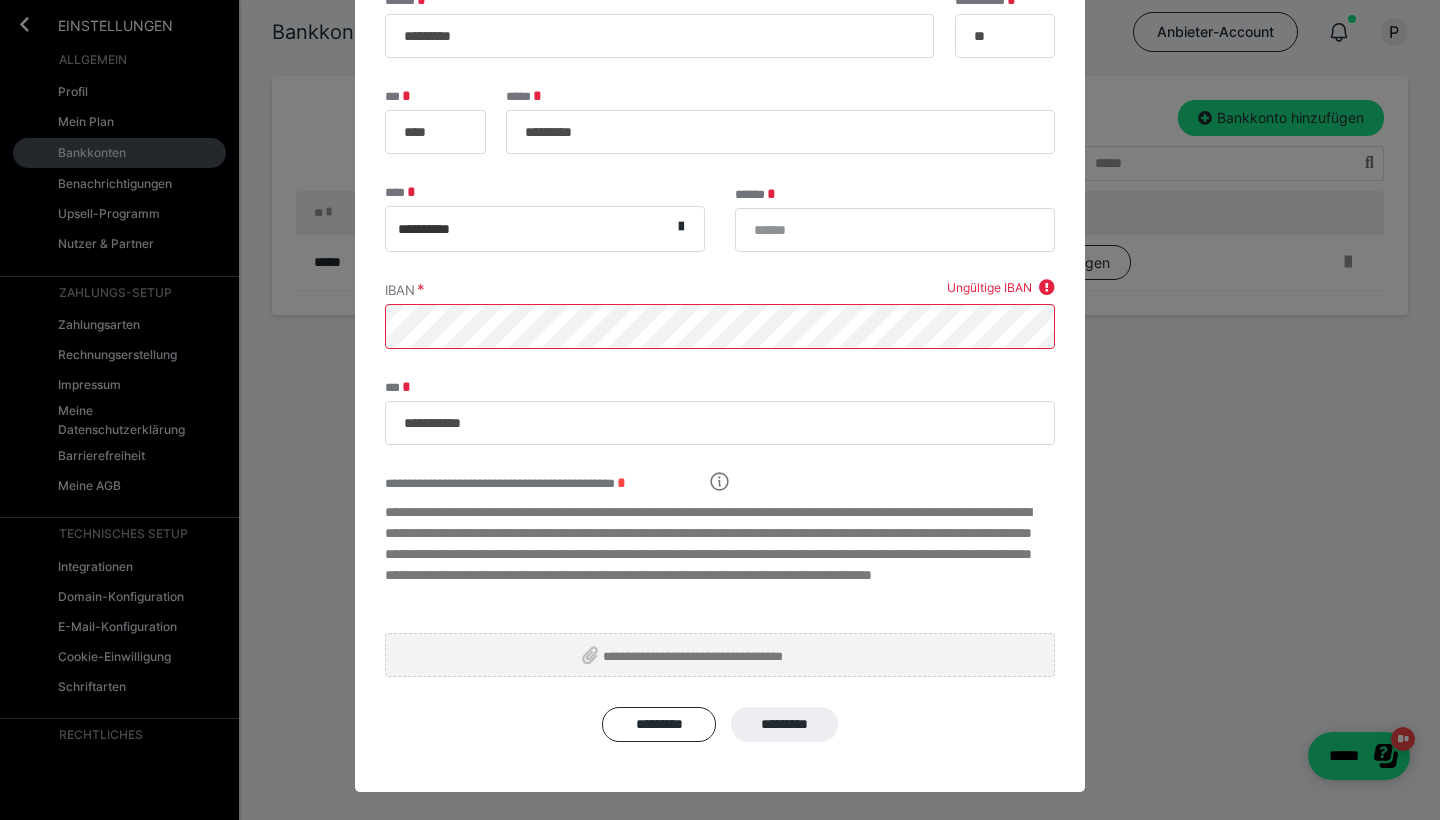 click on "**********" at bounding box center [720, 319] 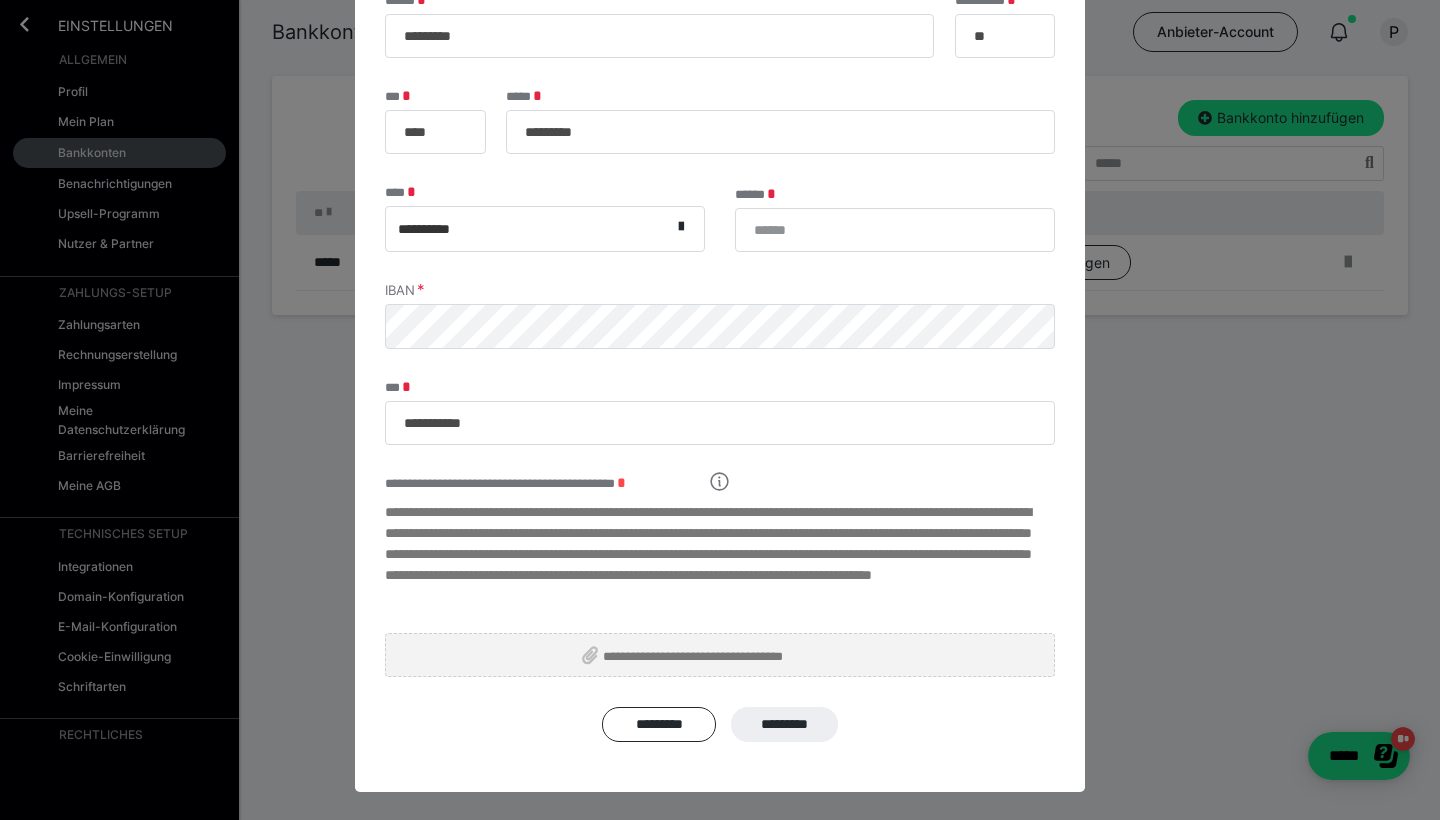 click on "**********" at bounding box center [720, 565] 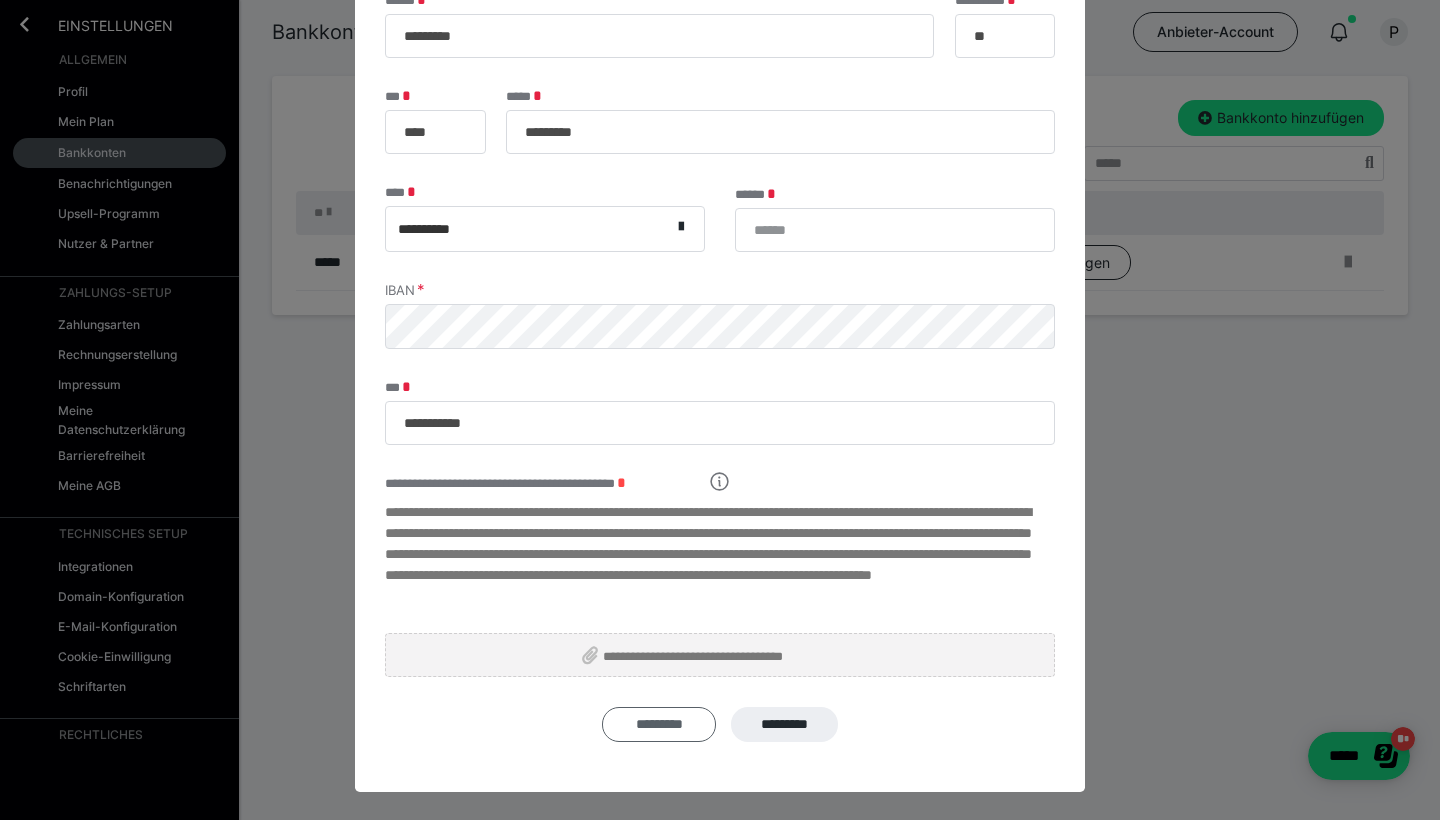 click on "*********" at bounding box center (659, 724) 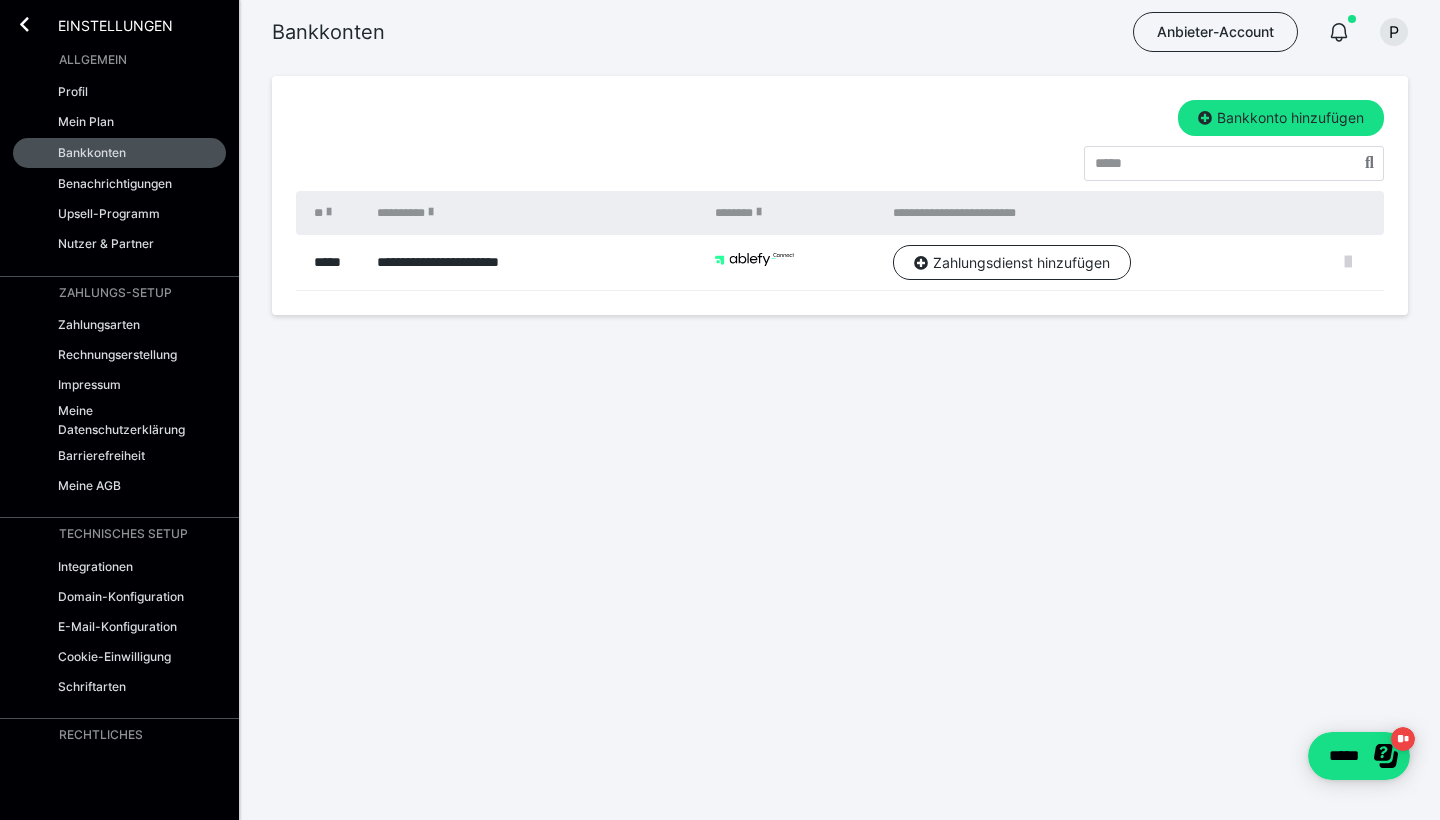 click at bounding box center (1348, 262) 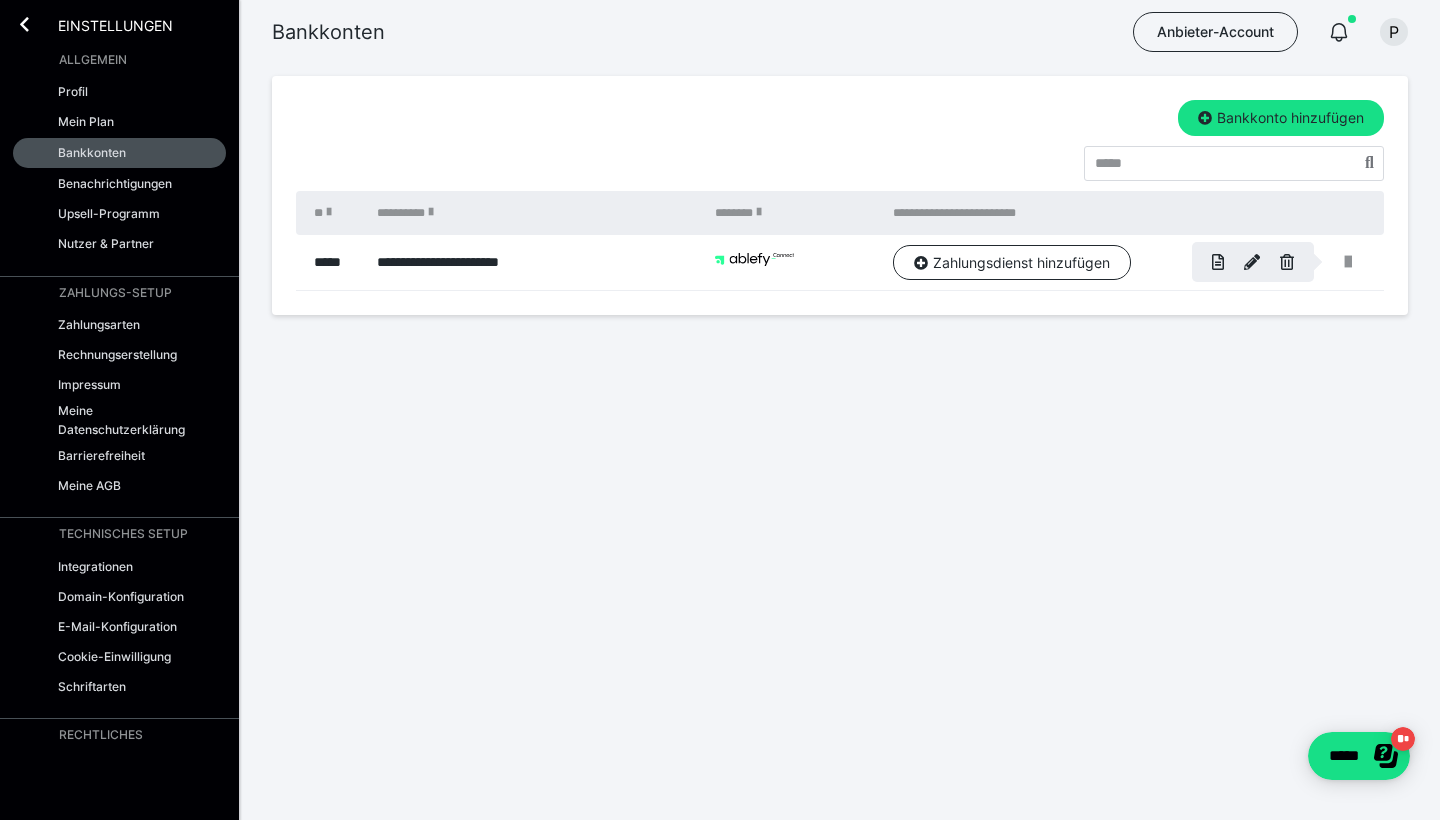 click at bounding box center [1287, 263] 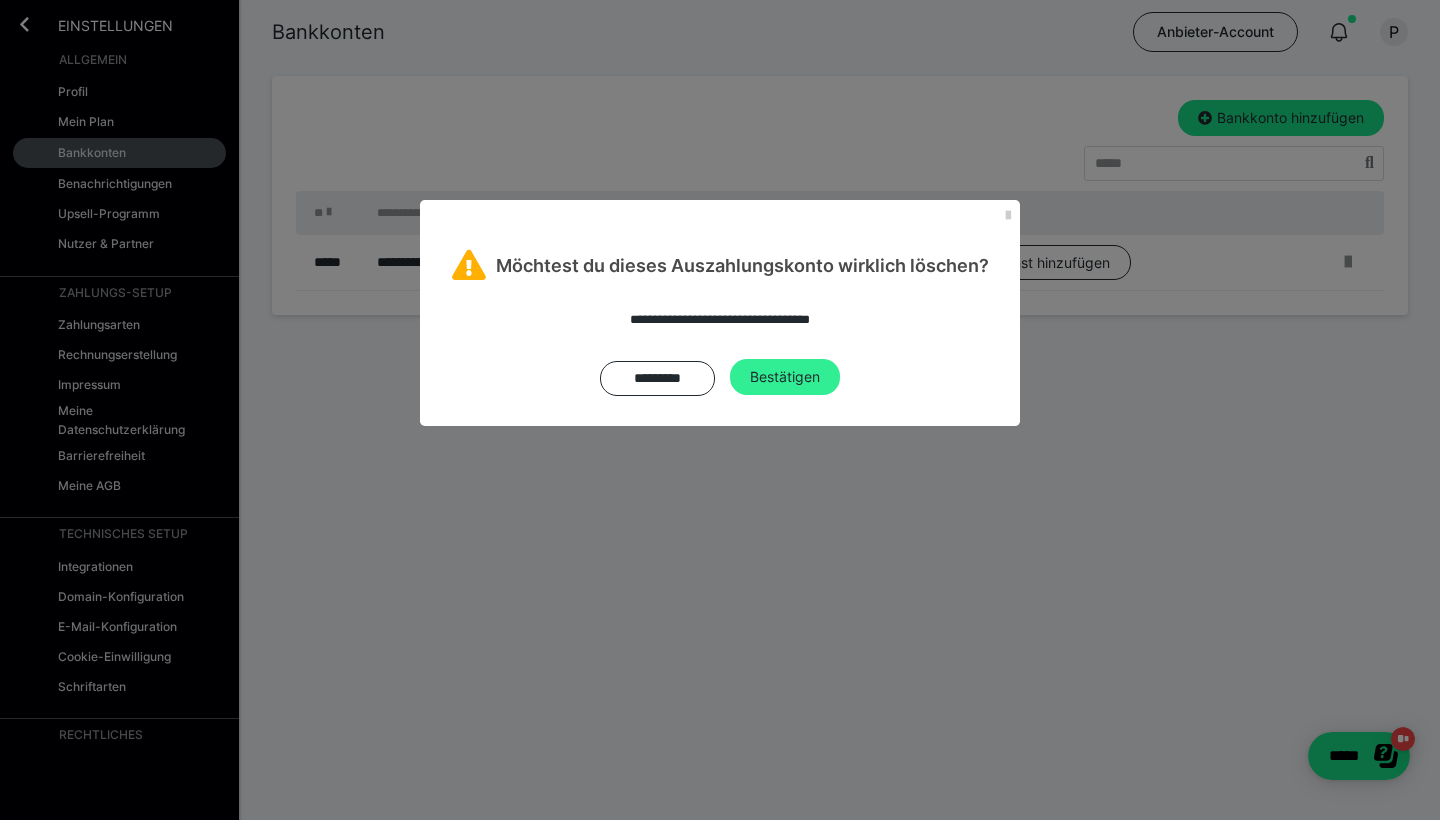 click on "Bestätigen" at bounding box center [785, 377] 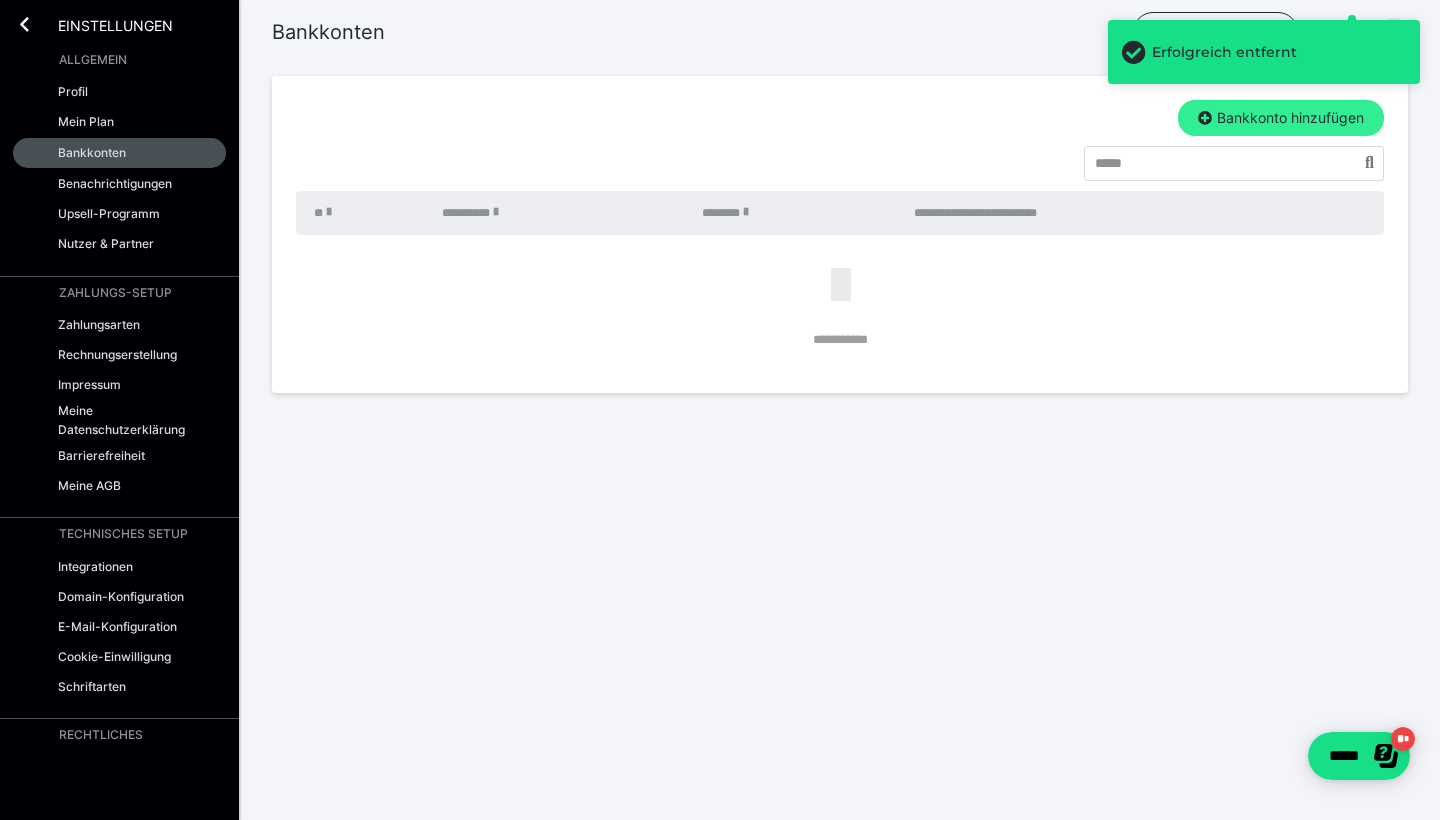 click on "Bankkonto hinzufügen" at bounding box center (1281, 118) 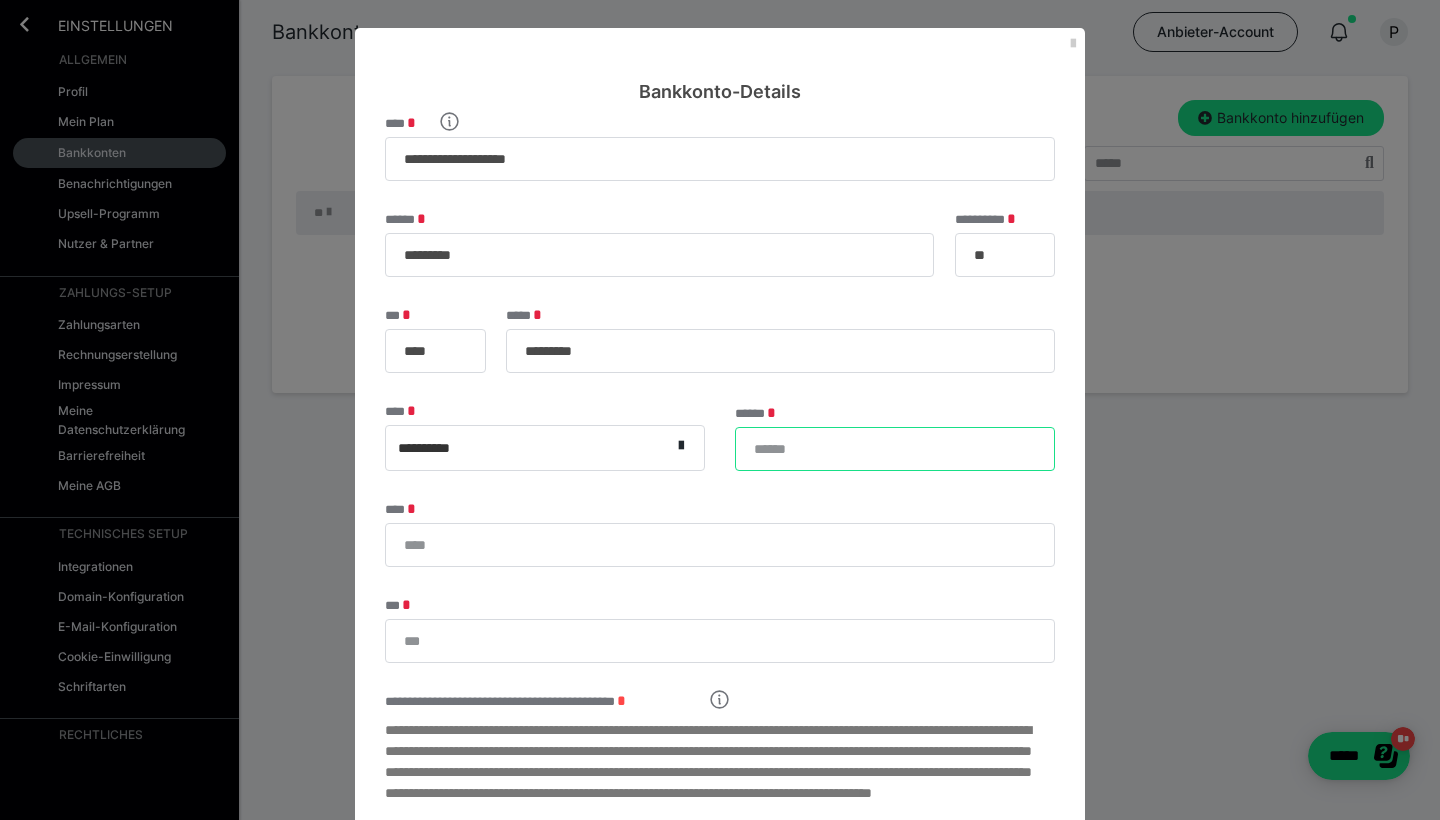 click on "******" at bounding box center [895, 449] 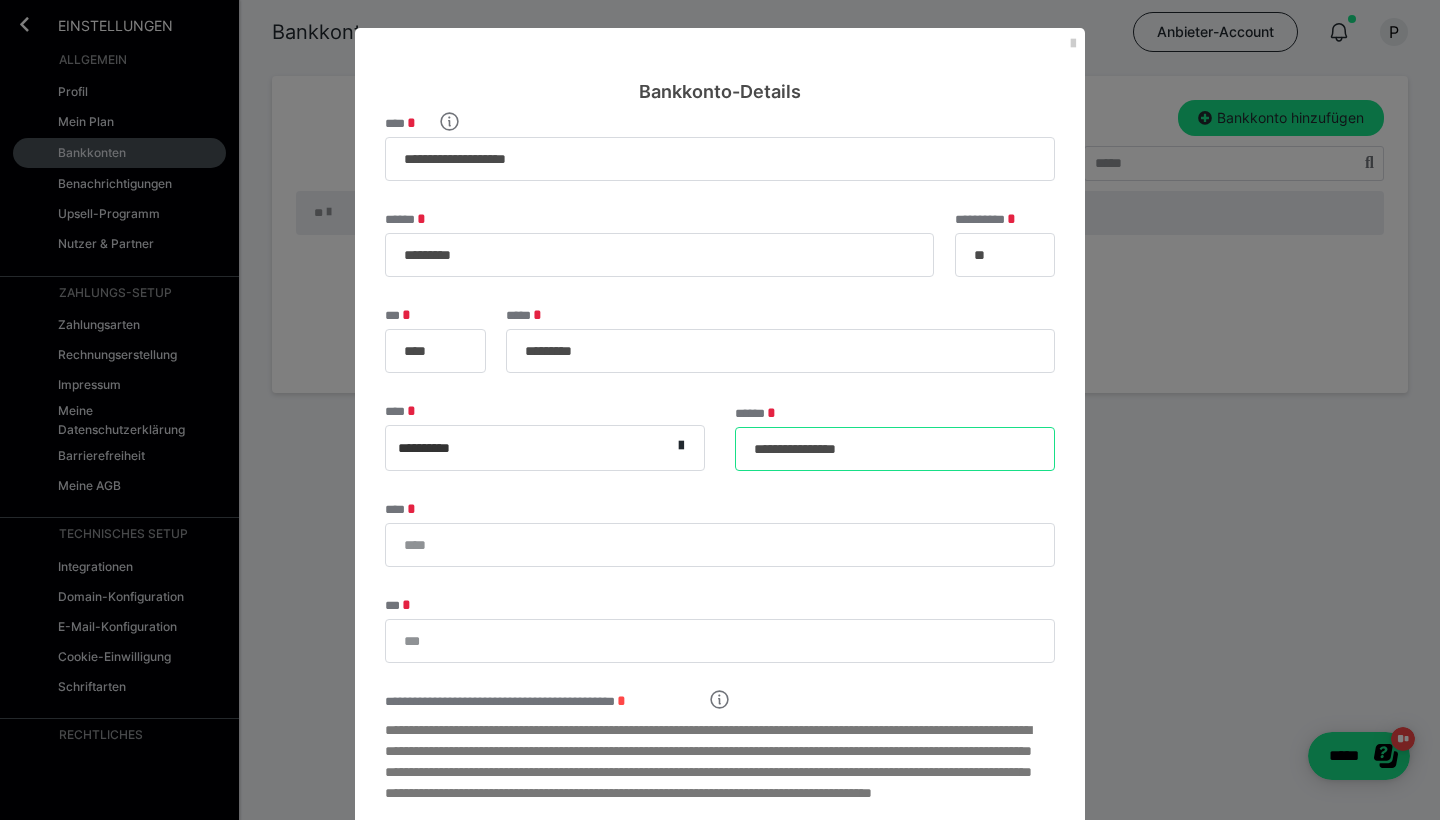 type on "**********" 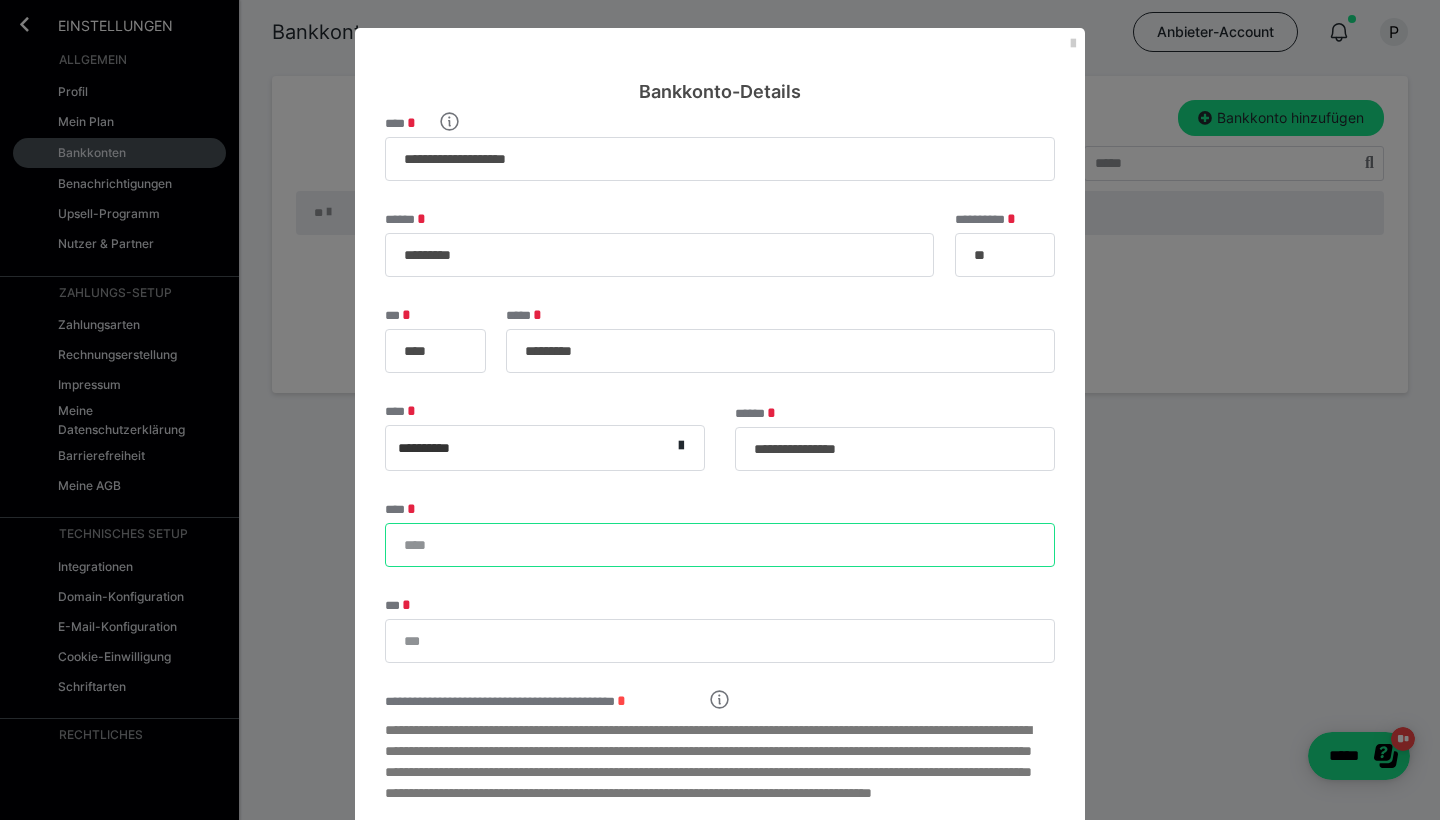 click on "****" at bounding box center (720, 545) 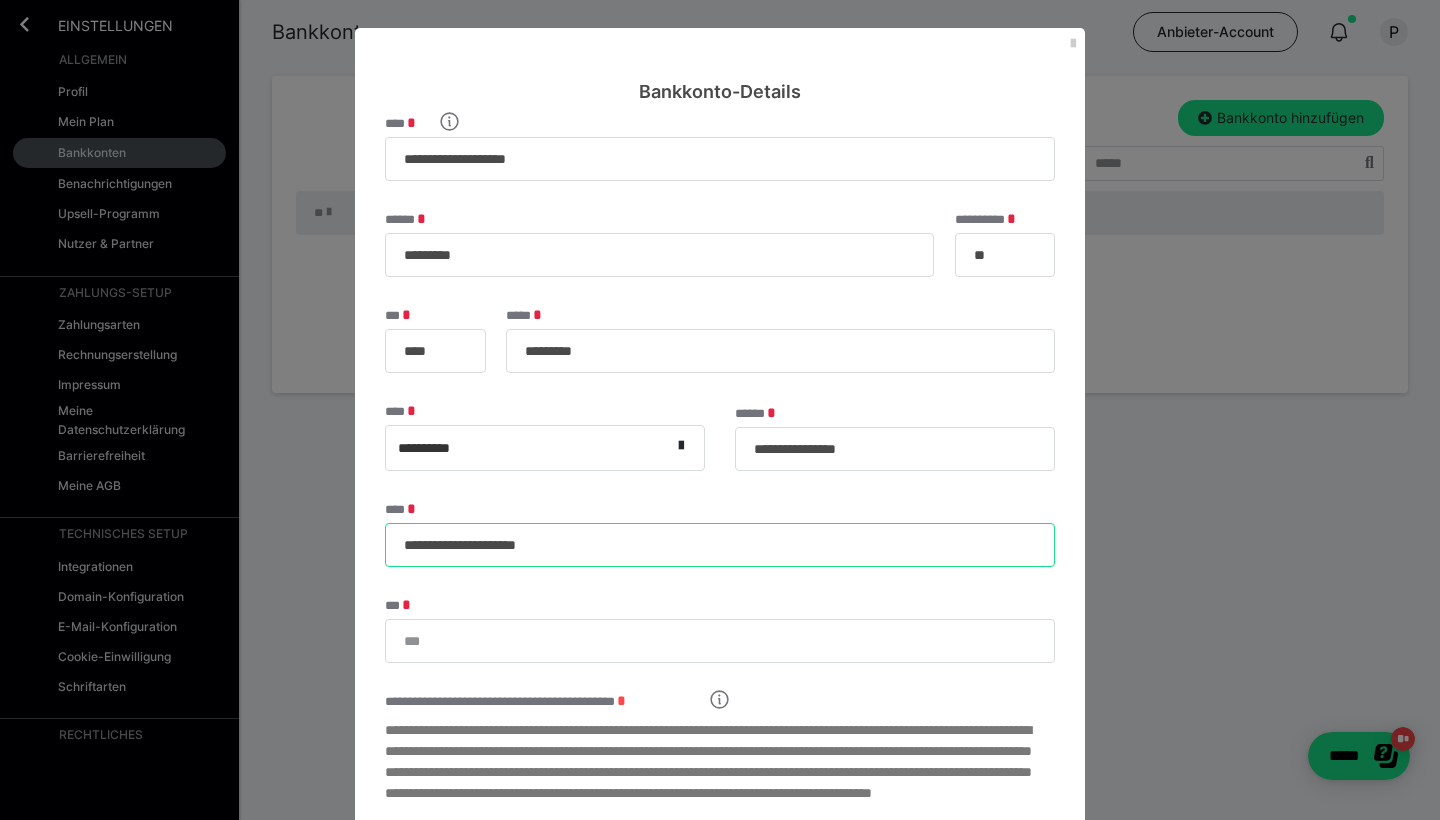 type on "**********" 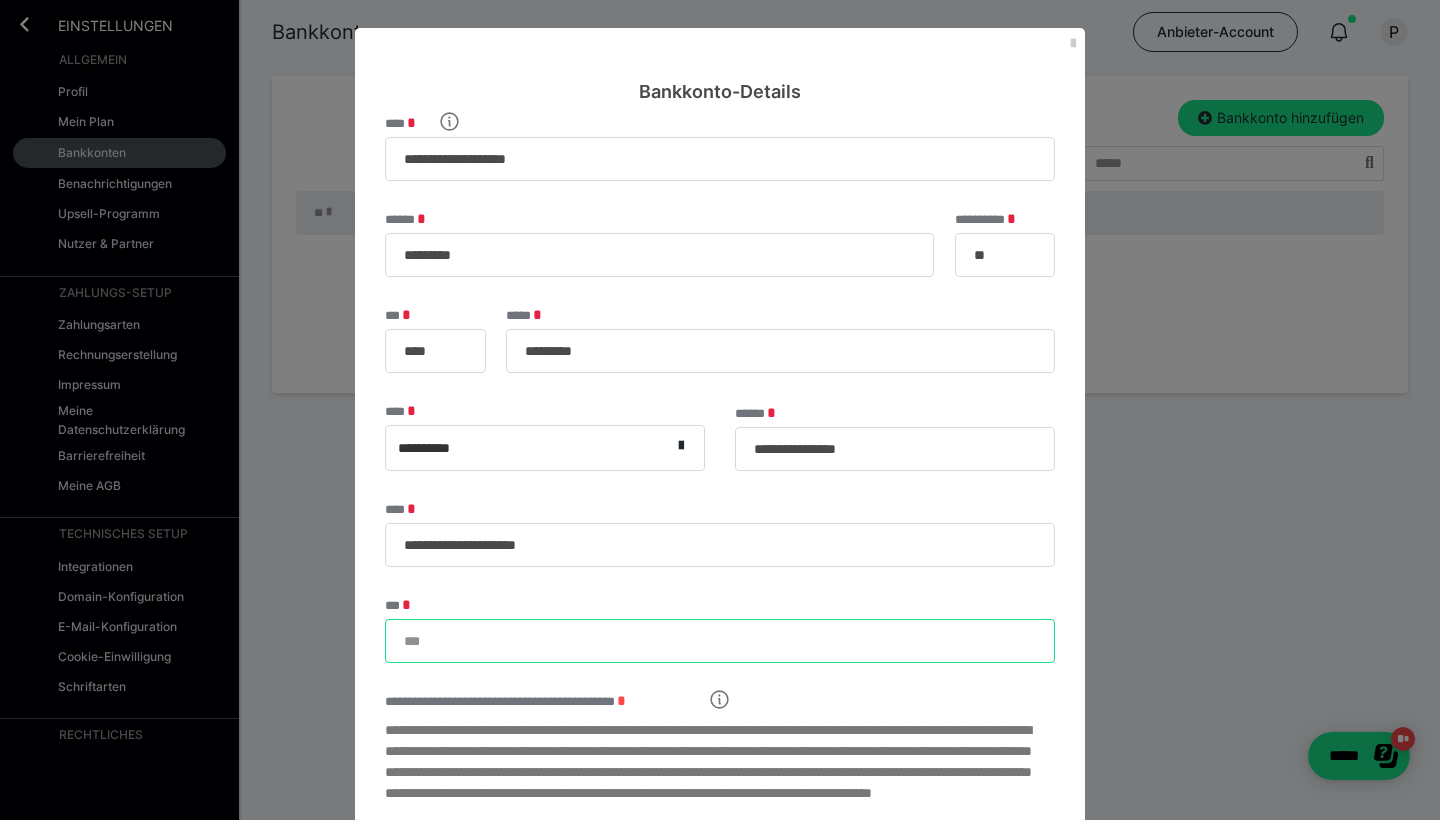 click on "***" at bounding box center (720, 641) 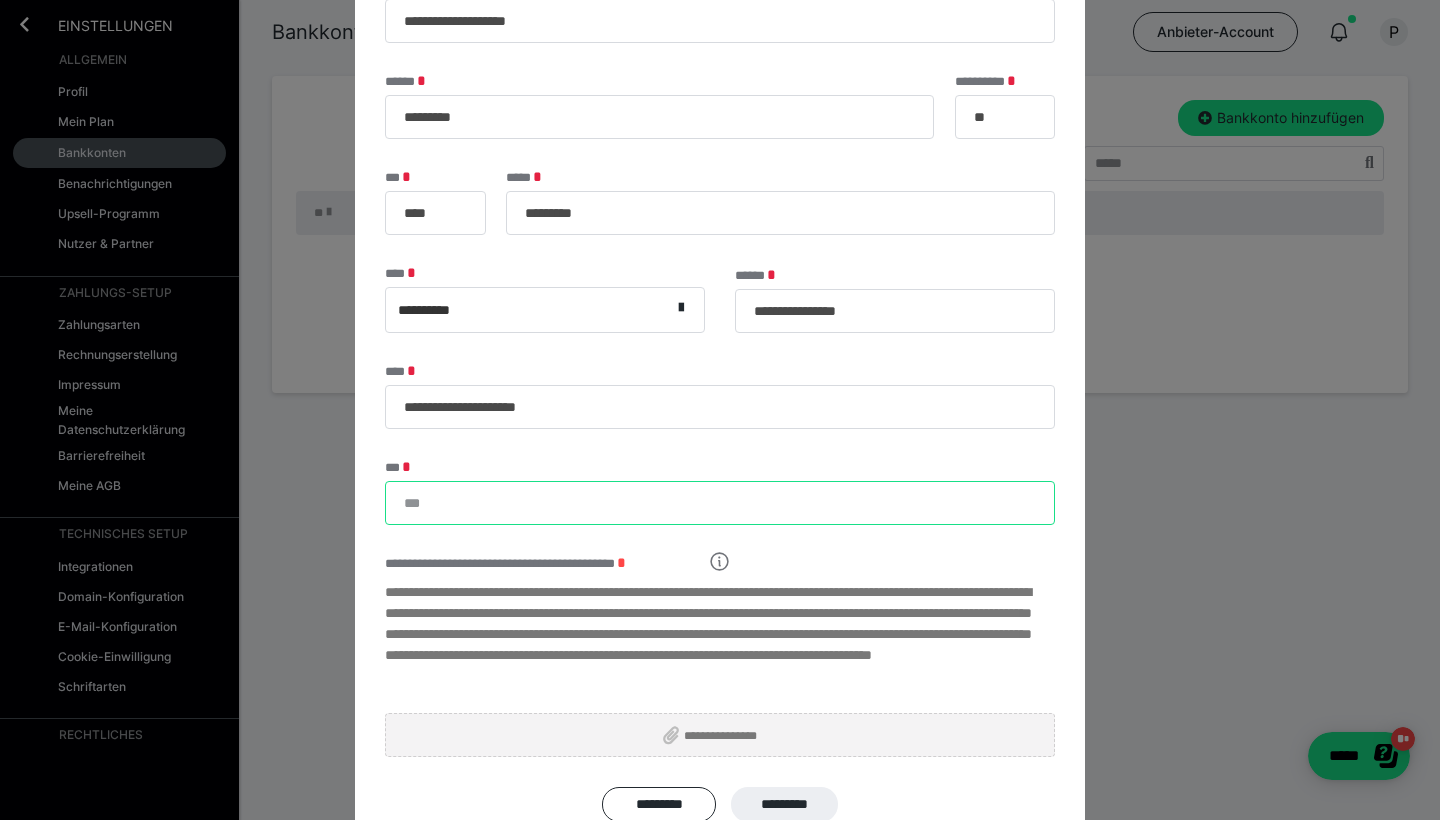 scroll, scrollTop: 151, scrollLeft: 0, axis: vertical 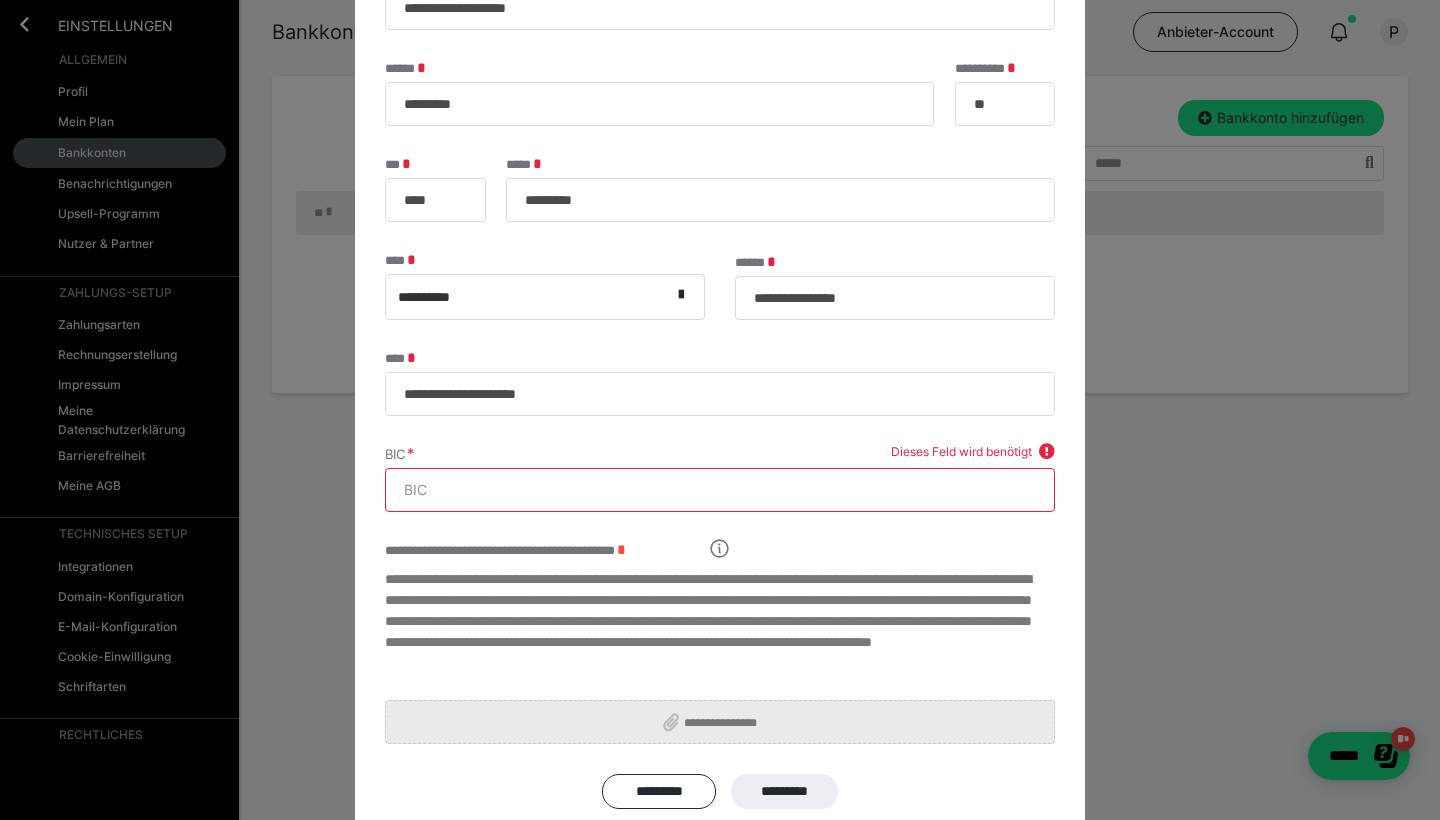 click on "**********" at bounding box center (720, 722) 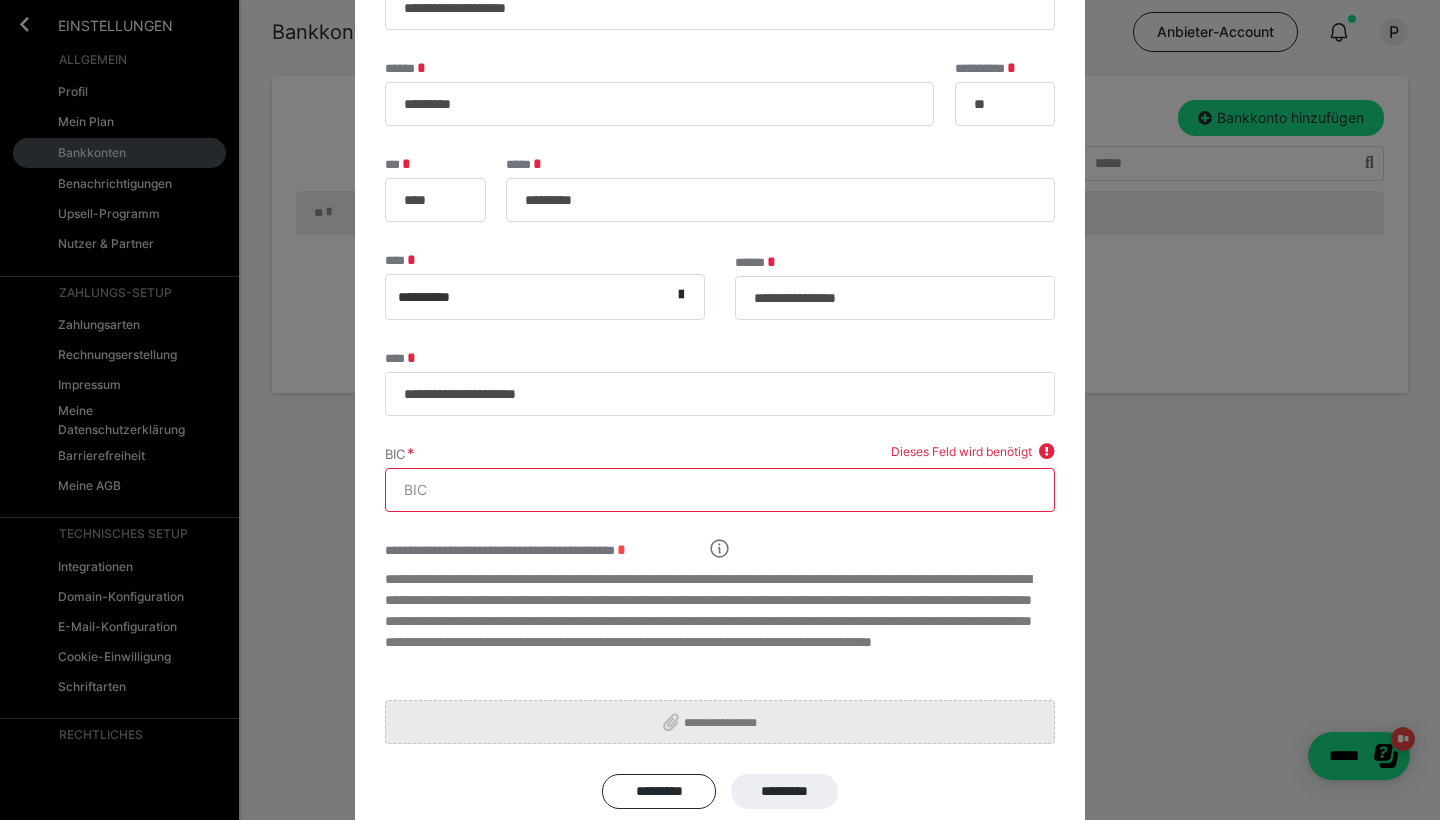 type on "**********" 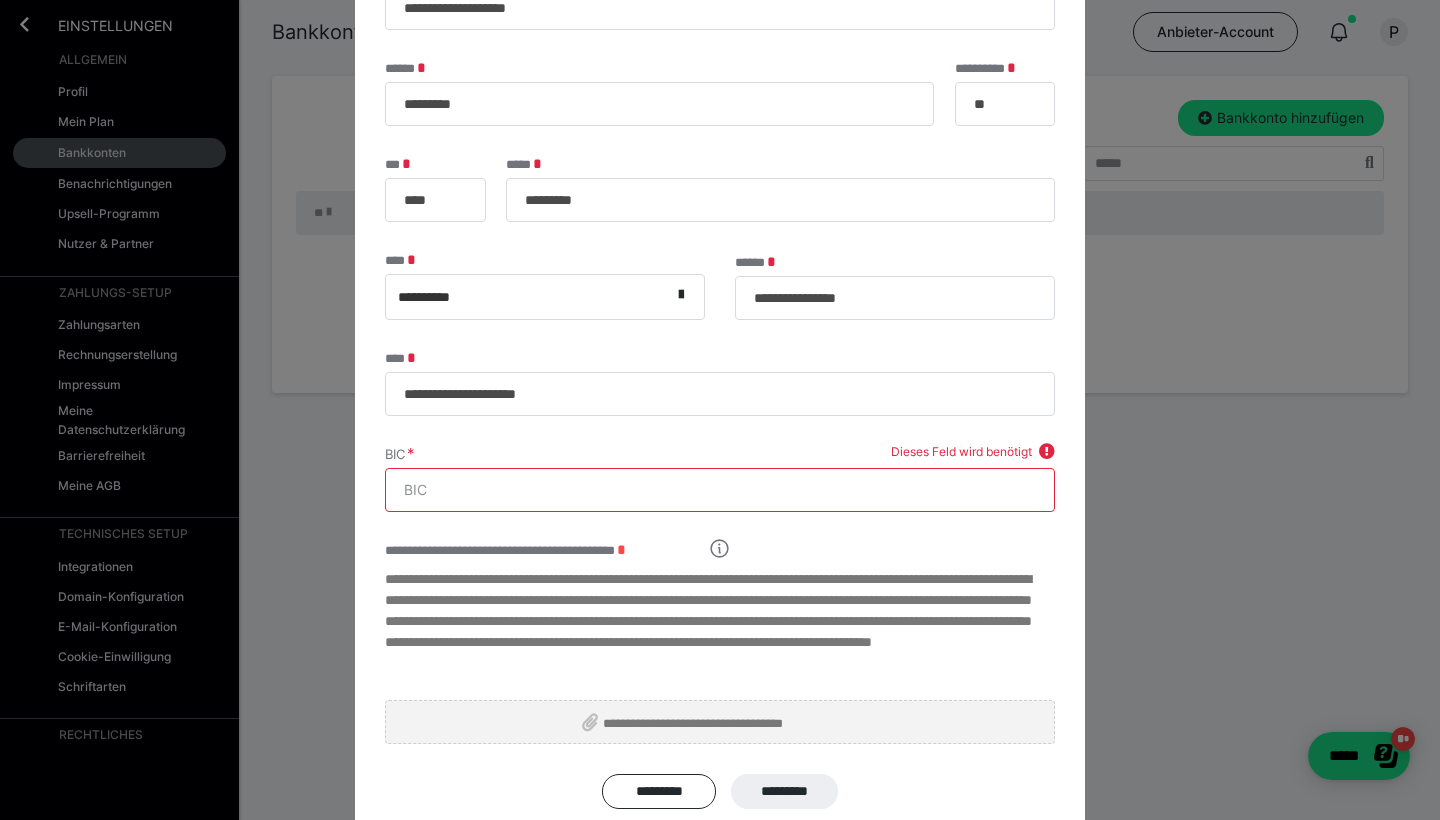 click on "BIC" at bounding box center [720, 490] 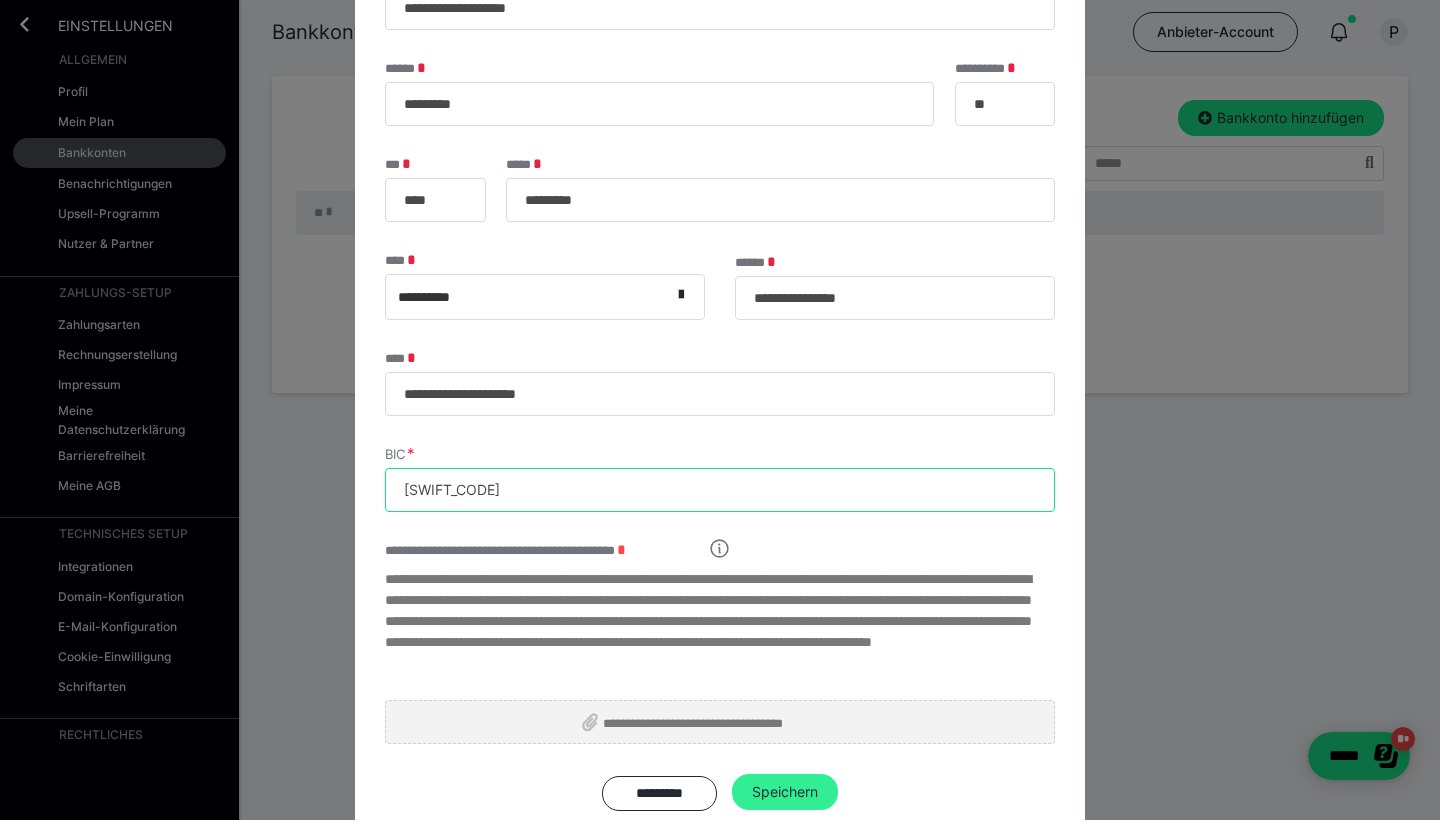 type on "SUMUIE22XXX" 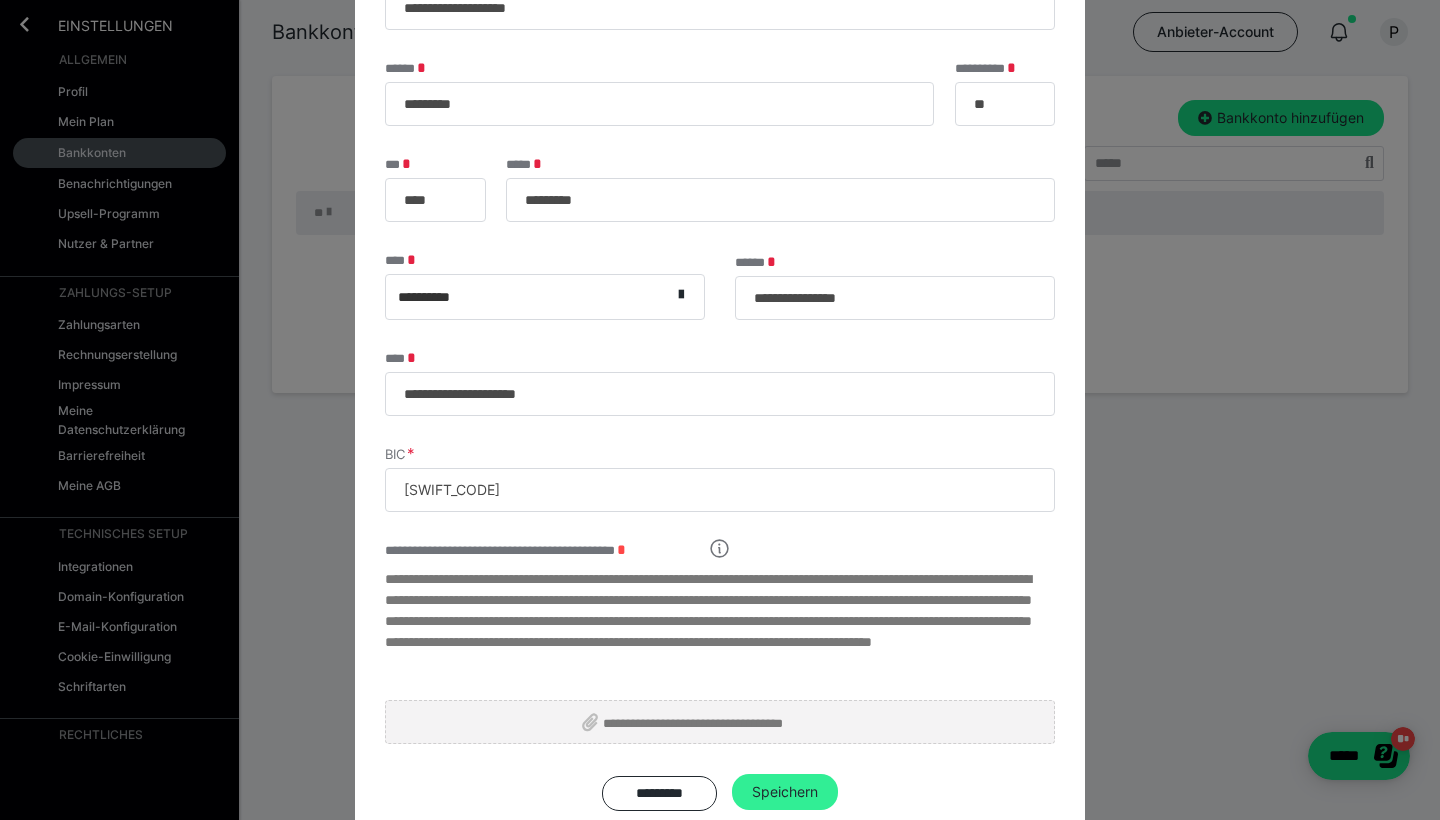 click on "Speichern" at bounding box center (785, 792) 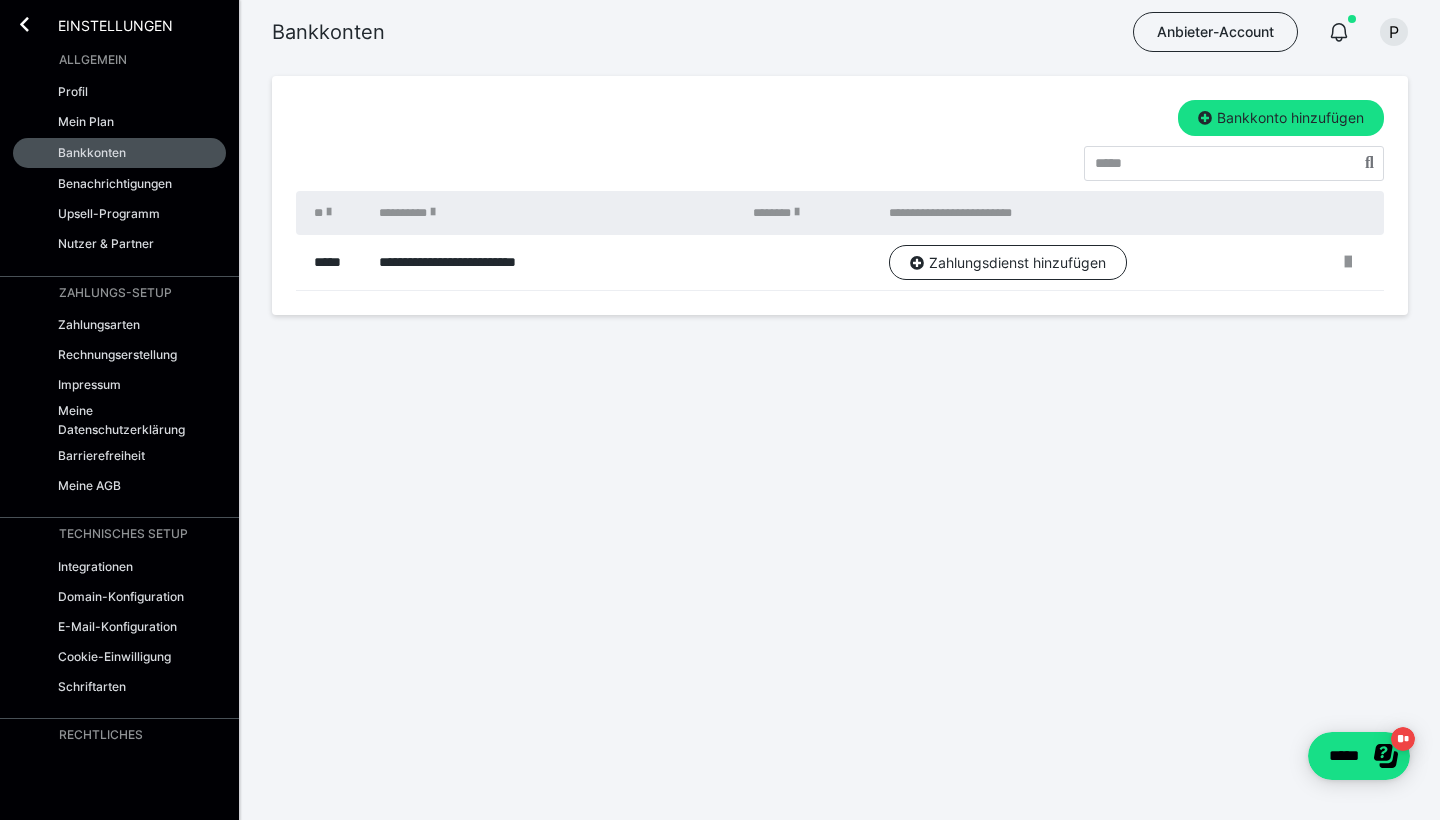 click on "Einstellungen" at bounding box center (101, 24) 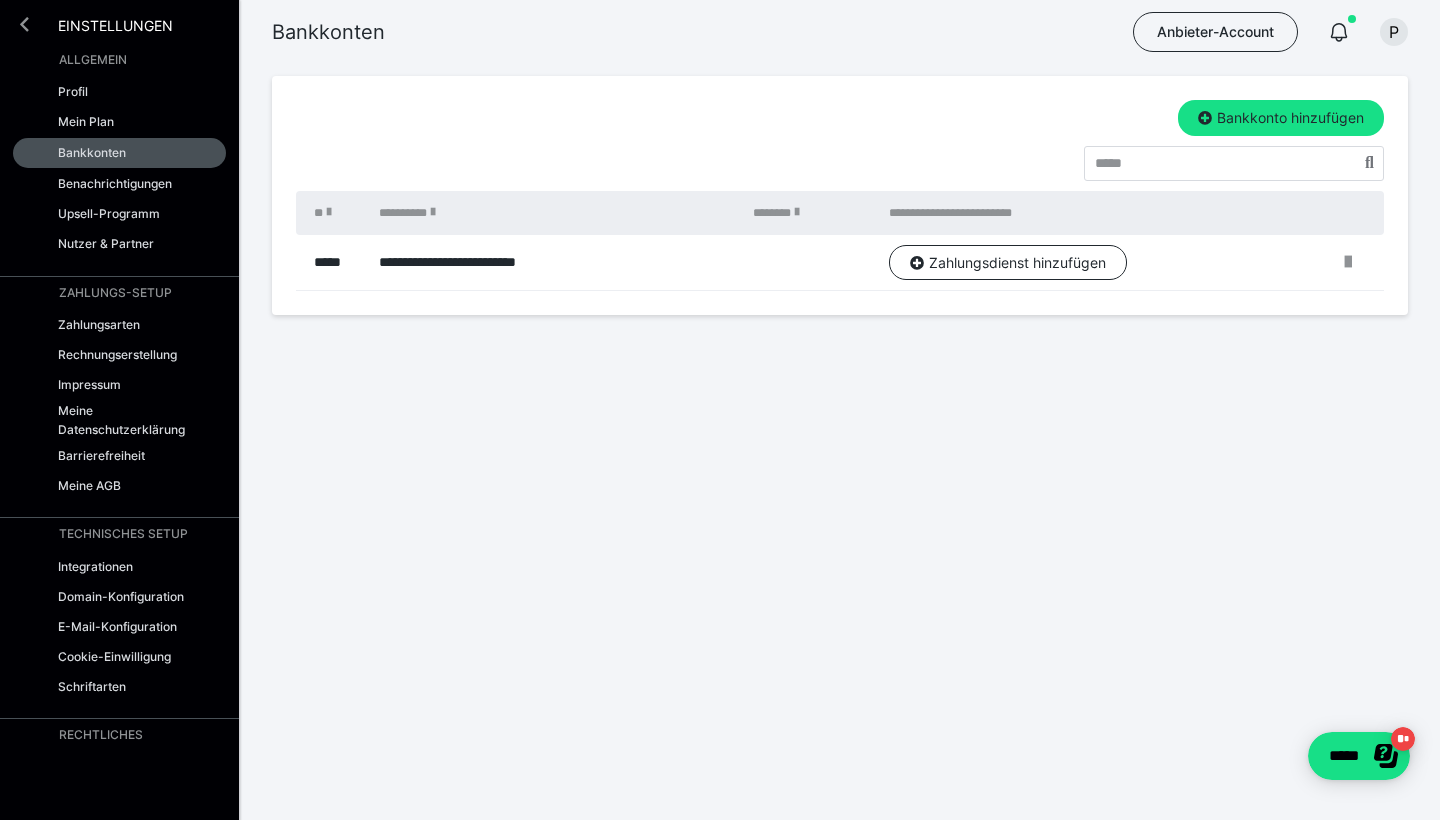 click at bounding box center [24, 24] 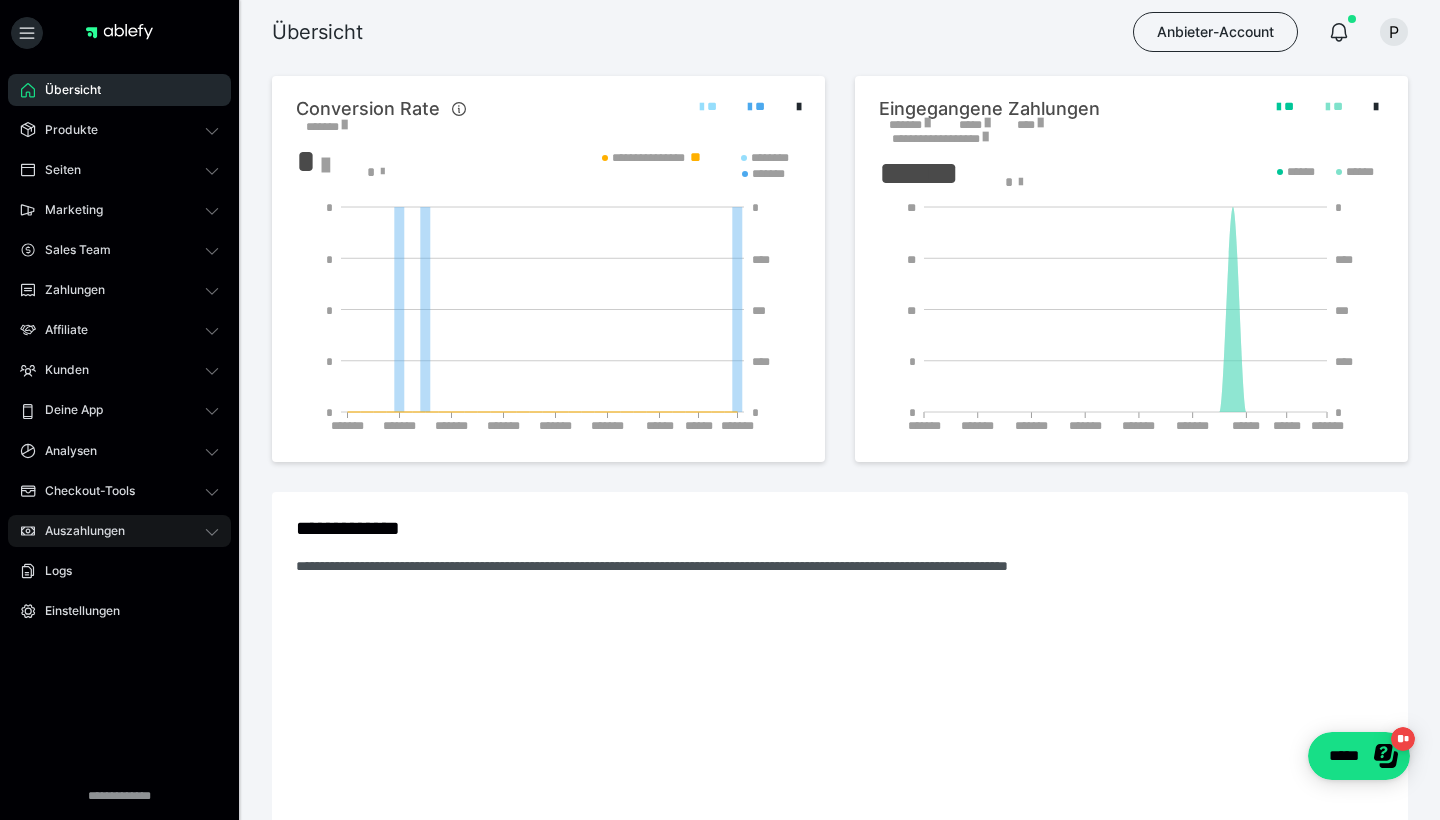 click on "Auszahlungen" at bounding box center (78, 531) 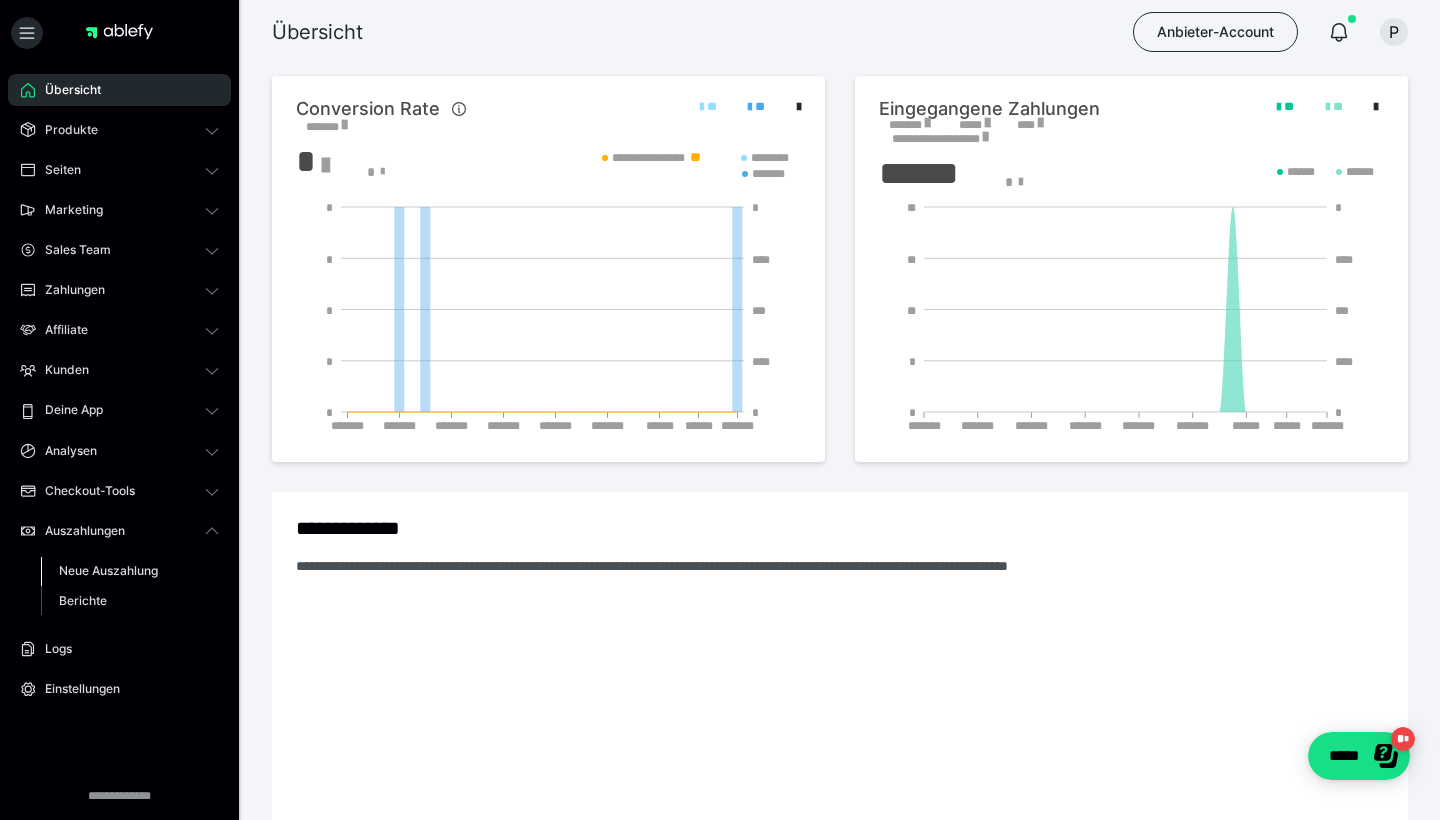 click on "Neue Auszahlung" at bounding box center [130, 571] 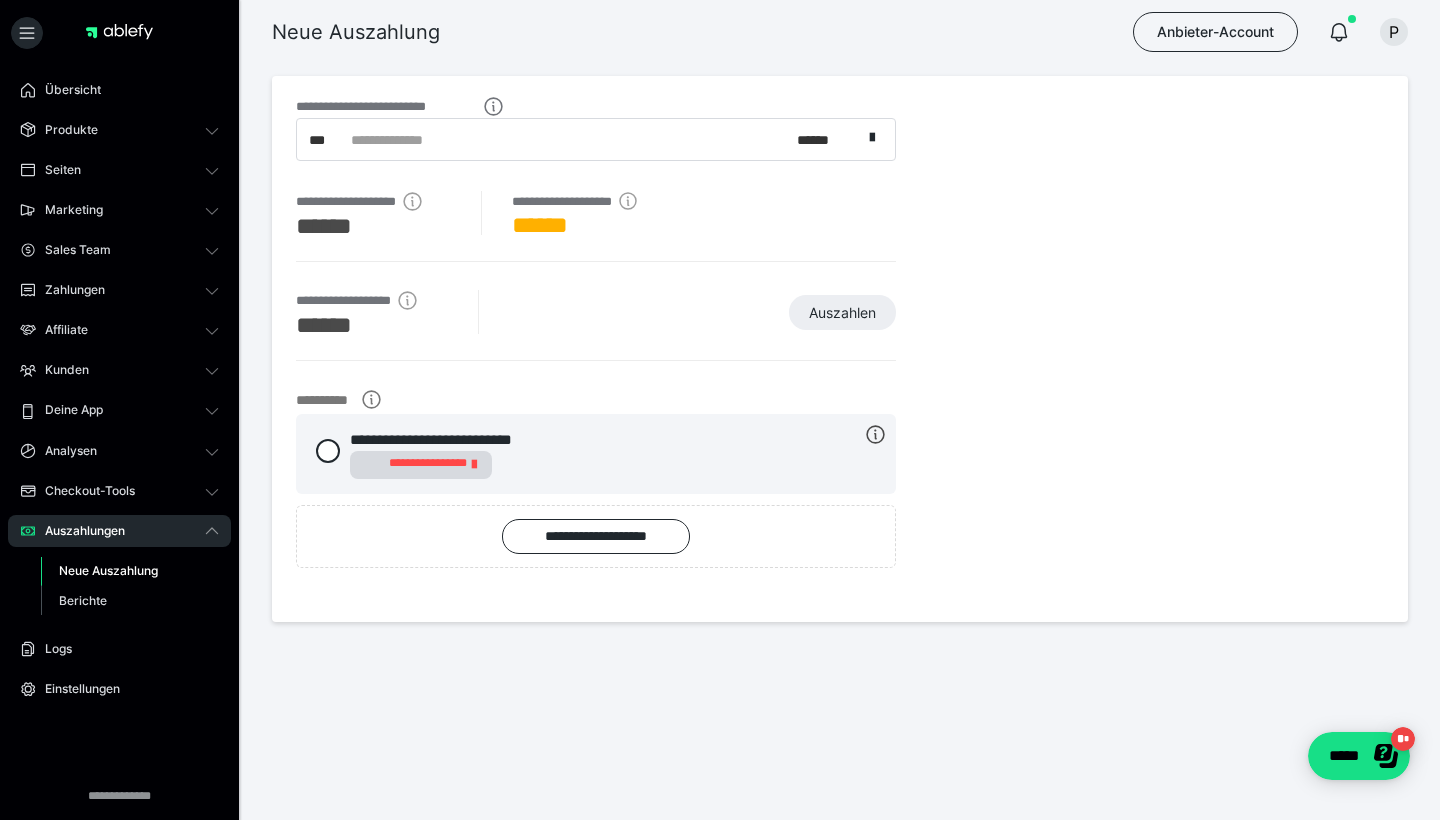 click on "**********" at bounding box center [596, 454] 